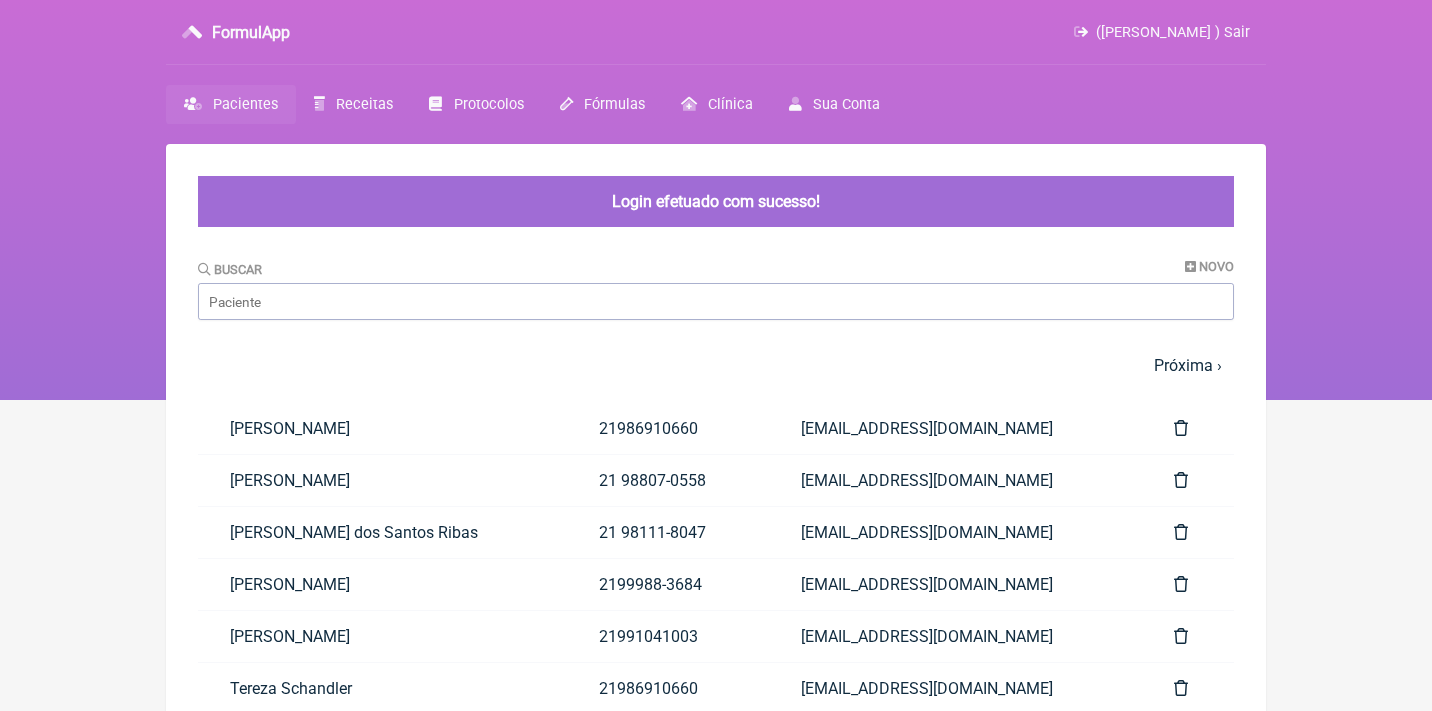 scroll, scrollTop: 0, scrollLeft: 0, axis: both 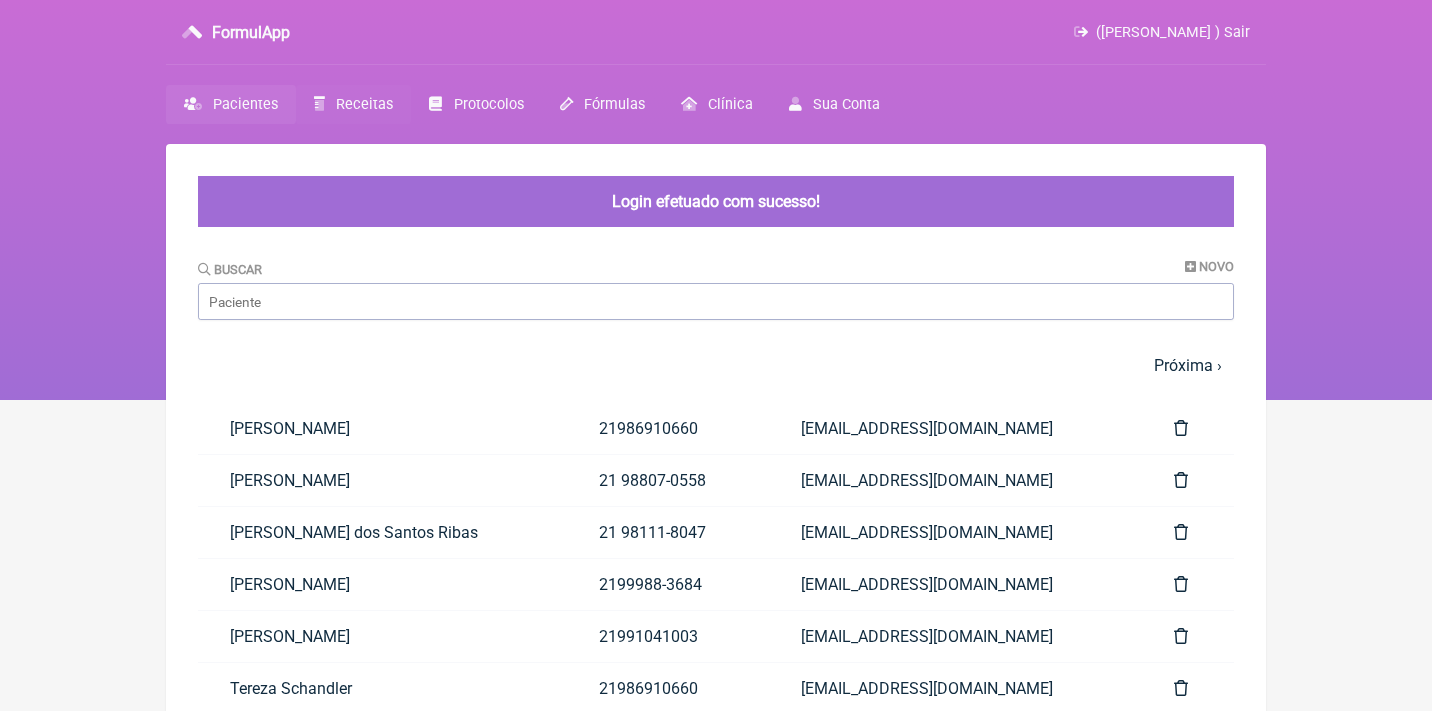 click on "Receitas" at bounding box center [364, 104] 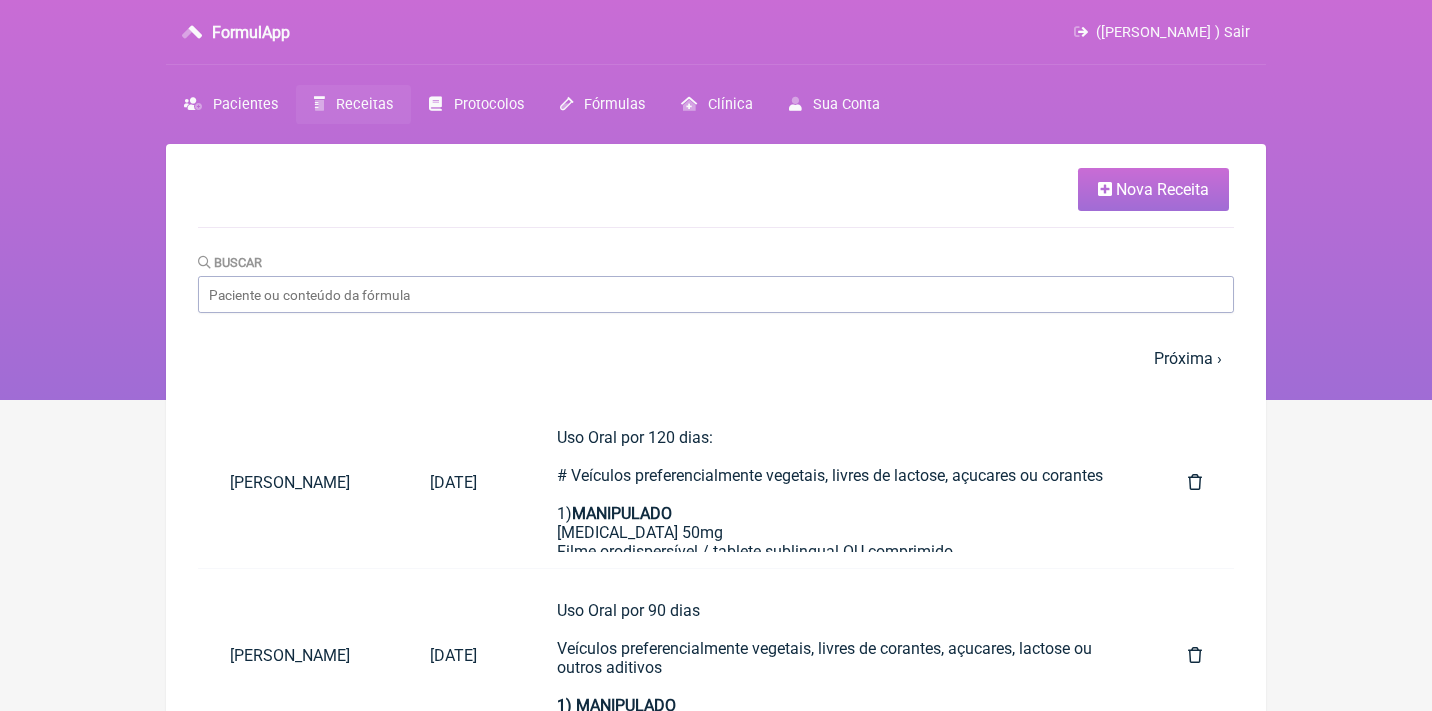 click at bounding box center (1105, 189) 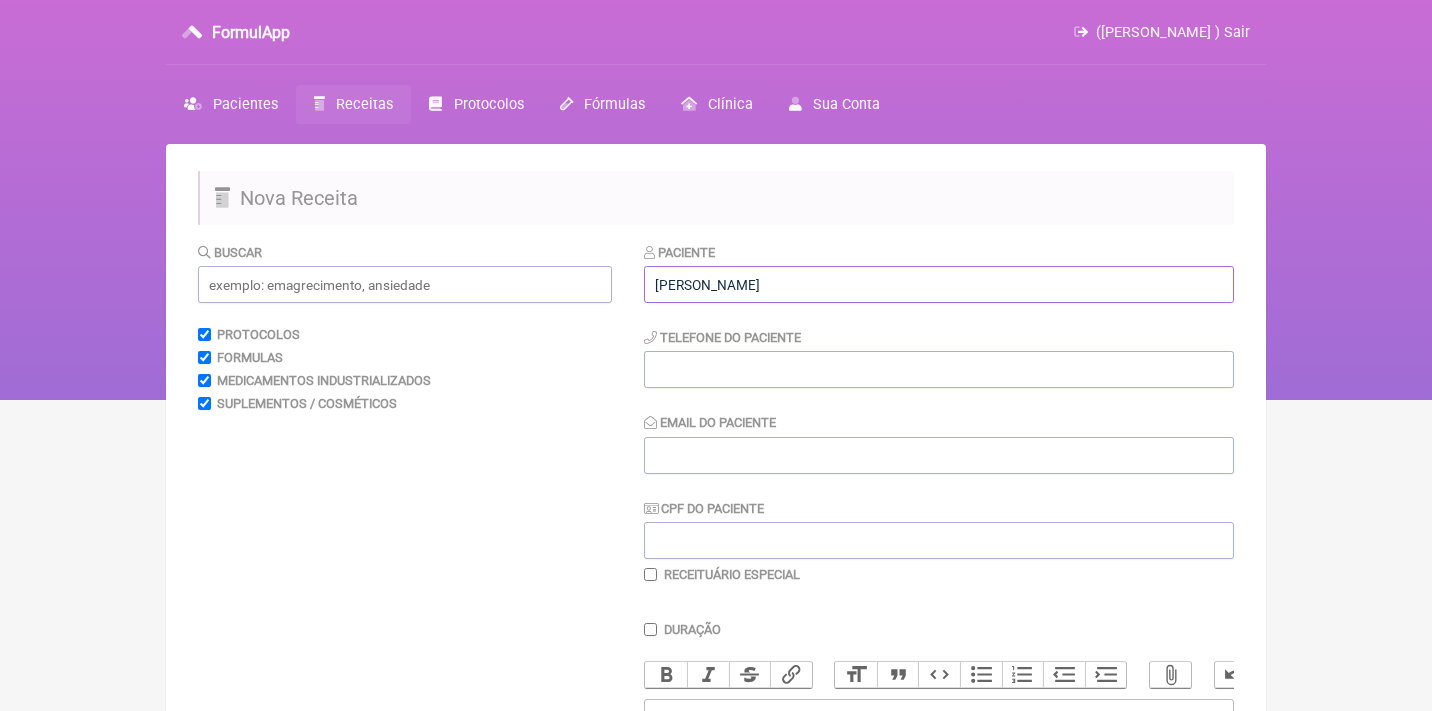 type on "Alexsandra Barros Araujo" 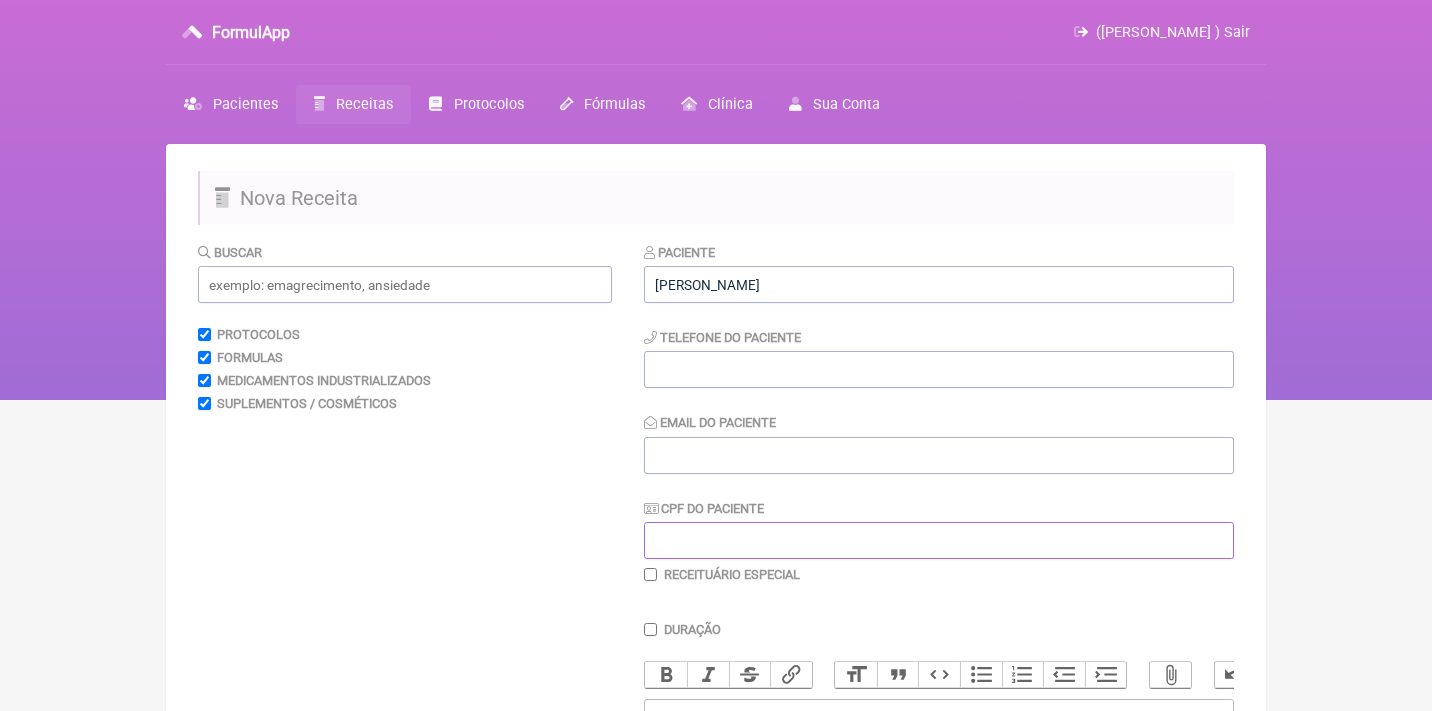 click on "CPF do Paciente" at bounding box center (939, 540) 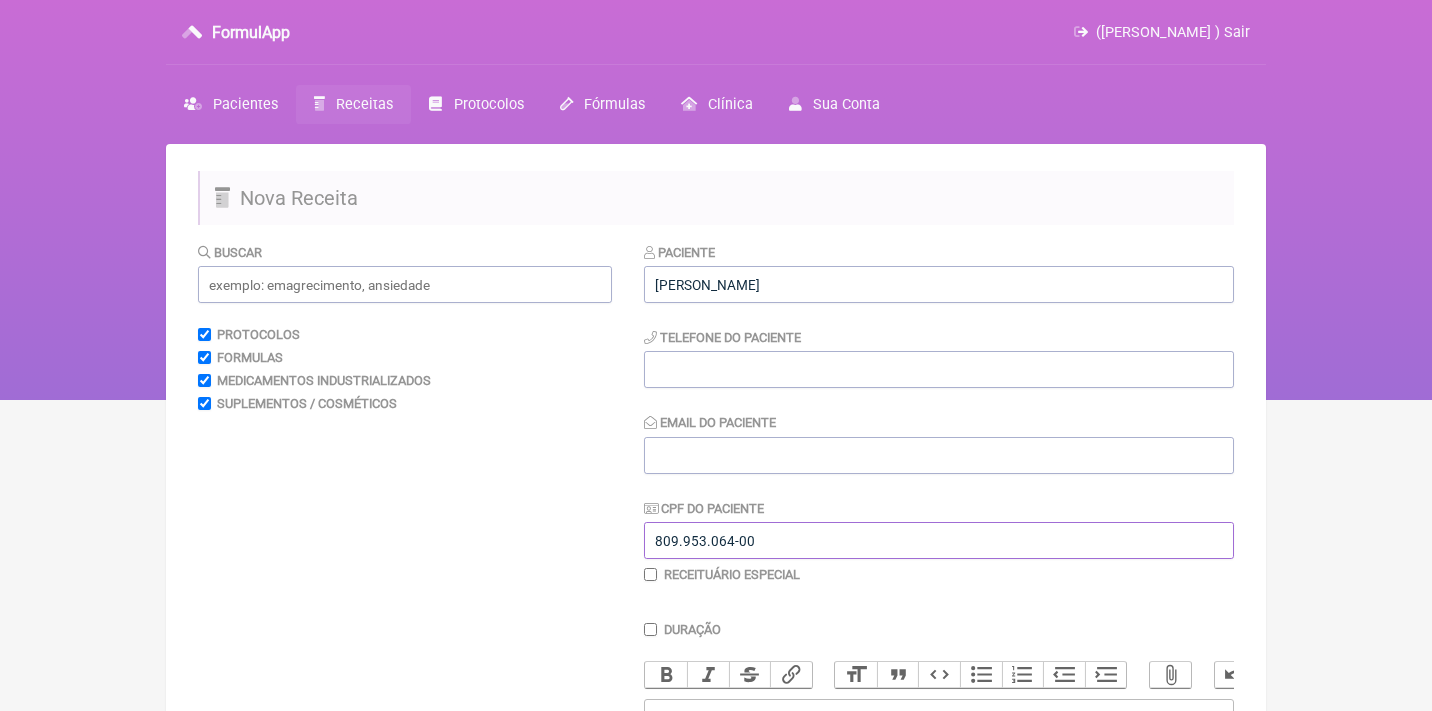 type on "809.953.064-00" 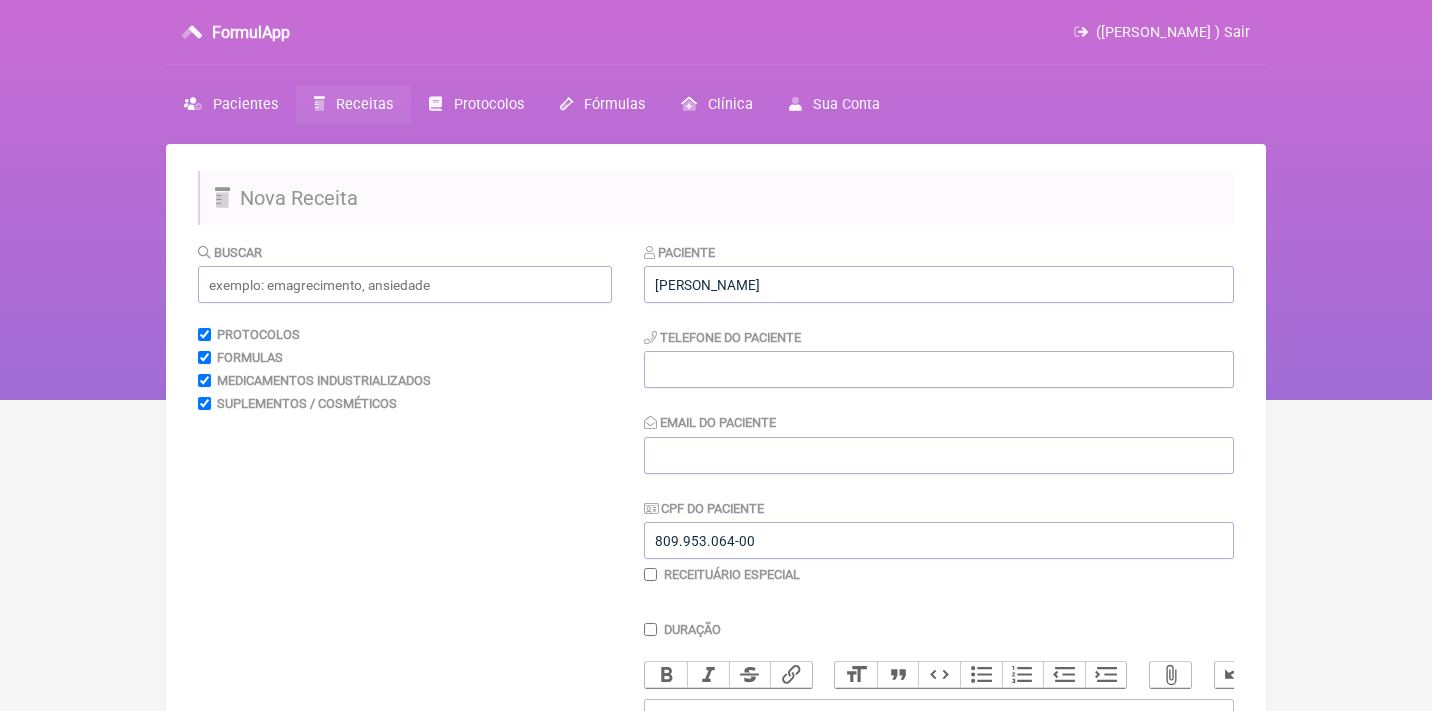click on "Telefone do Paciente" at bounding box center (722, 337) 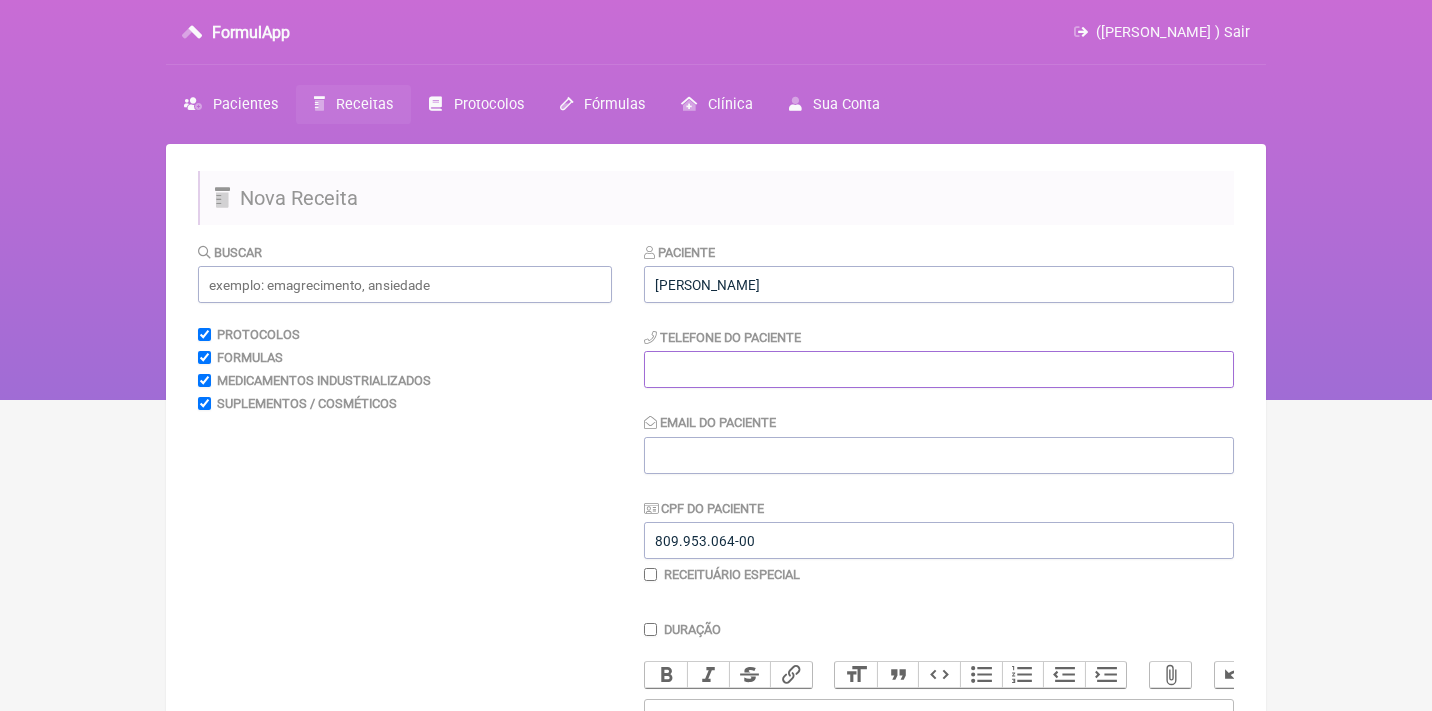 paste on "(87) 9 9988-6984" 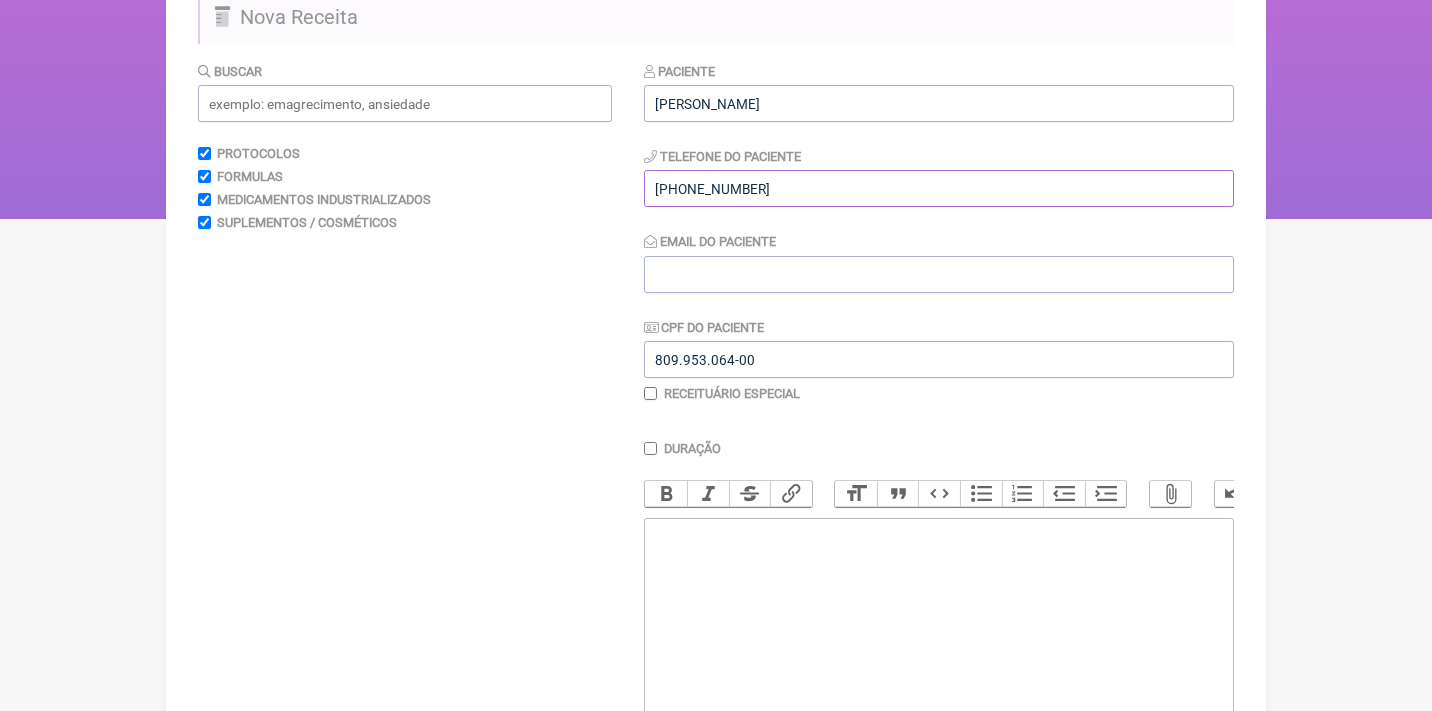 scroll, scrollTop: 185, scrollLeft: 0, axis: vertical 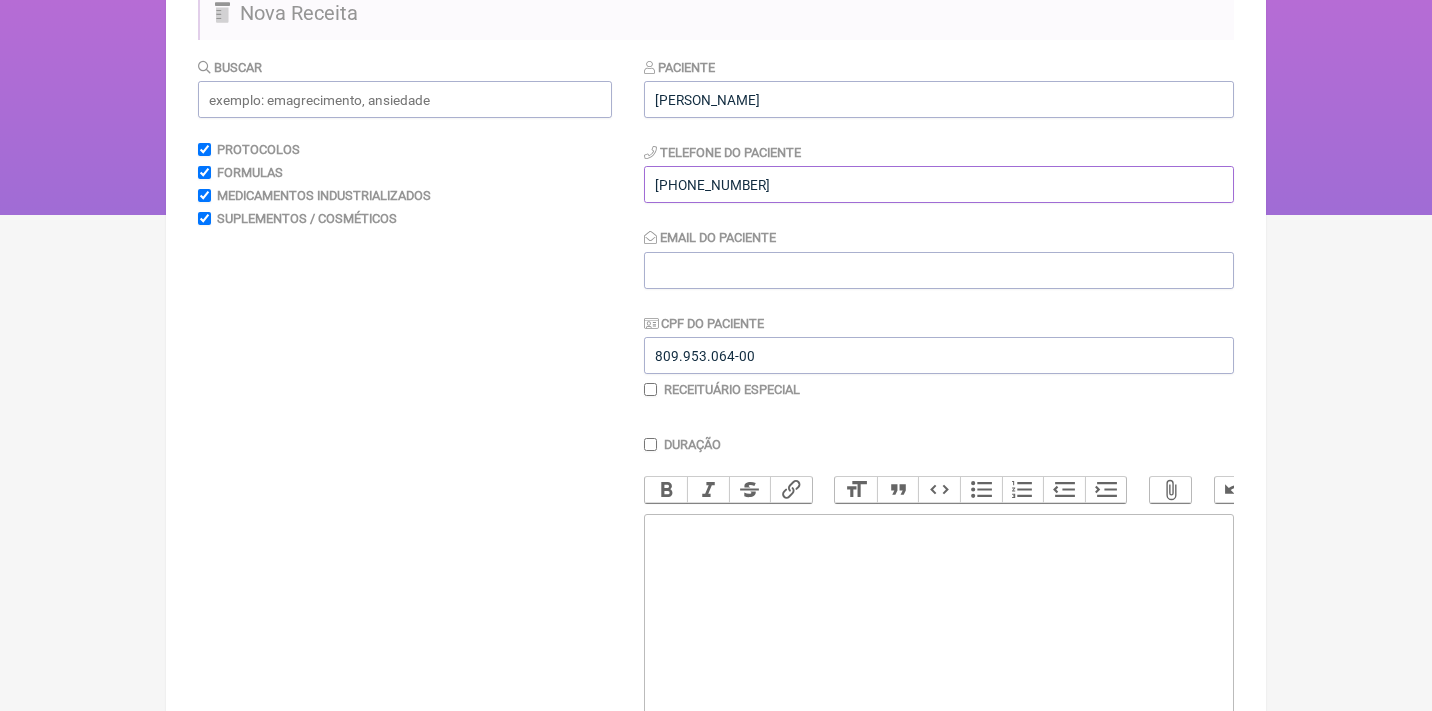 type on "(87) 9 9988-6984" 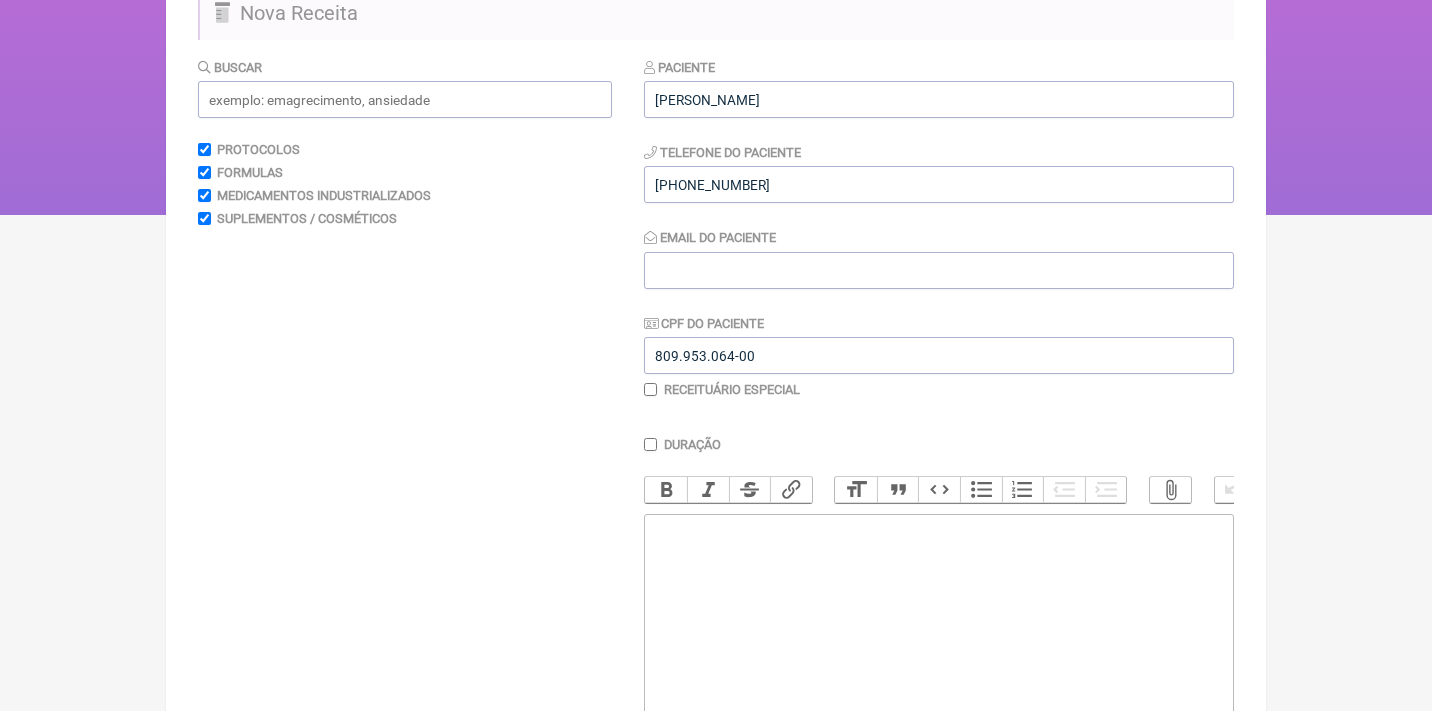 click 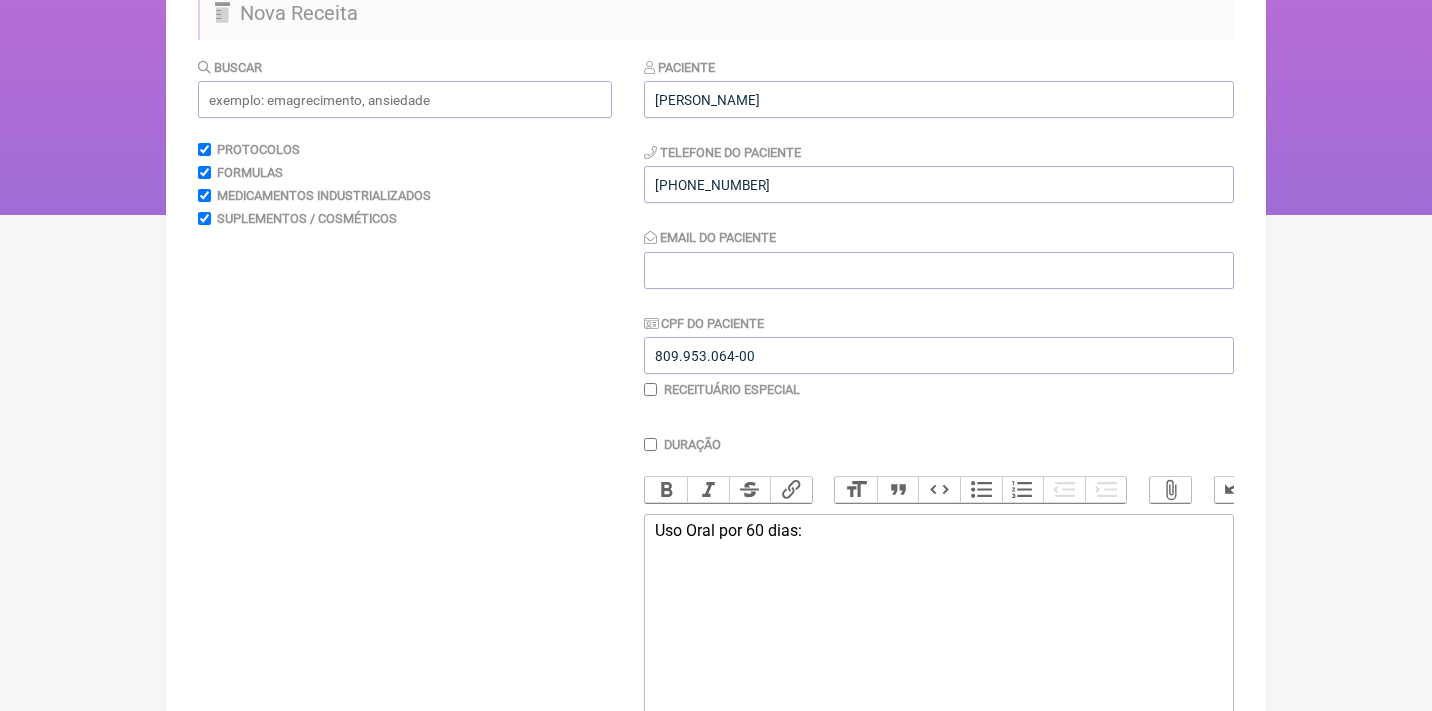 type on "<div>Uso Oral por 60 dias:<br>&nbsp;<br><br></div>" 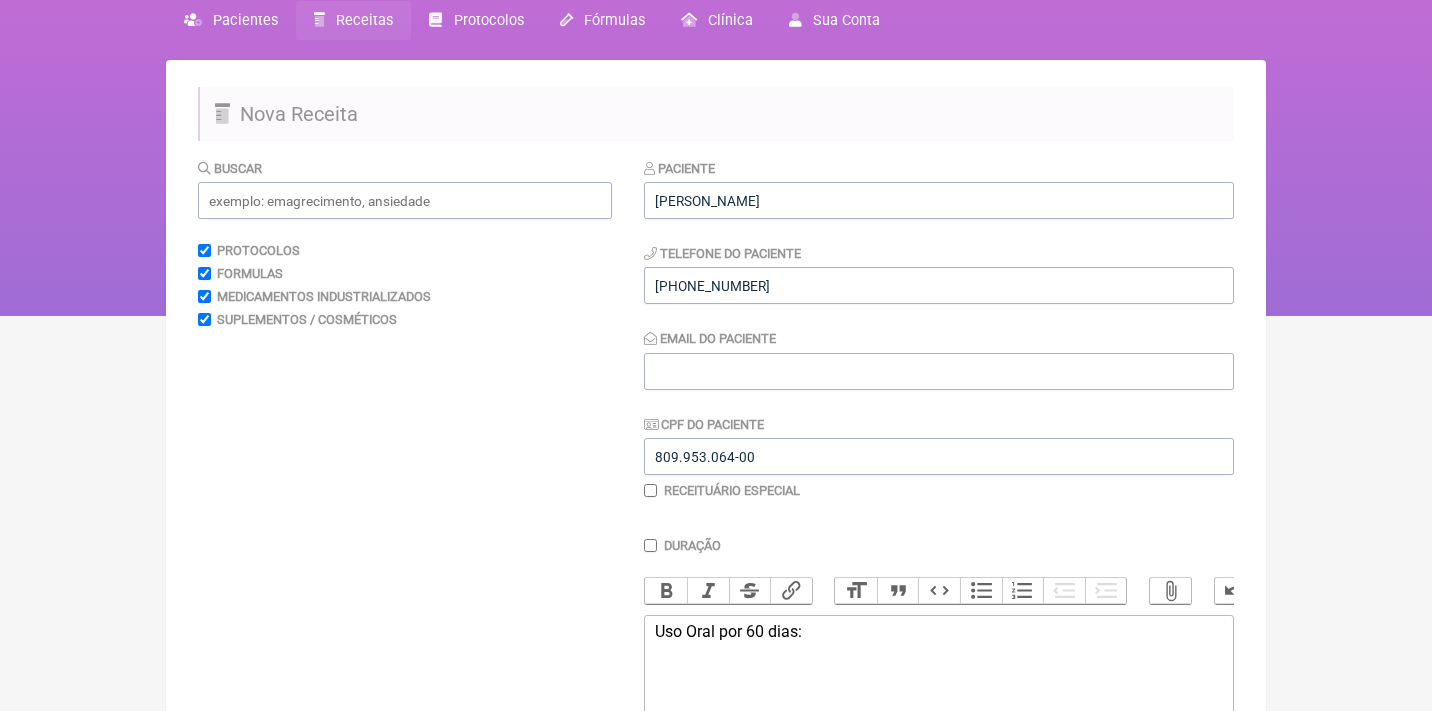 scroll, scrollTop: 76, scrollLeft: 0, axis: vertical 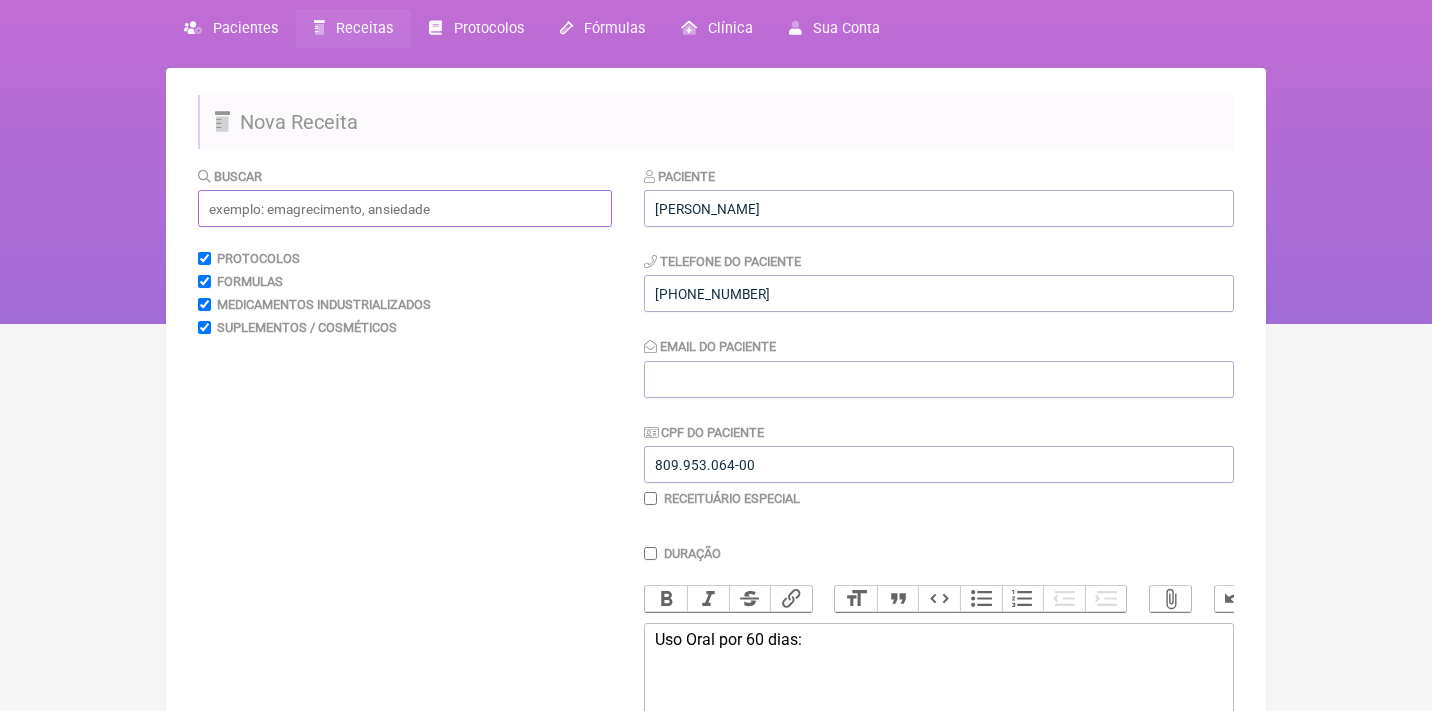 click at bounding box center [405, 208] 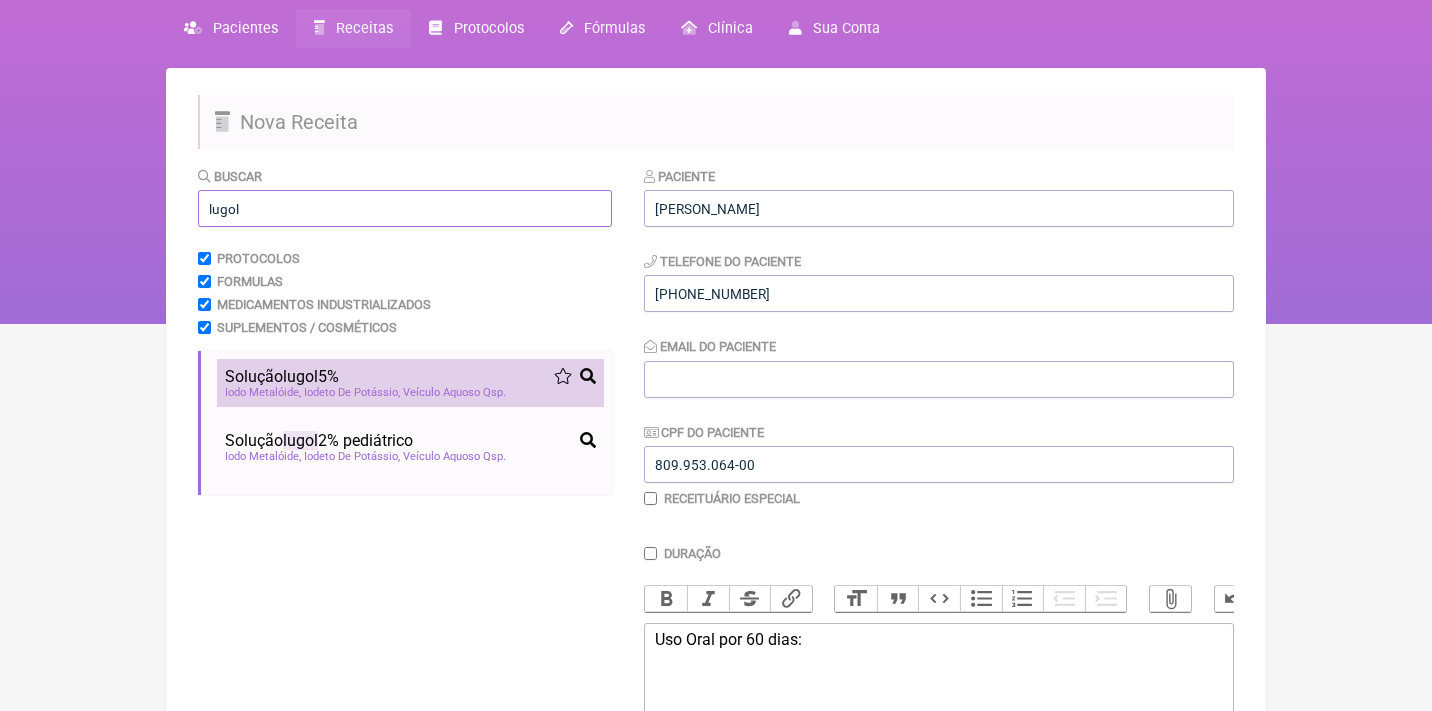 type on "lugol" 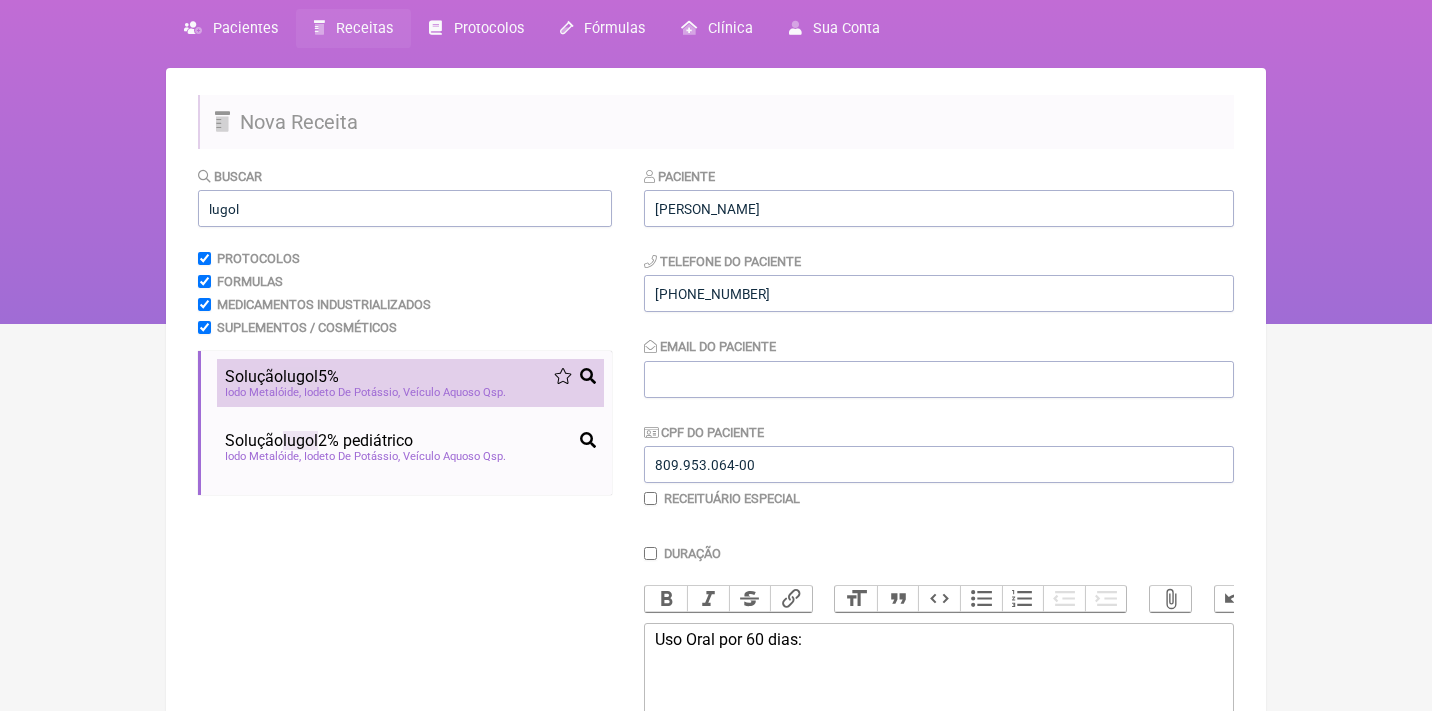 click on "Solução  lugol  5%" at bounding box center [410, 376] 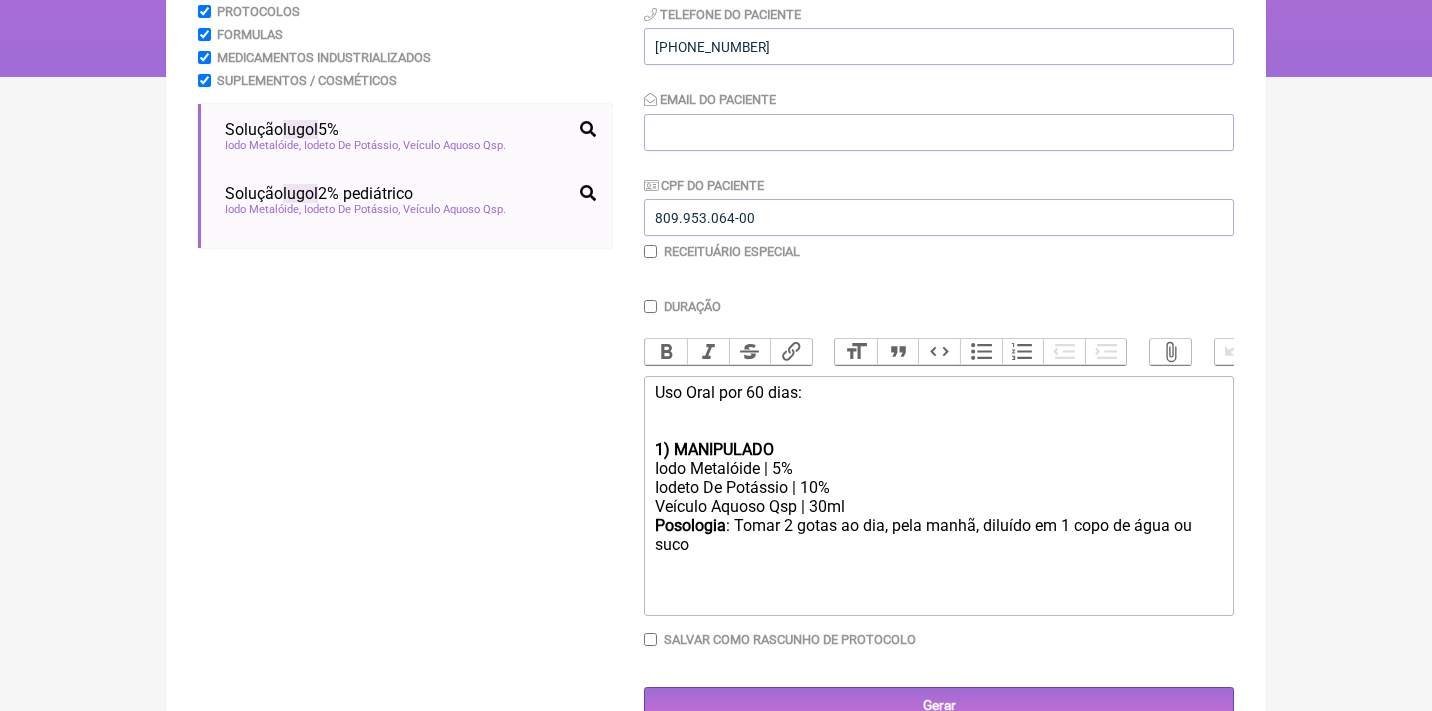 scroll, scrollTop: 324, scrollLeft: 0, axis: vertical 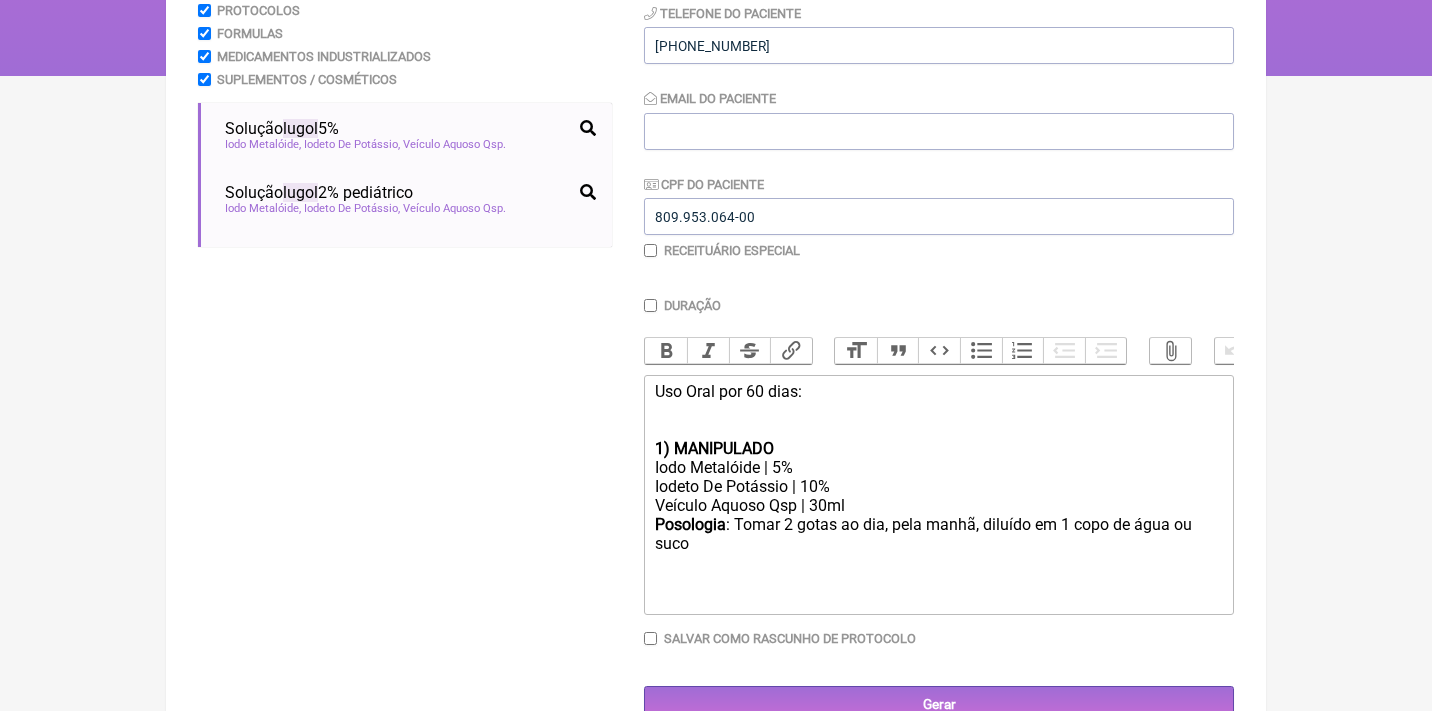 click on "Uso Oral por 60 dias:   1) MANIPULADO Iodo Metalóide | 5% Iodeto De Potássio | 10% Veículo Aquoso Qsp | 30ml Posologia : Tomar 2 gotas ao dia, pela manhã, diluído em 1 copo de água ou suco ㅤ" 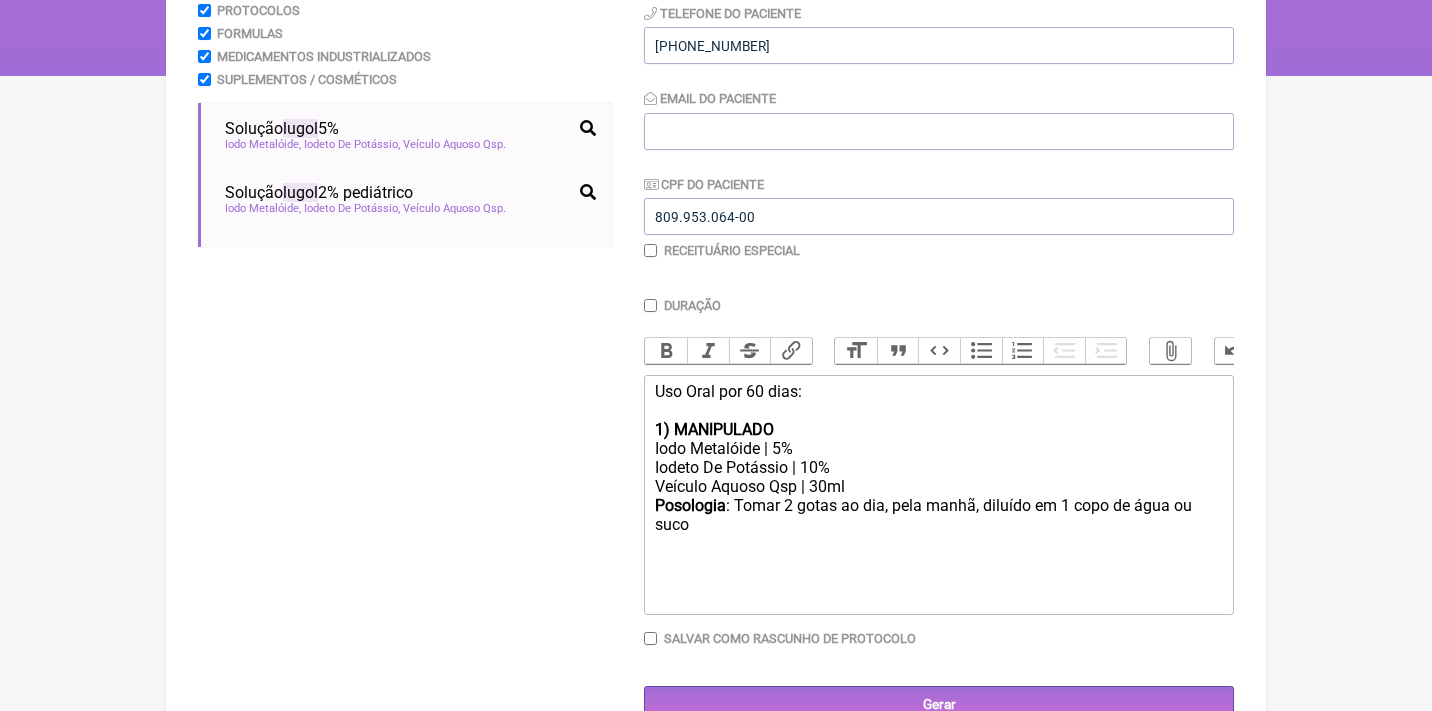 click on "Posologia : Tomar 2 gotas ao dia, pela manhã, diluído em 1 copo de água ou suco ㅤ" 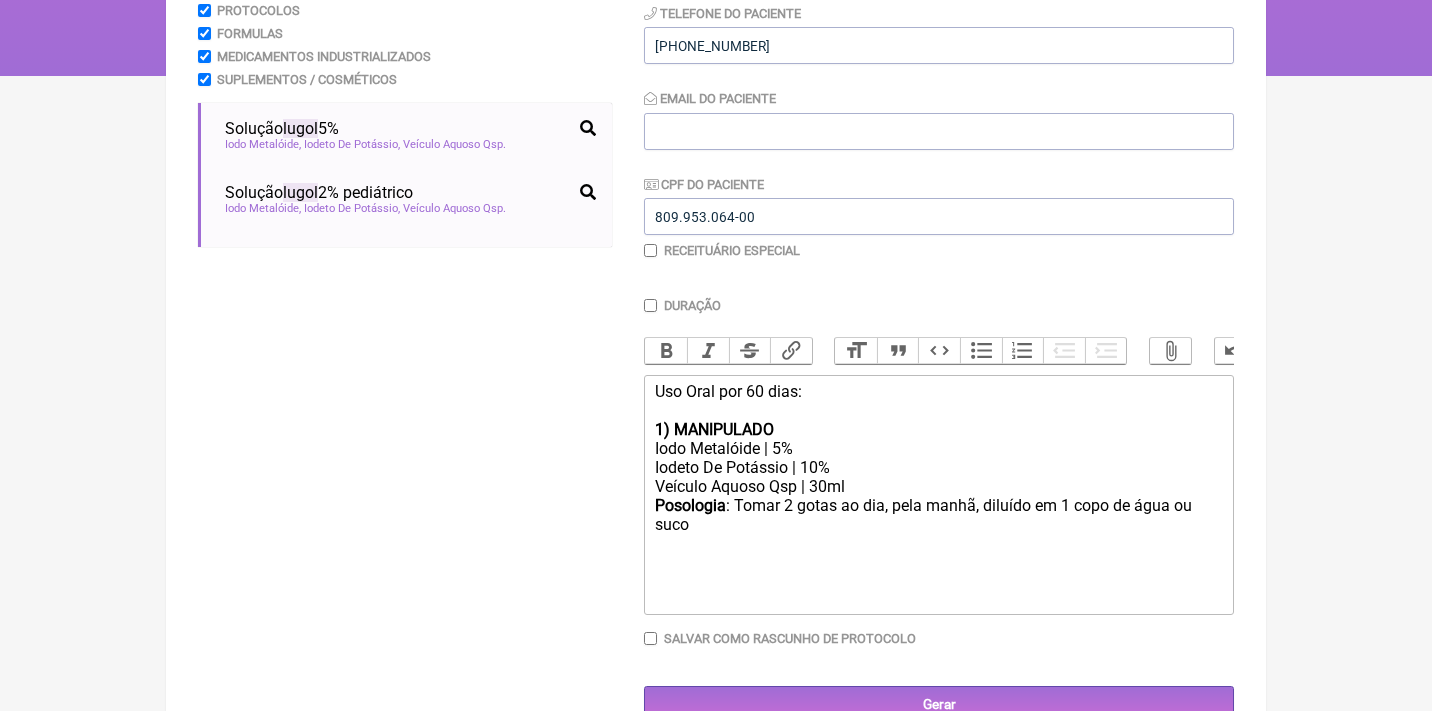 type on "<div>Uso Oral por 60 dias:<br>&nbsp;</div><div><strong>1) MANIPULADO</strong></div><div>Iodo Metalóide | 5%</div><div>Iodeto De Potássio | 10%</div><div>Veículo Aquoso Qsp | 30ml</div><div><strong>Posologia</strong>: Tomar 2 gotas ao dia, pela manhã, diluído em 1 copo de água ou suco ㅤ<br><br><br><br></div>" 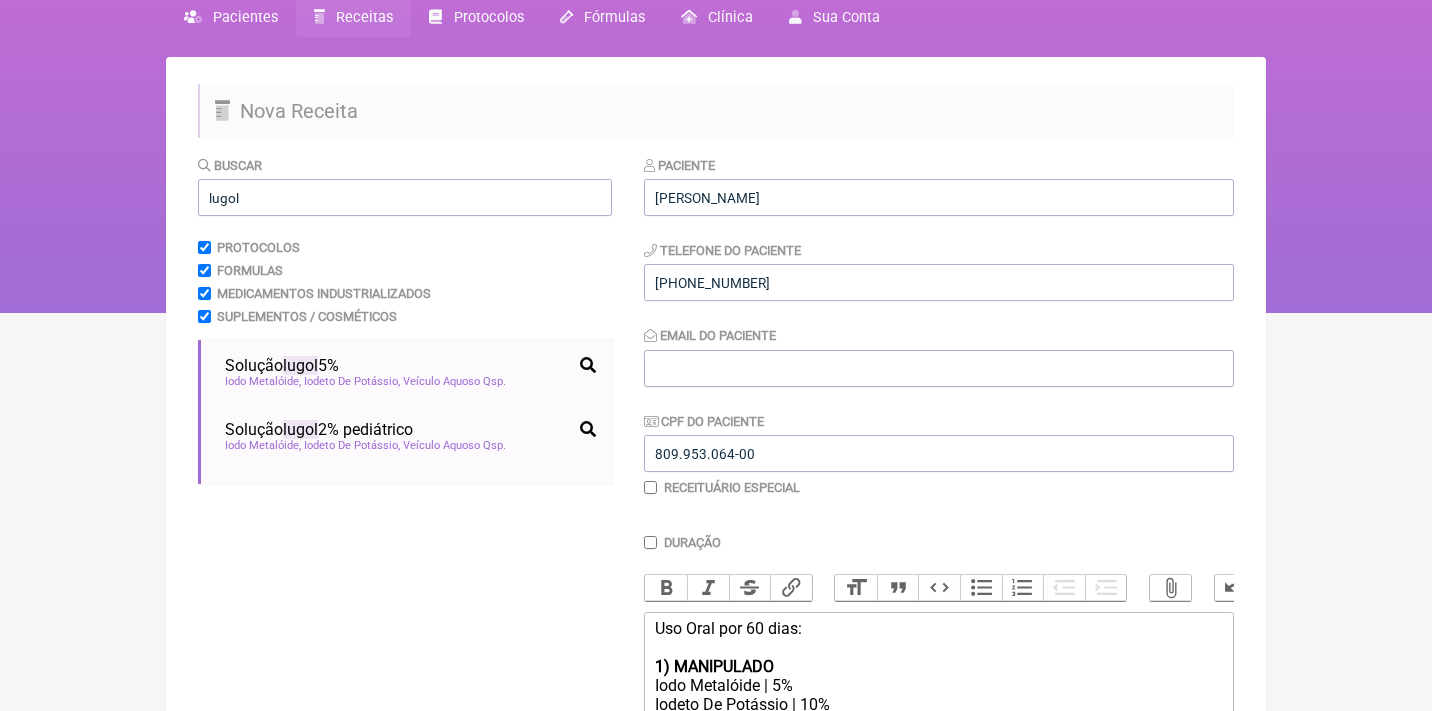 scroll, scrollTop: 12, scrollLeft: 0, axis: vertical 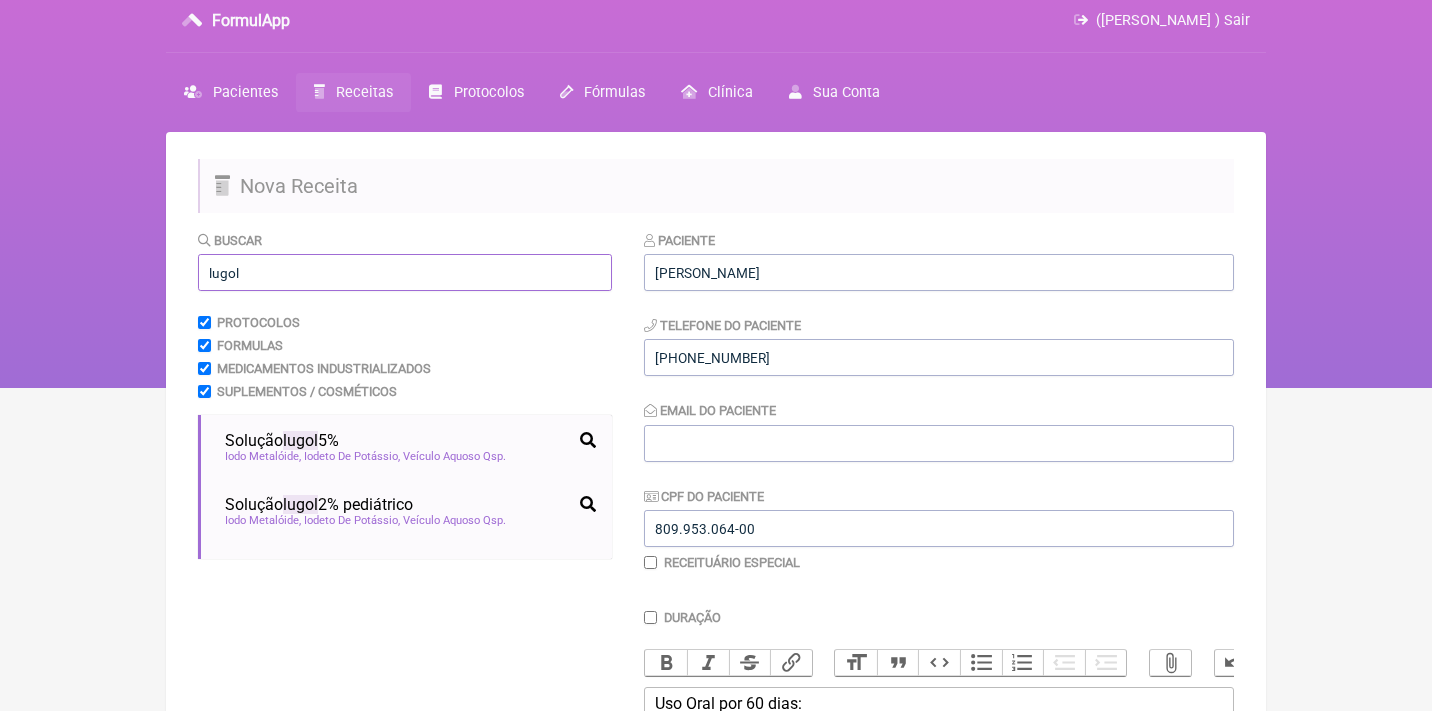 drag, startPoint x: 298, startPoint y: 280, endPoint x: 145, endPoint y: 272, distance: 153.20901 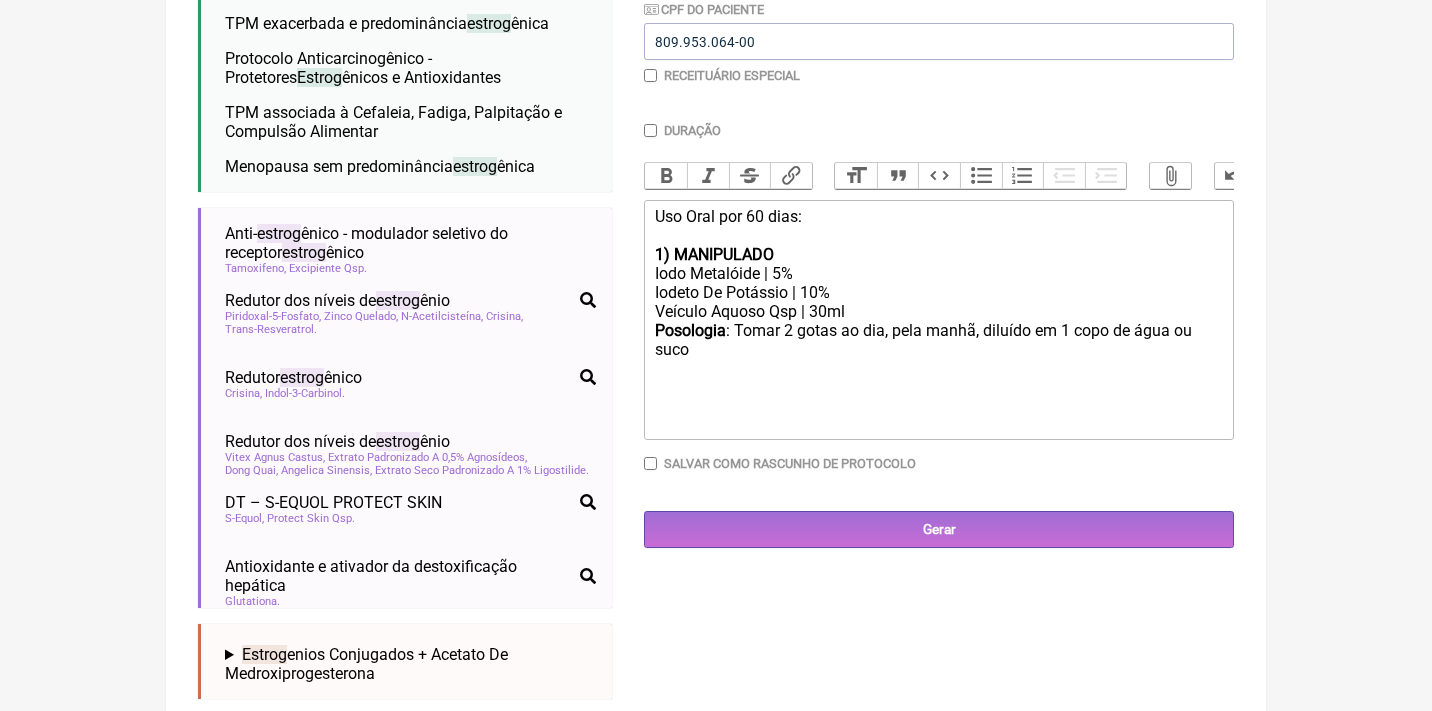 scroll, scrollTop: 506, scrollLeft: 0, axis: vertical 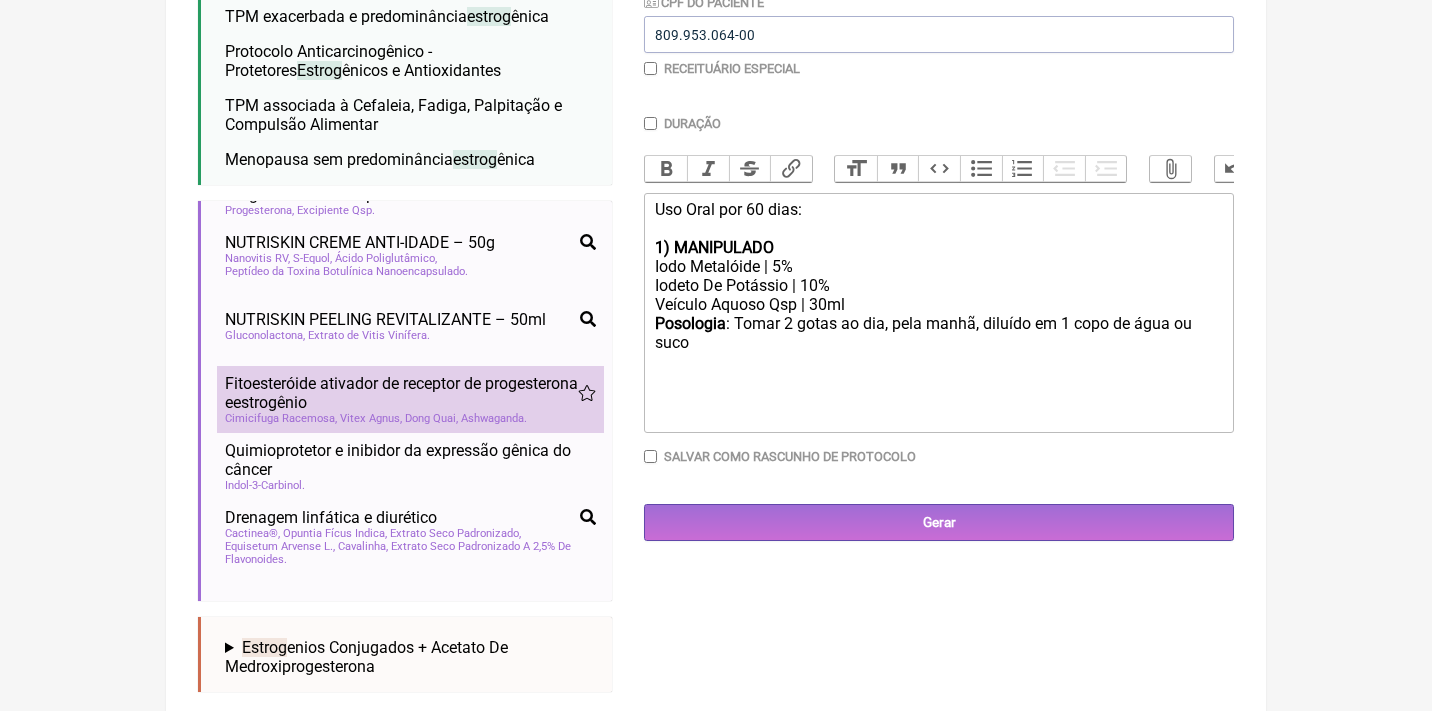 type on "estrago" 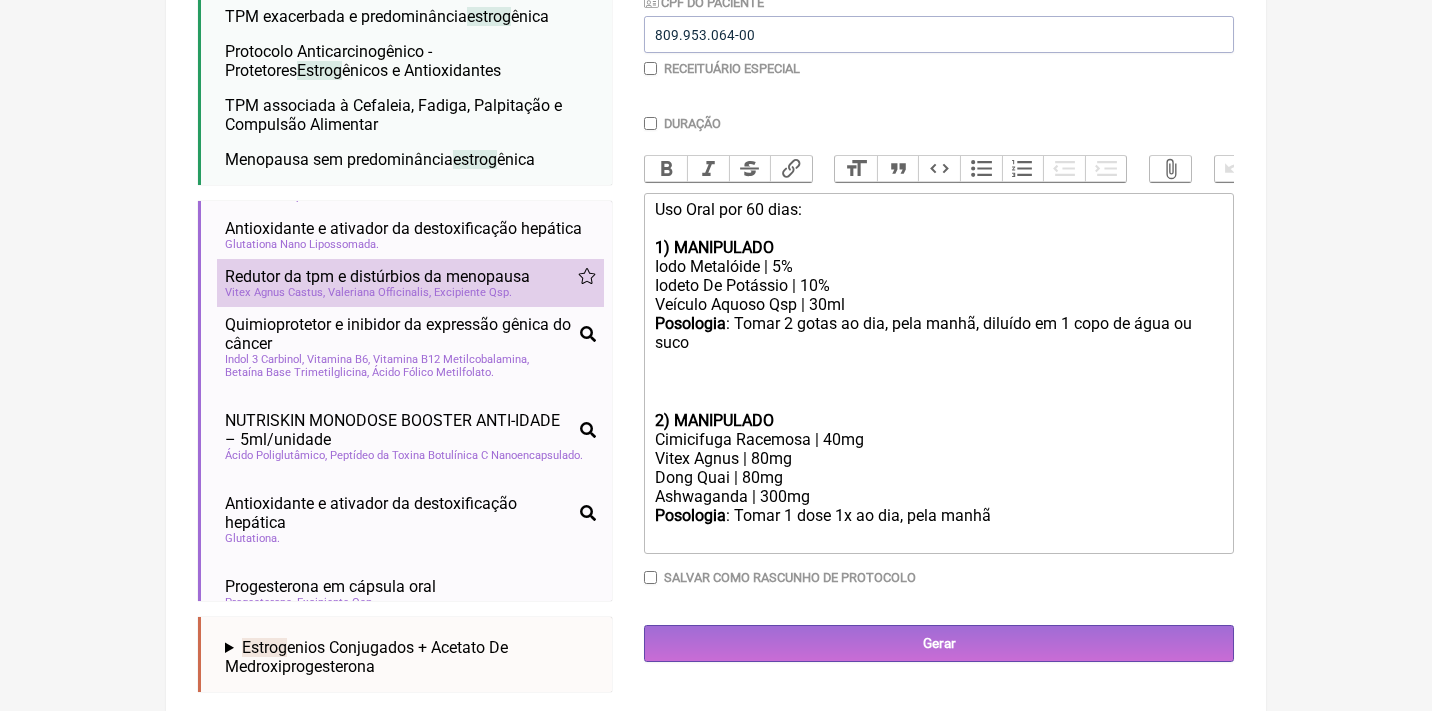 scroll, scrollTop: 540, scrollLeft: 0, axis: vertical 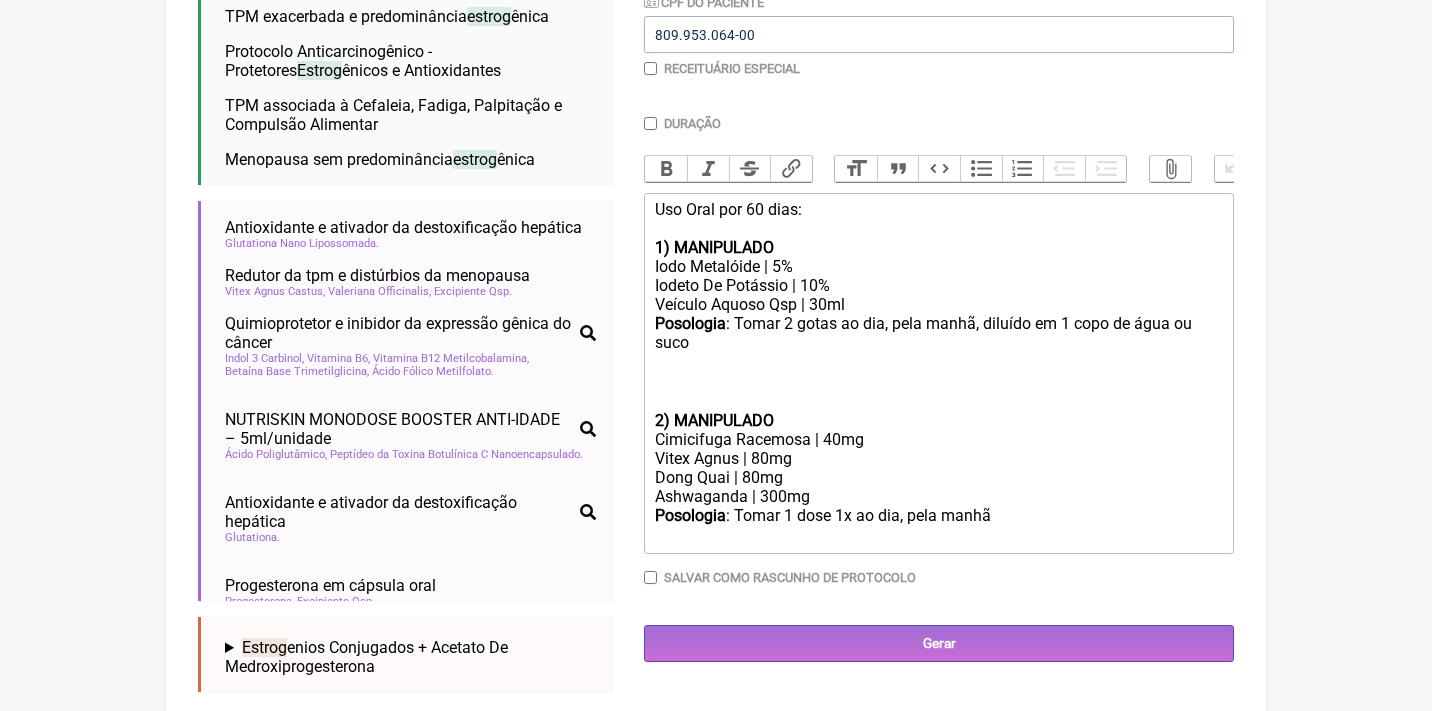 click on "Uso Oral por 60 dias:   1) MANIPULADO Iodo Metalóide | 5% Iodeto De Potássio | 10% Veículo Aquoso Qsp | 30ml Posologia : Tomar 2 gotas ao dia, pela manhã, diluído em 1 copo de água ou suco ㅤ 2) MANIPULADO Cimicifuga Racemosa | 40mg Vitex Agnus | 80mg Dong Quai | 80mg Ashwaganda | 300mg Posologia : Tomar 1 dose 1x ao dia, pela manhã ㅤ" 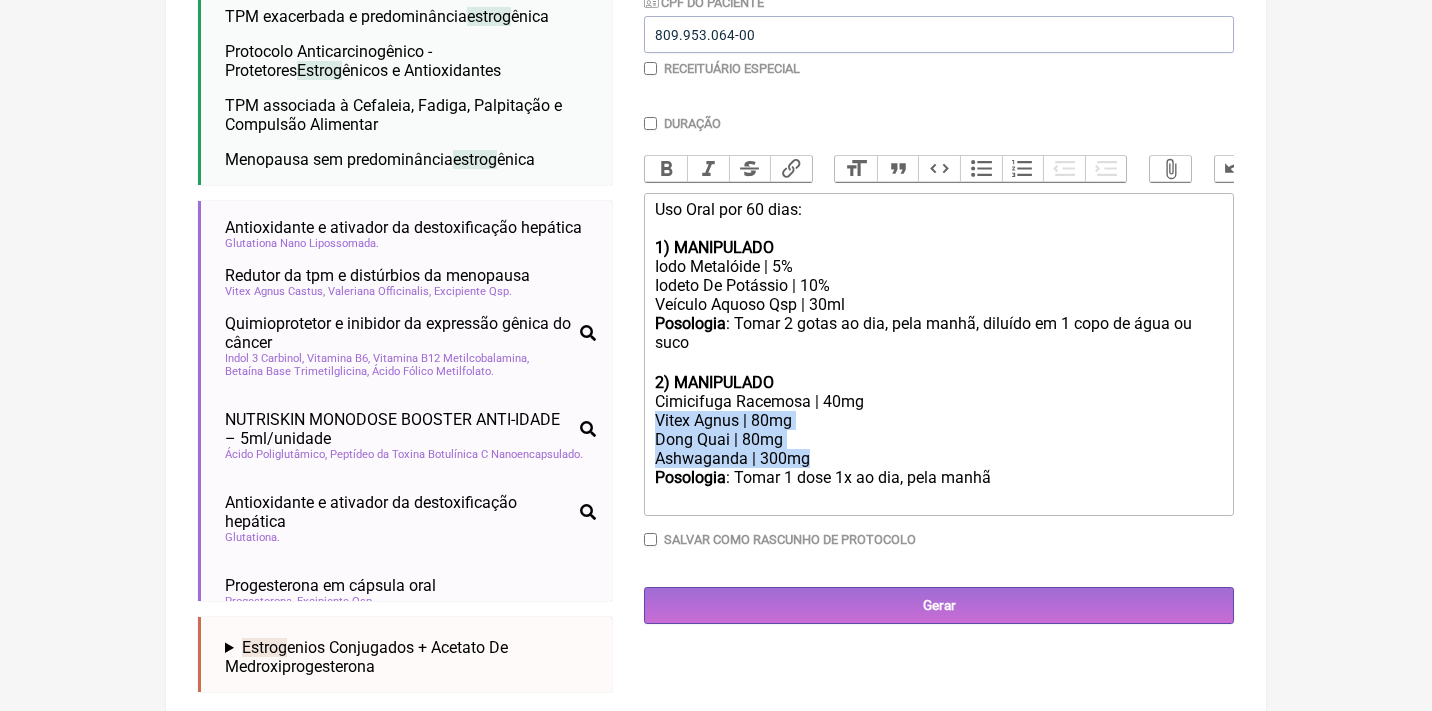 drag, startPoint x: 825, startPoint y: 436, endPoint x: 648, endPoint y: 412, distance: 178.6197 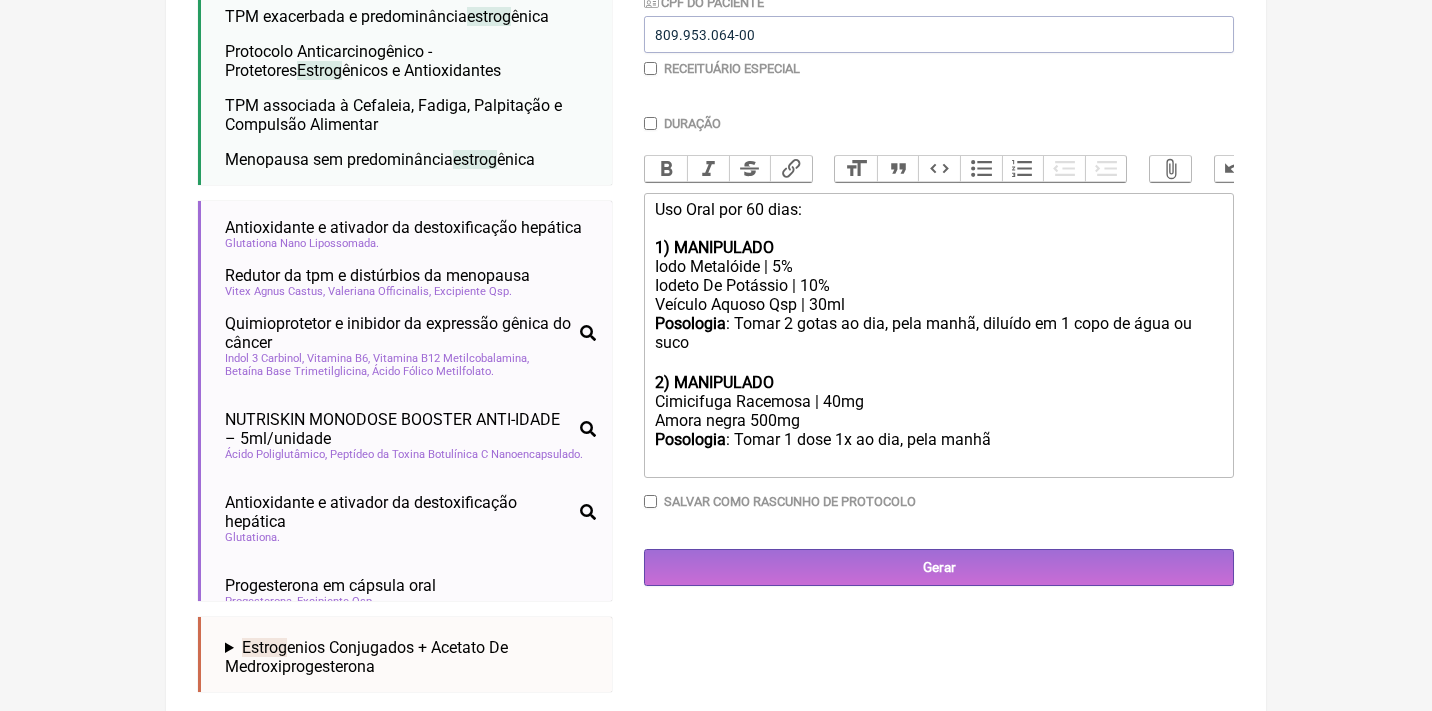 click on "Posologia : Tomar 1 dose 1x ao dia, pela manhã ㅤ" 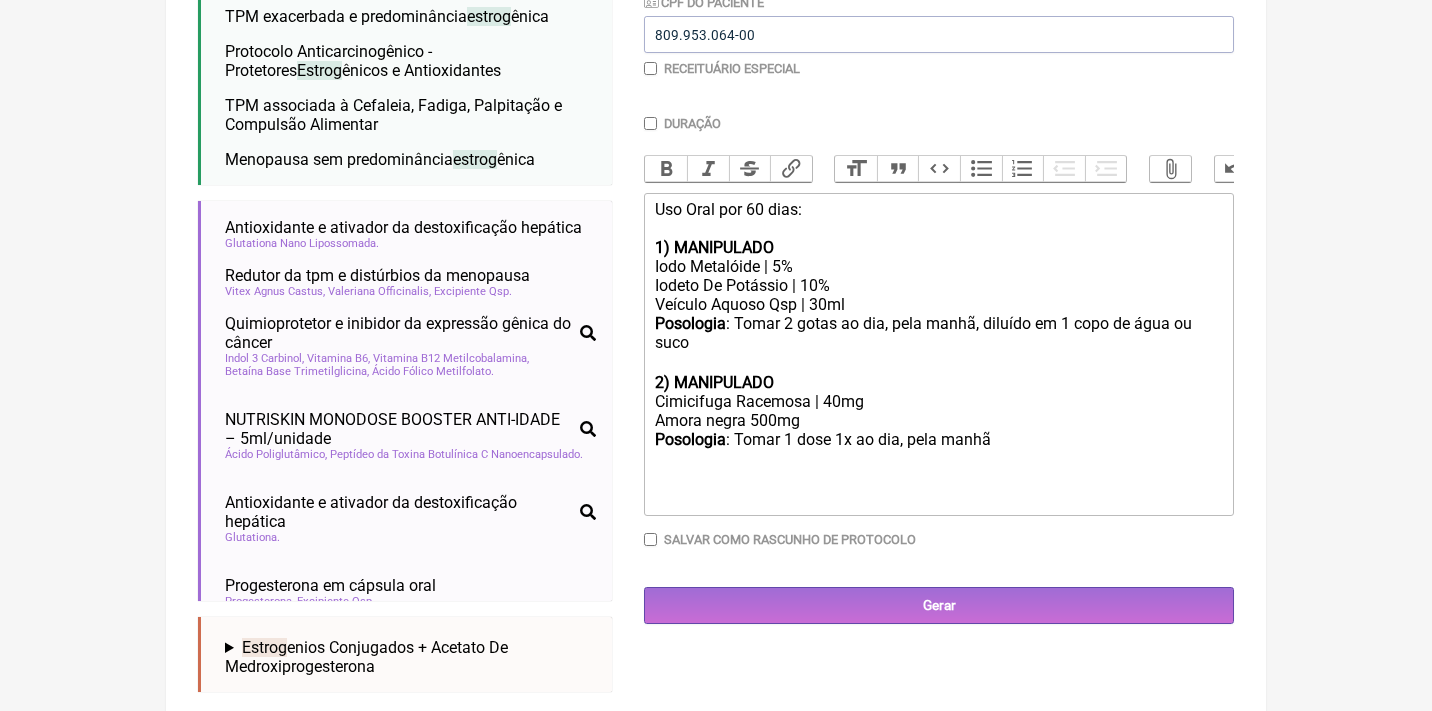 type on "<div>Uso Oral por 60 dias:<br>&nbsp;</div><div><strong>1) MANIPULADO</strong></div><div>Iodo Metalóide | 5%</div><div>Iodeto De Potássio | 10%</div><div>Veículo Aquoso Qsp | 30ml</div><div><strong>Posologia</strong>: Tomar 2 gotas ao dia, pela manhã, diluído em 1 copo de água ou suco ㅤ<br><br><strong>2) MANIPULADO</strong></div><div>Cimicifuga Racemosa | 40mg</div><div>Amora negra 500mg</div><div><strong>Posologia</strong>: Tomar 1 dose 1x ao dia, pela manhã ㅤ<br><br><br><br></div>" 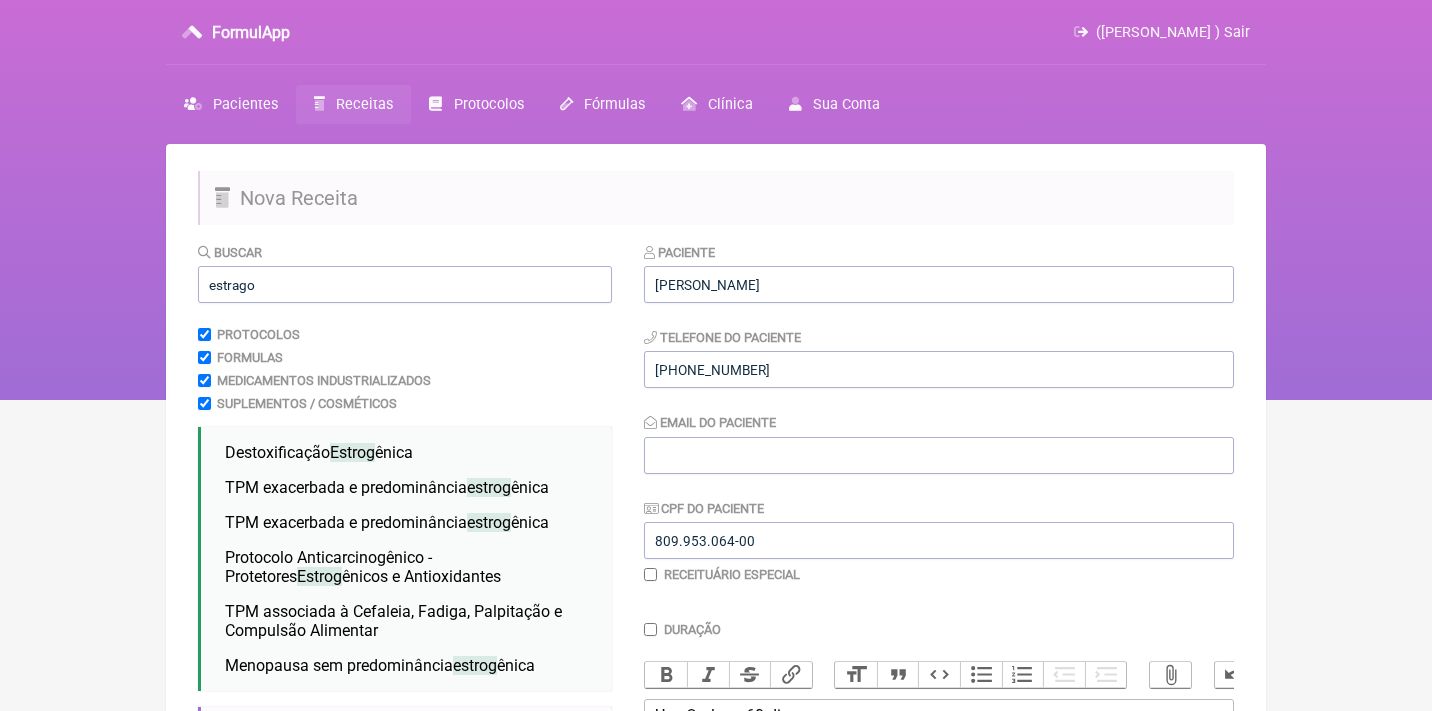 scroll, scrollTop: 0, scrollLeft: 0, axis: both 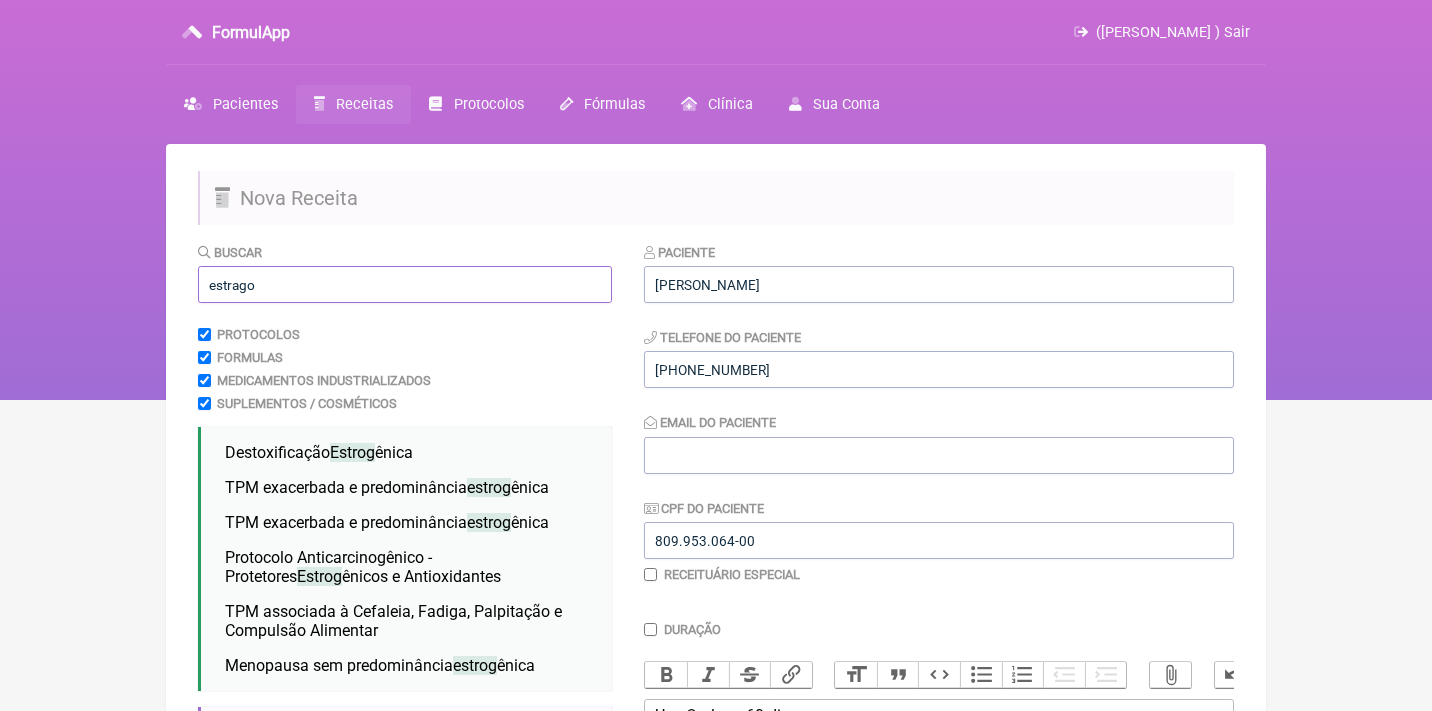 drag, startPoint x: 264, startPoint y: 299, endPoint x: 184, endPoint y: 280, distance: 82.2253 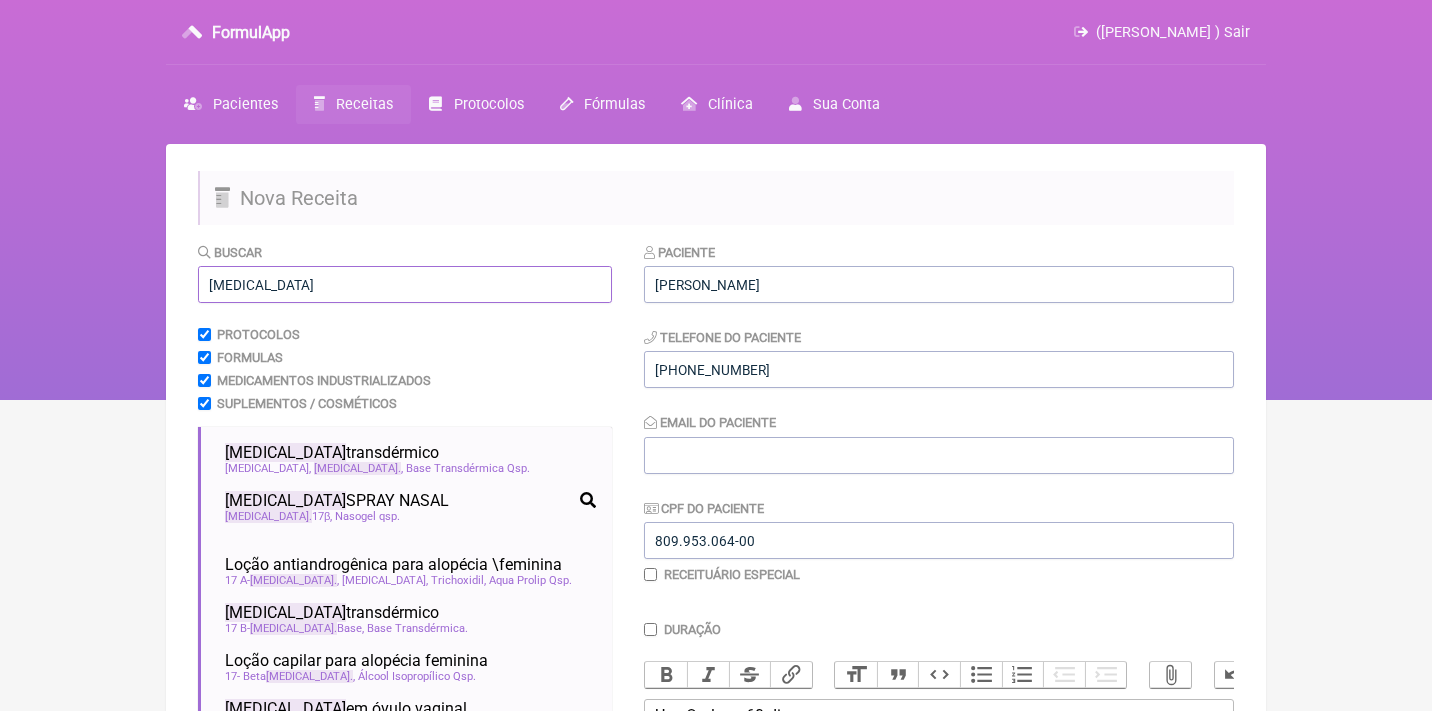 scroll, scrollTop: 0, scrollLeft: 0, axis: both 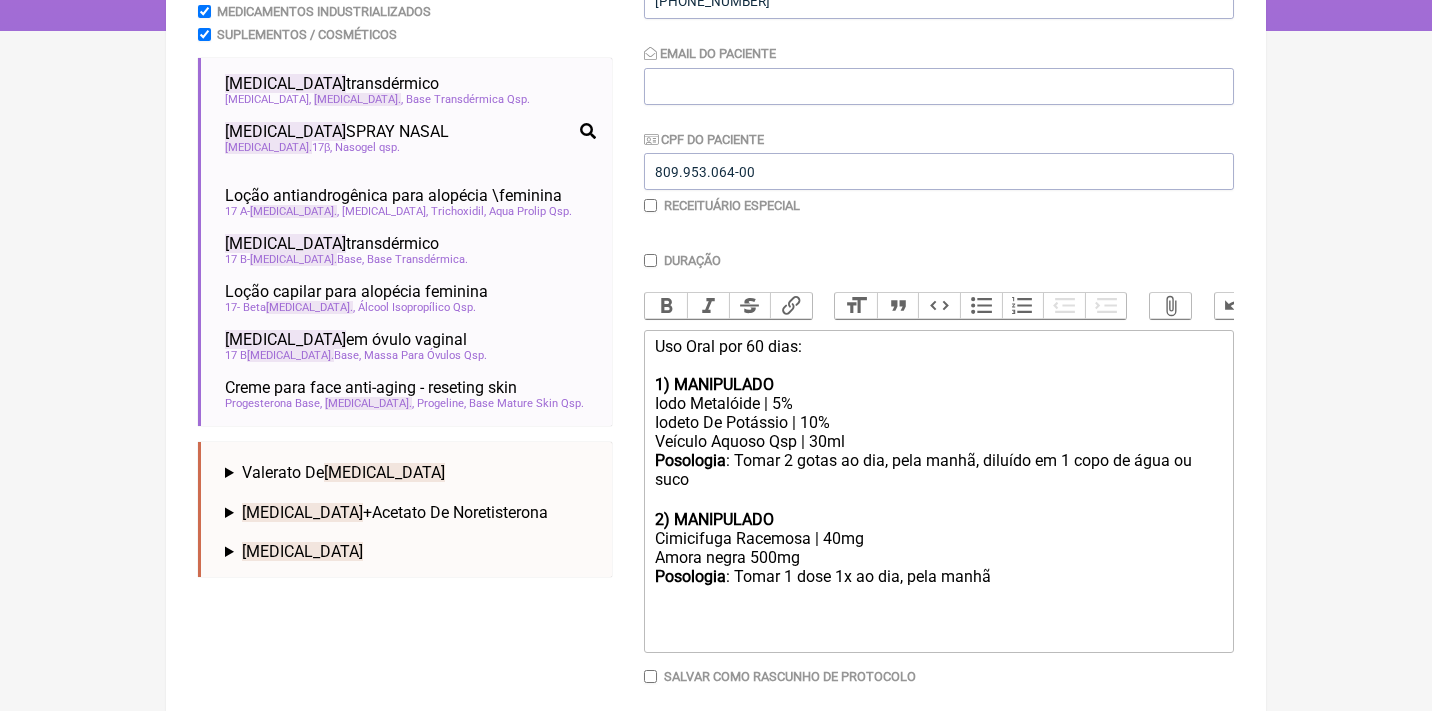 type on "estradiol" 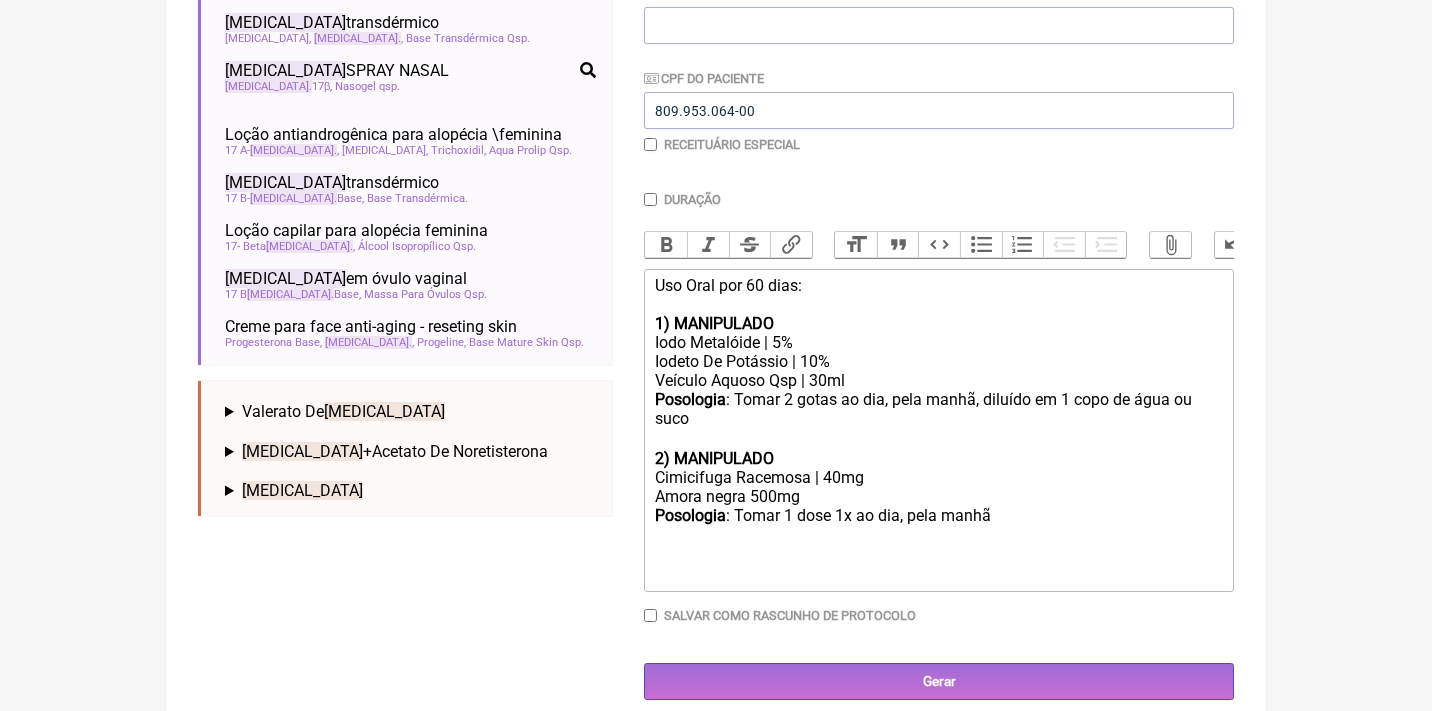 scroll, scrollTop: 429, scrollLeft: 0, axis: vertical 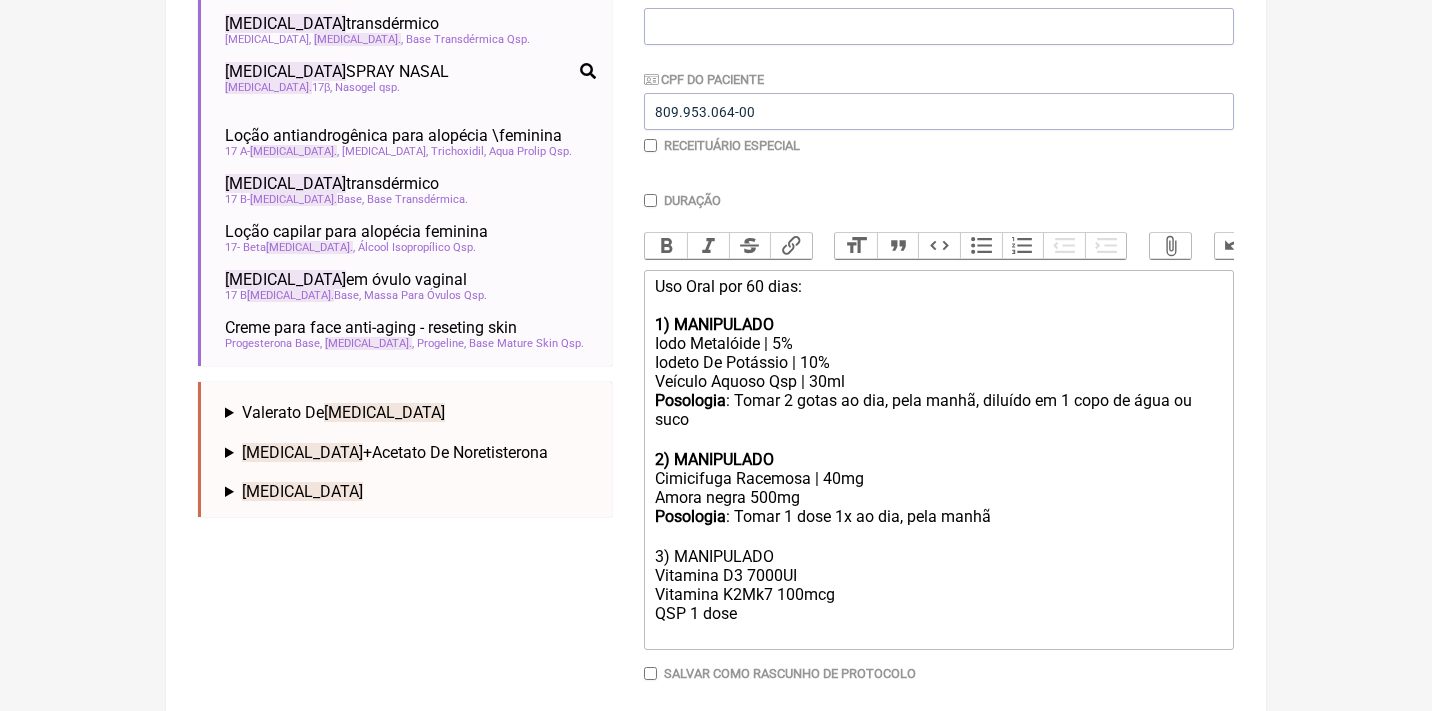 click on "Uso Oral por 60 dias:" 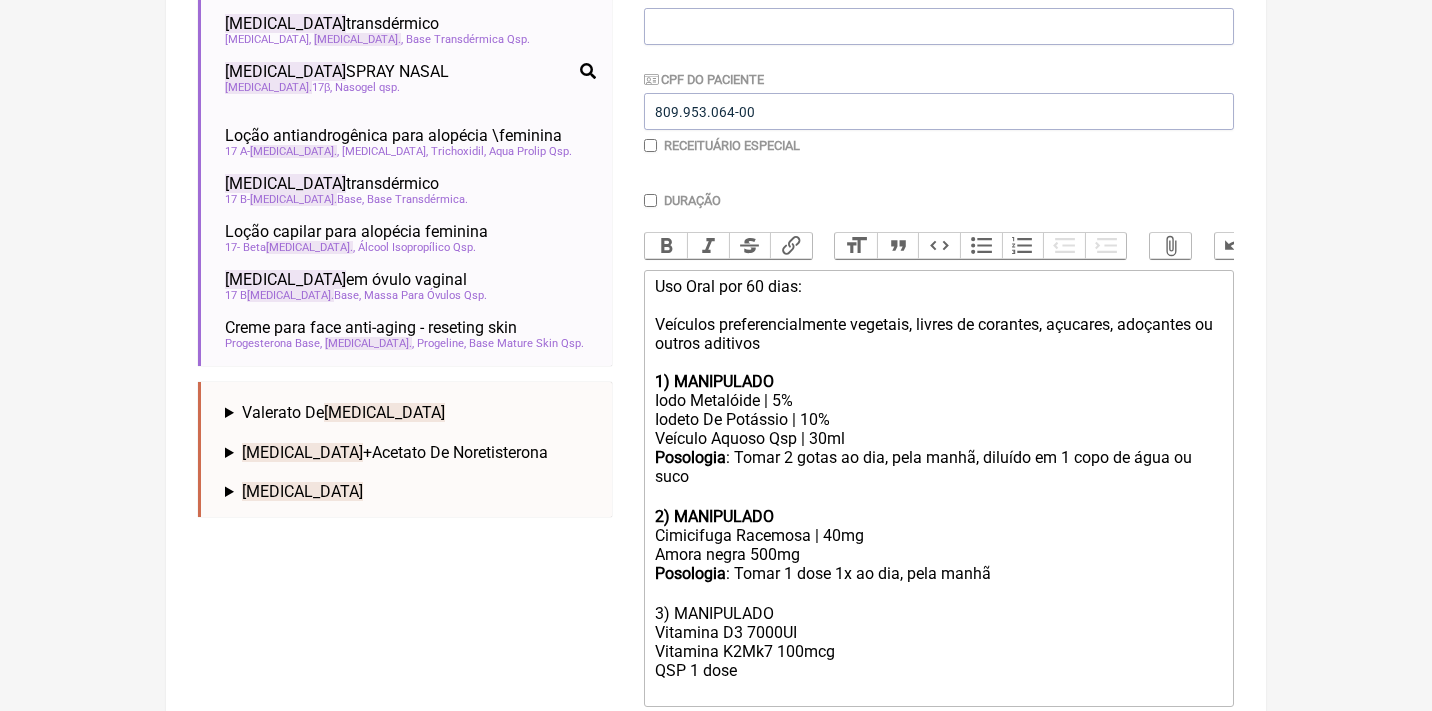 click on "Uso Oral por 60 dias: Veículos preferencialmente vegetais, livres de corantes, açucares, adoçantes ou outros aditivos" 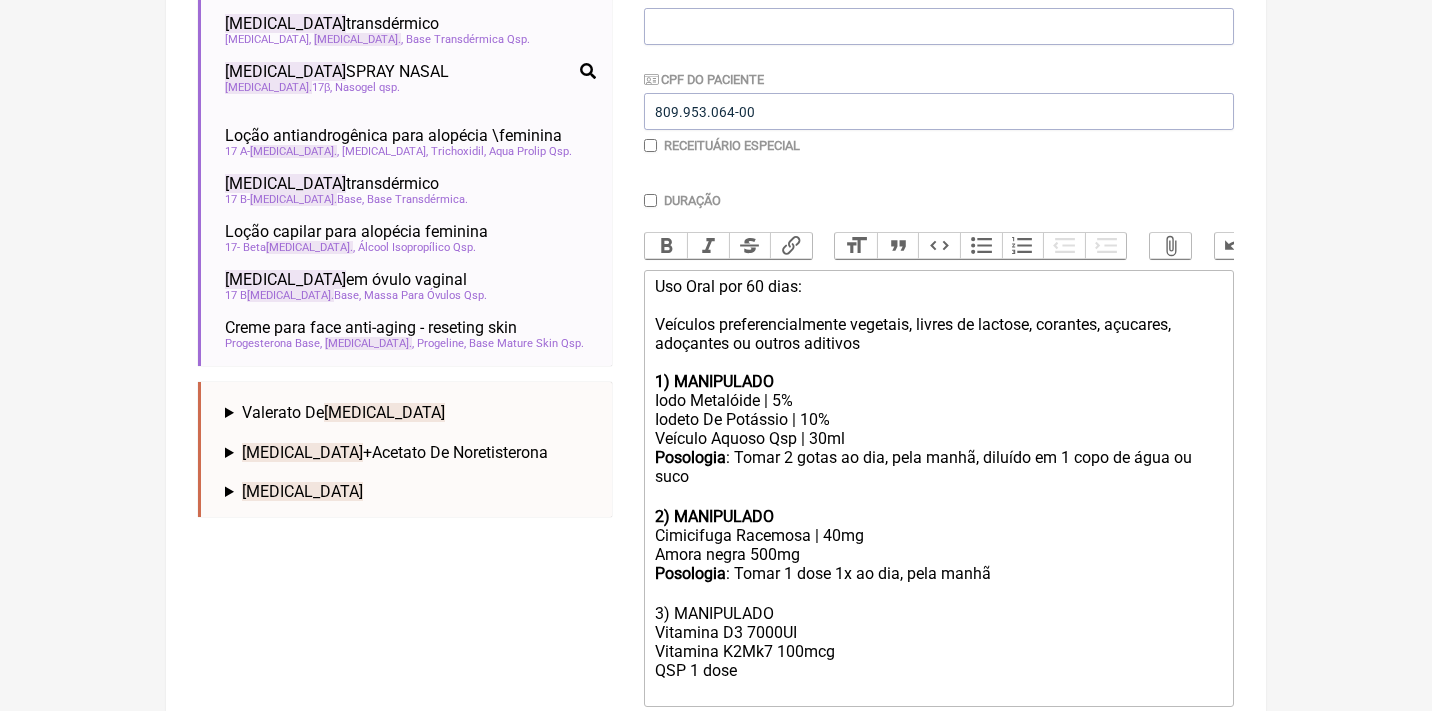 click on "Posologia : Tomar 1 dose 1x ao dia, pela manhã ㅤ 3) MANIPULADO Vitamina D3 7000UI Vitamina K2Mk7 100mcg QSP 1 dose" 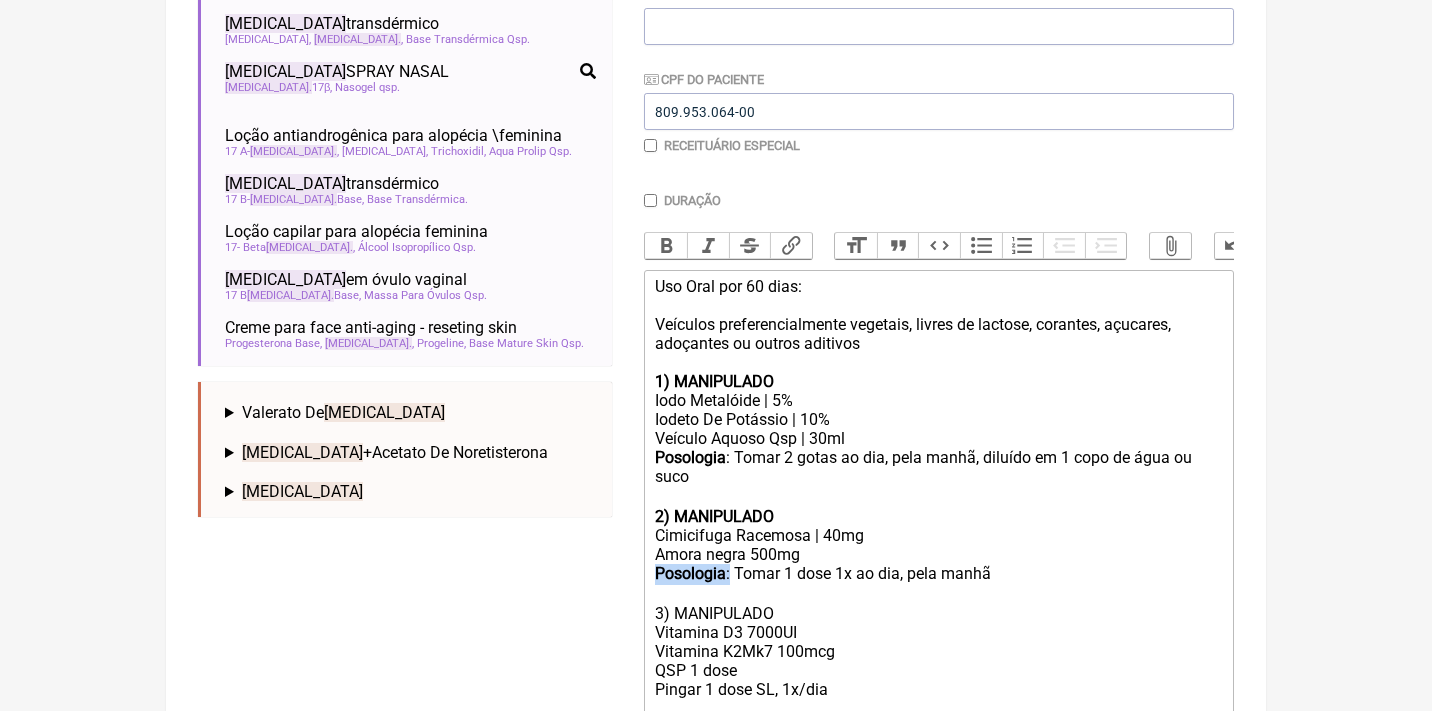 drag, startPoint x: 736, startPoint y: 559, endPoint x: 617, endPoint y: 551, distance: 119.26861 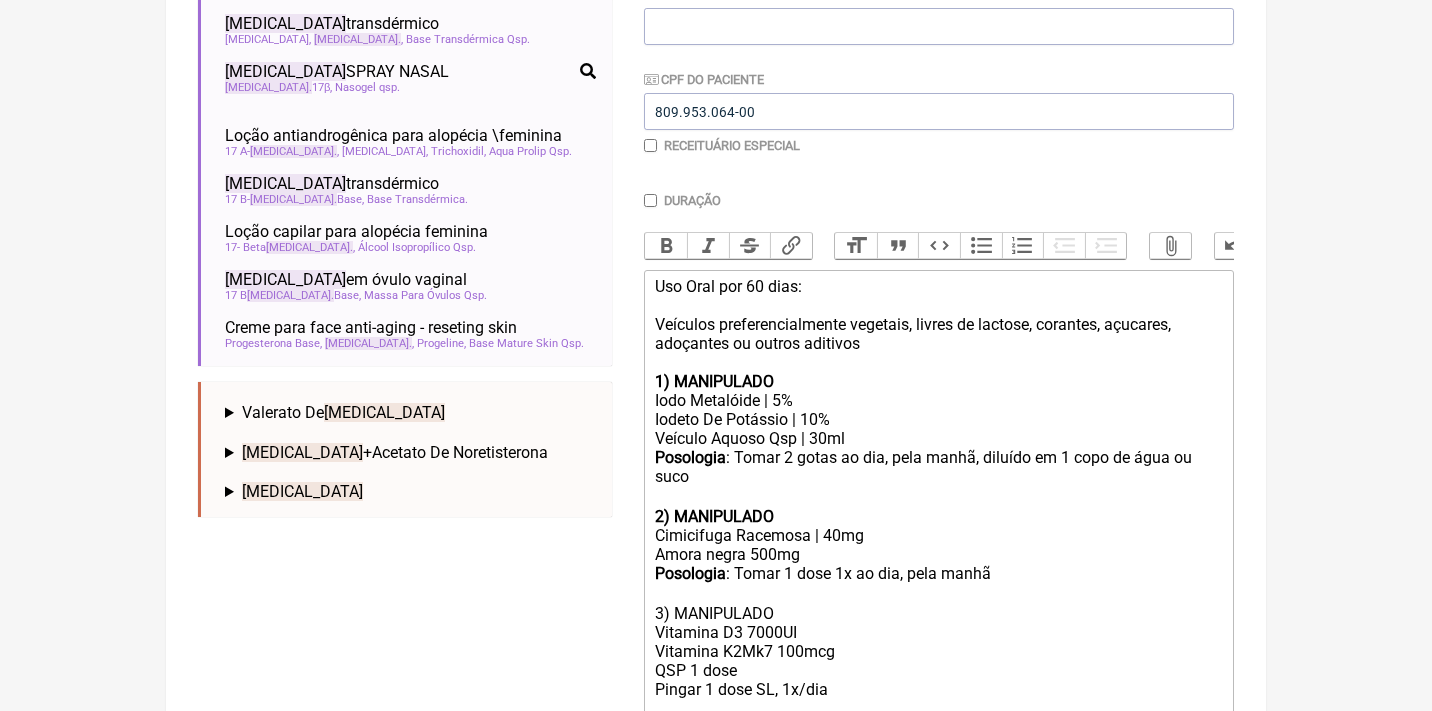 paste on "<strong>Posologia</strong>:" 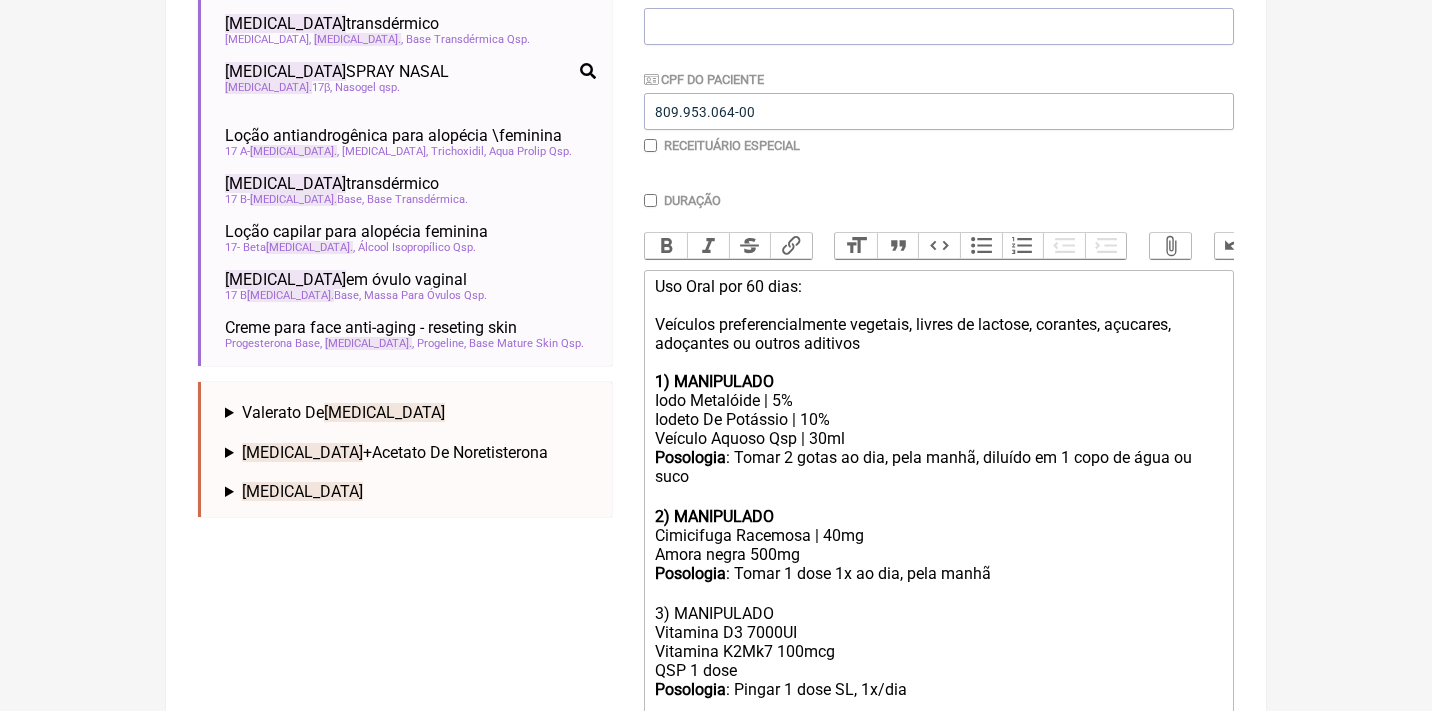 click on "Posologia : Tomar 1 dose 1x ao dia, pela manhã ㅤ 3) MANIPULADO Vitamina D3 7000UI Vitamina K2Mk7 100mcg QSP 1 dose Posologia : Pingar 1 dose SL, 1x/dia" 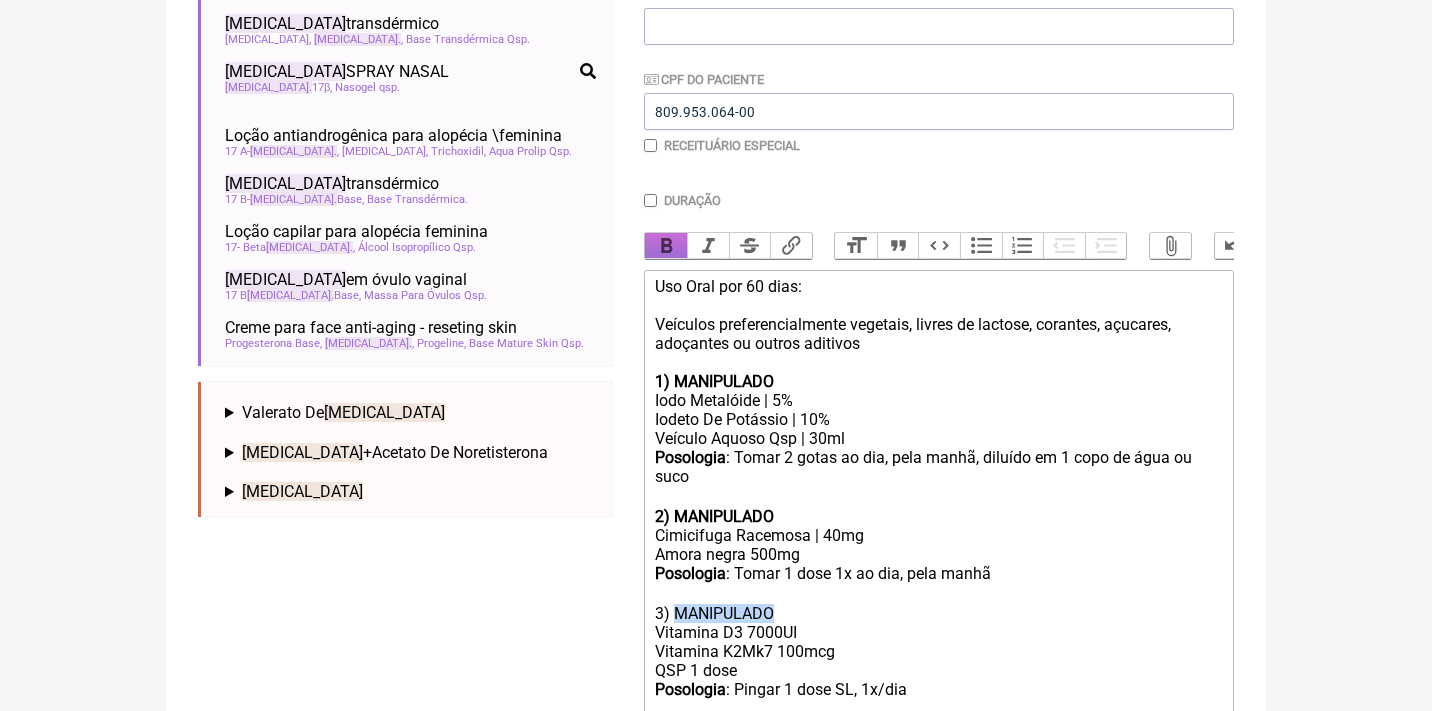 click on "Bold" at bounding box center [666, 246] 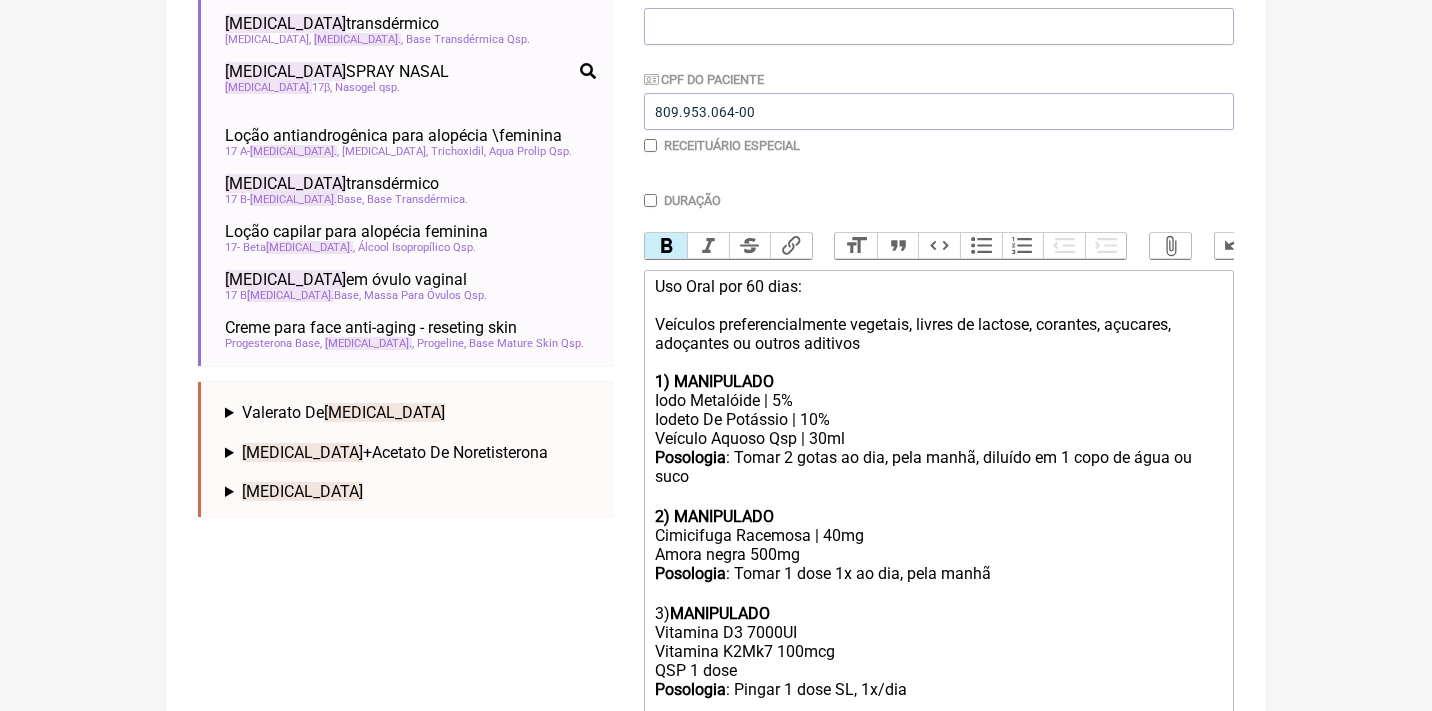 click on "Posologia : Tomar 1 dose 1x ao dia, pela manhã ㅤ 3)  MANIPULADO Vitamina D3 7000UI Vitamina K2Mk7 100mcg QSP 1 dose Posologia : Pingar 1 dose SL, 1x/dia" 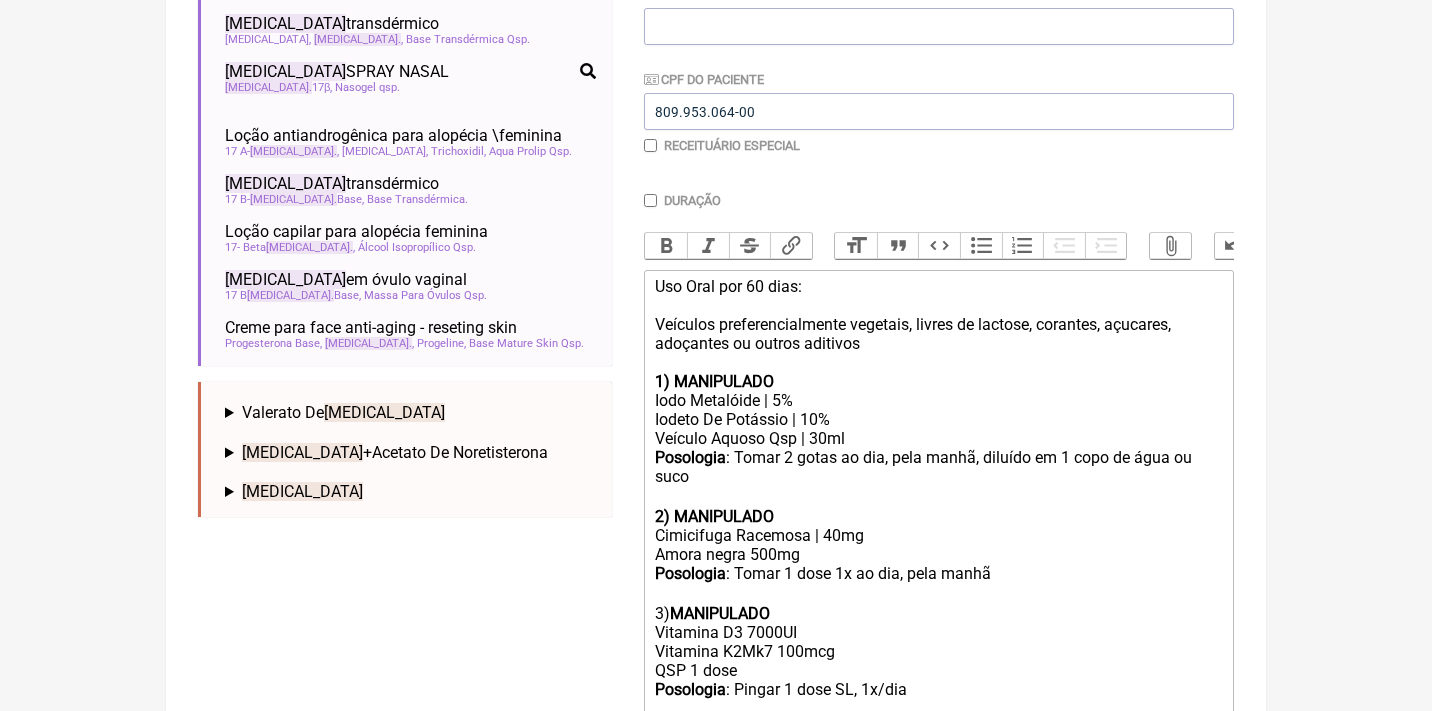 scroll, scrollTop: 556, scrollLeft: 0, axis: vertical 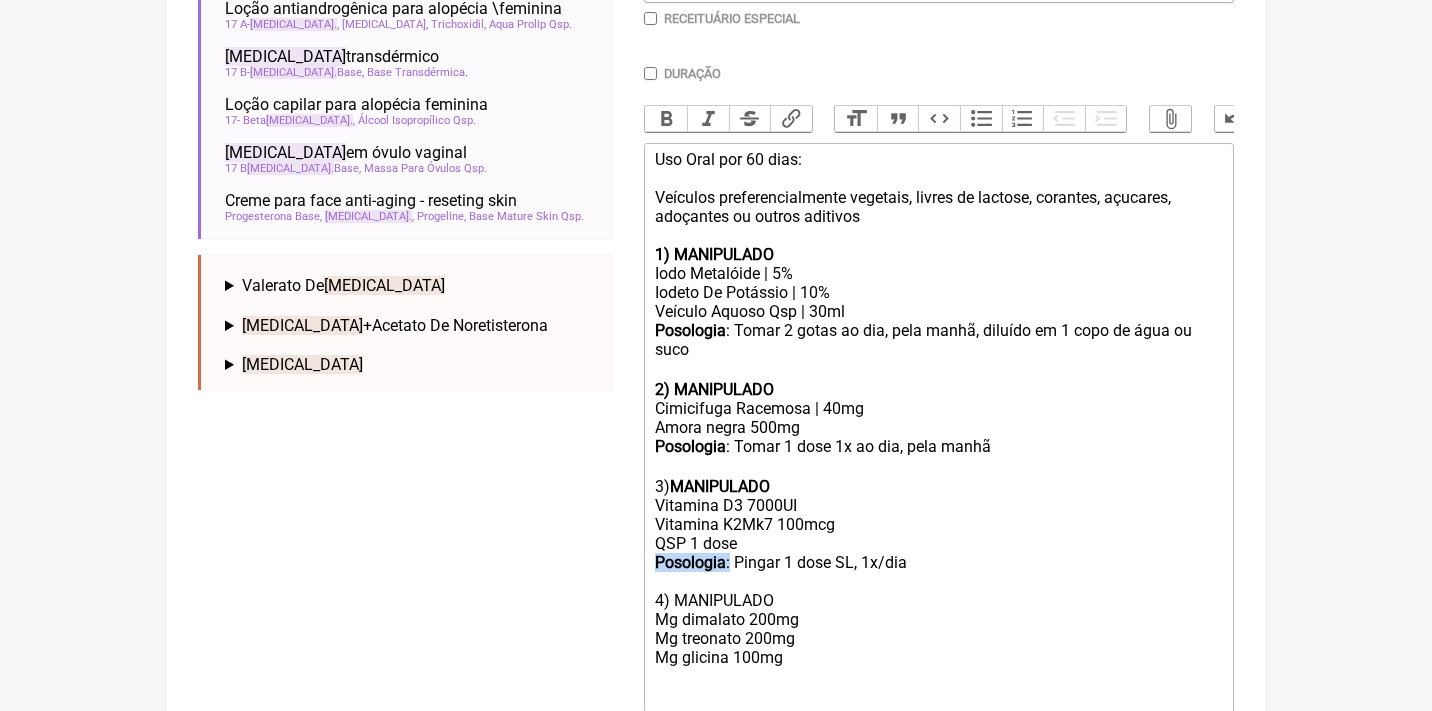 drag, startPoint x: 737, startPoint y: 540, endPoint x: 615, endPoint y: 525, distance: 122.91867 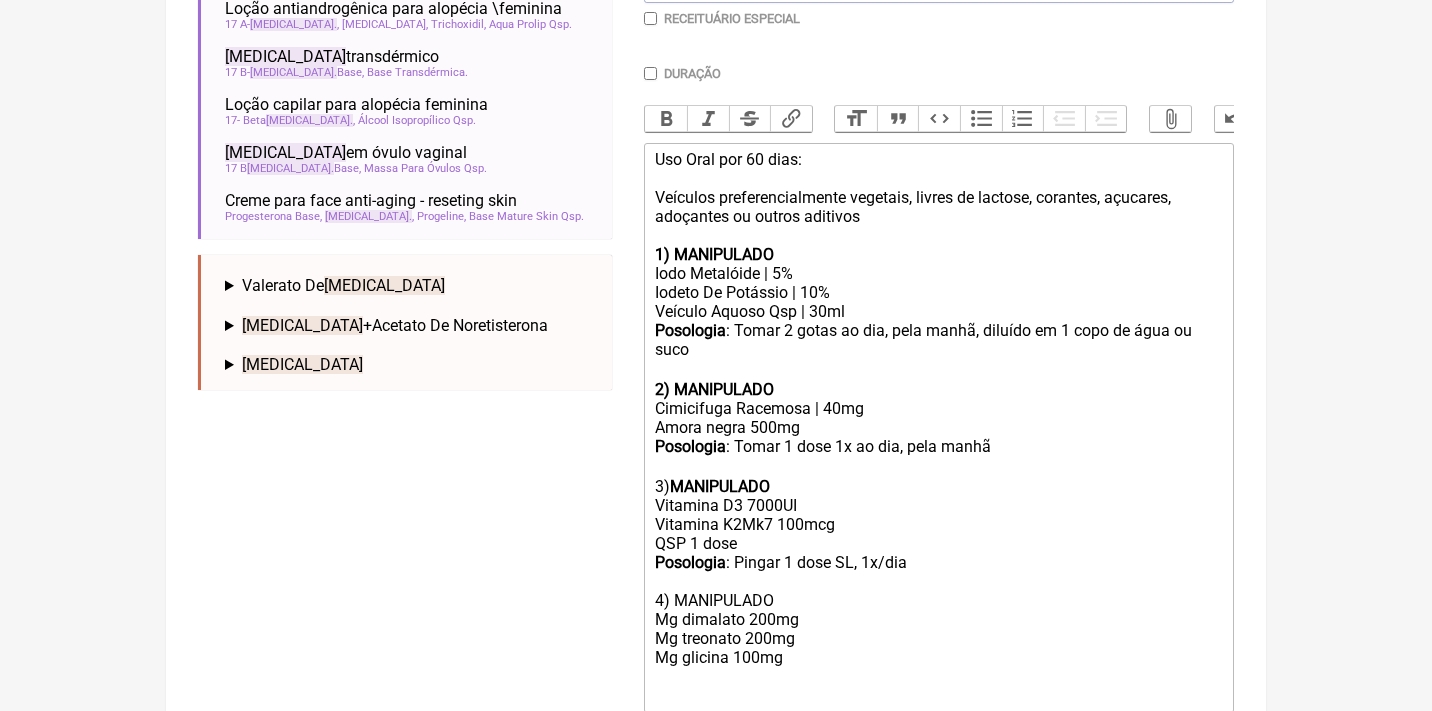 paste on "strong>Posologia</strong>:<" 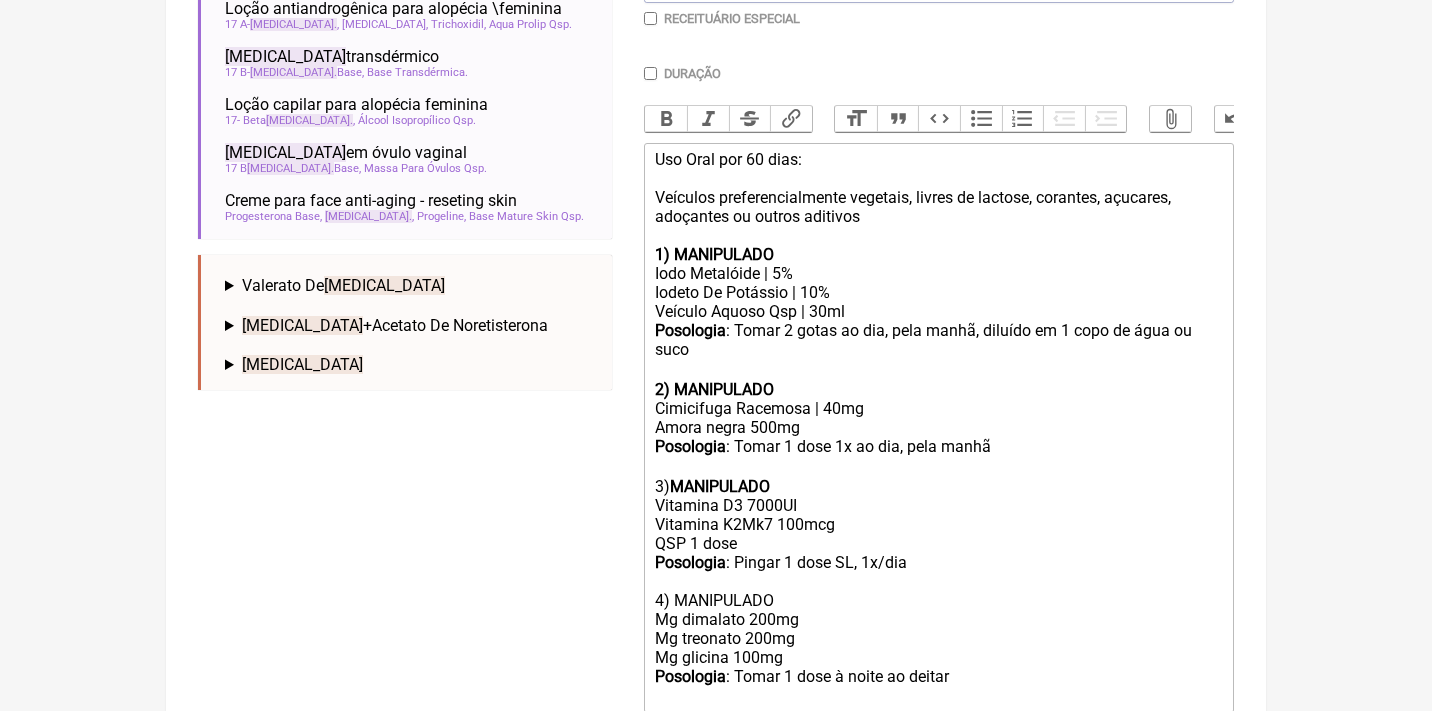 scroll, scrollTop: 654, scrollLeft: 0, axis: vertical 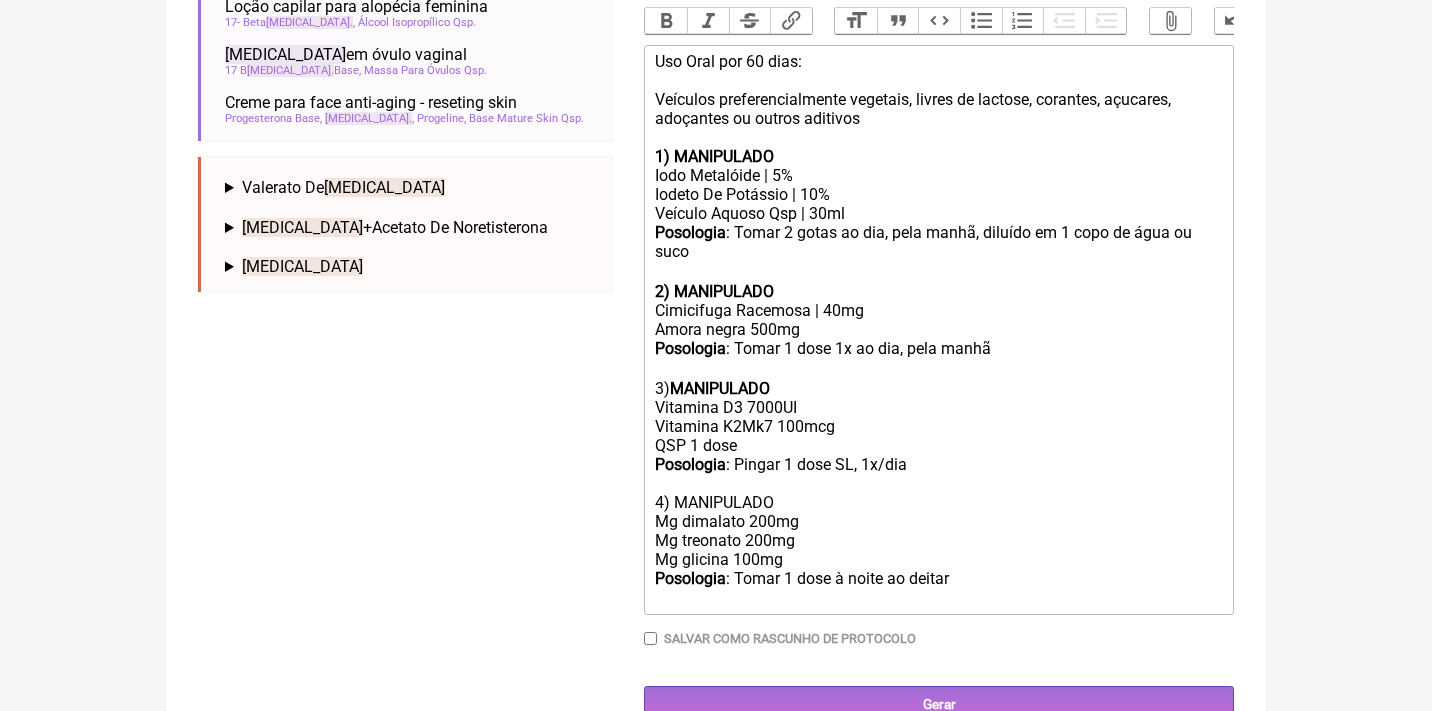 click on "Posologia : Tomar 1 dose 1x ao dia, pela manhã ㅤ 3)  MANIPULADO Vitamina D3 7000UI Vitamina K2Mk7 100mcg QSP 1 dose Posologia : Pingar 1 dose SL, 1x/dia 4) MANIPULADO Mg dimalato 200mg Mg treonato 200mg Mg glicina 100mg Posologia : Tomar 1 dose à noite ao deitar" 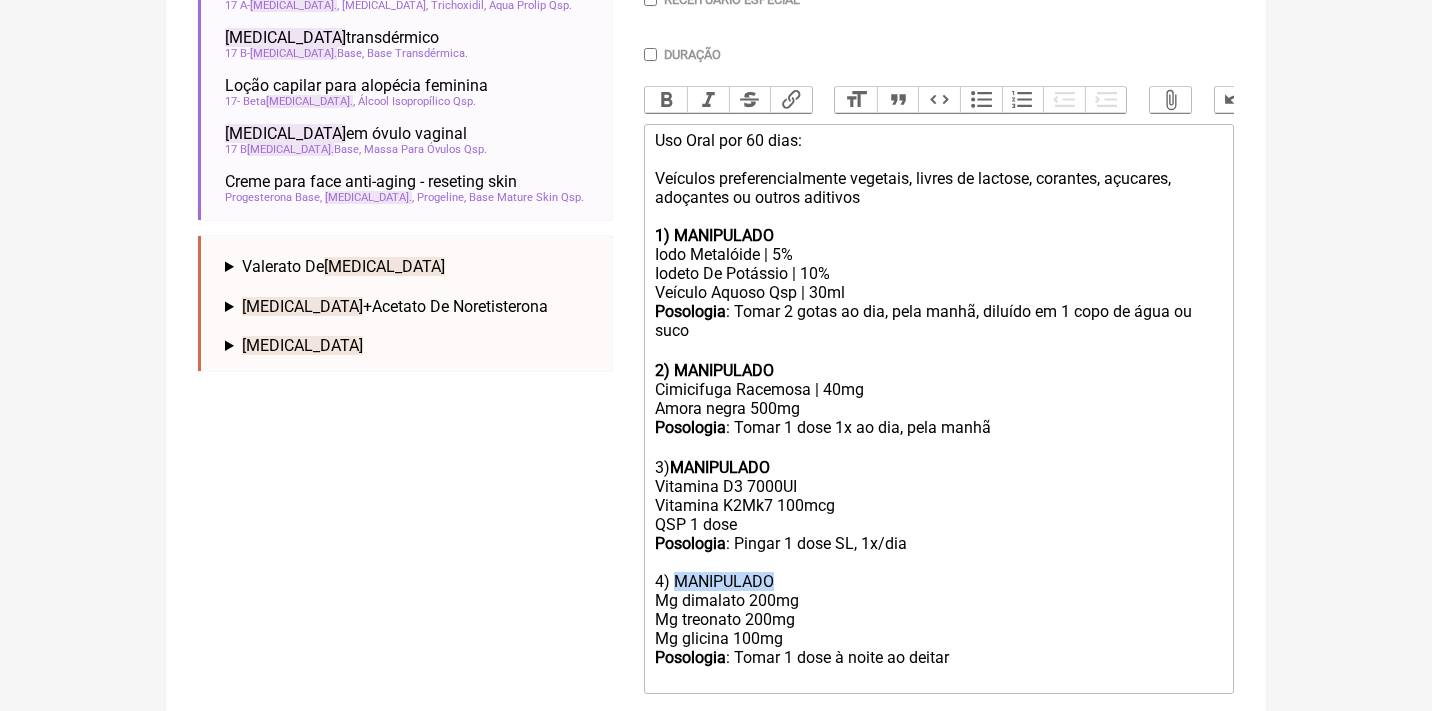 scroll, scrollTop: 573, scrollLeft: 0, axis: vertical 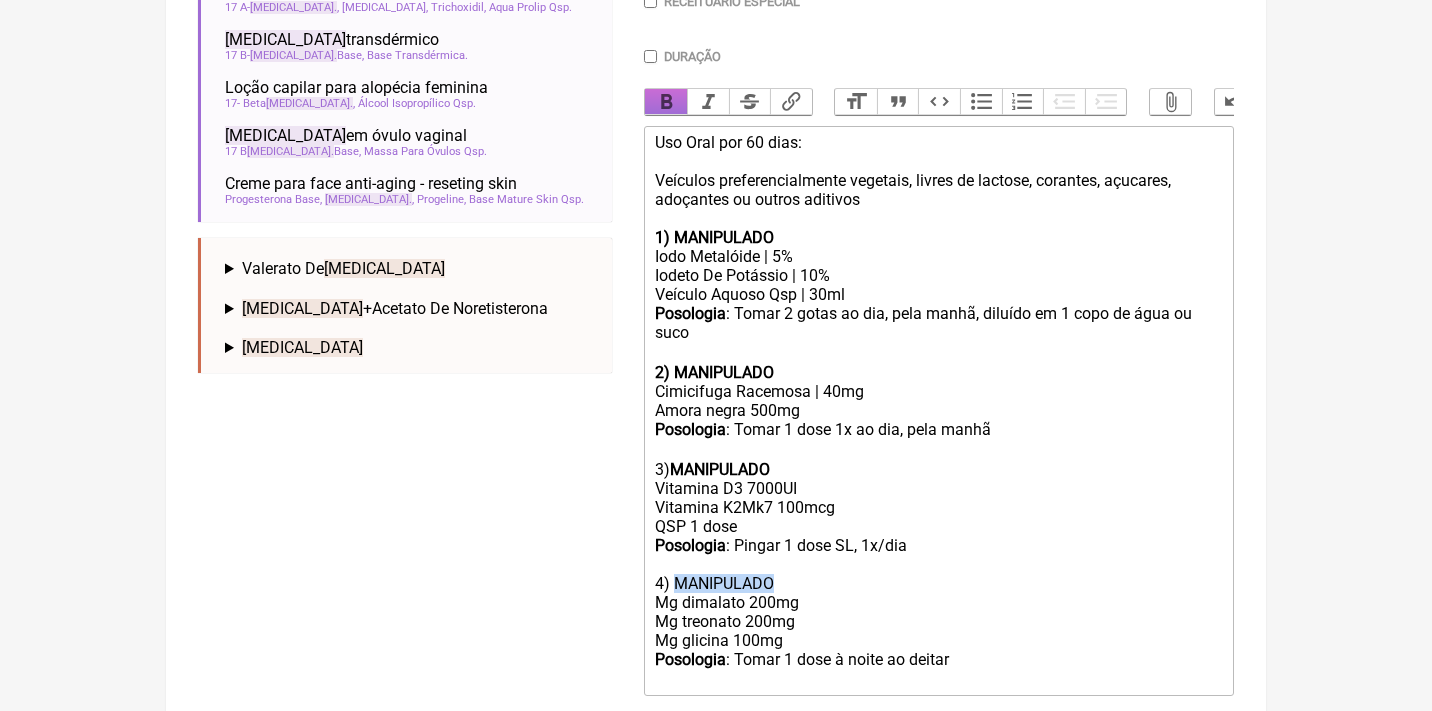 click on "Bold" at bounding box center (666, 102) 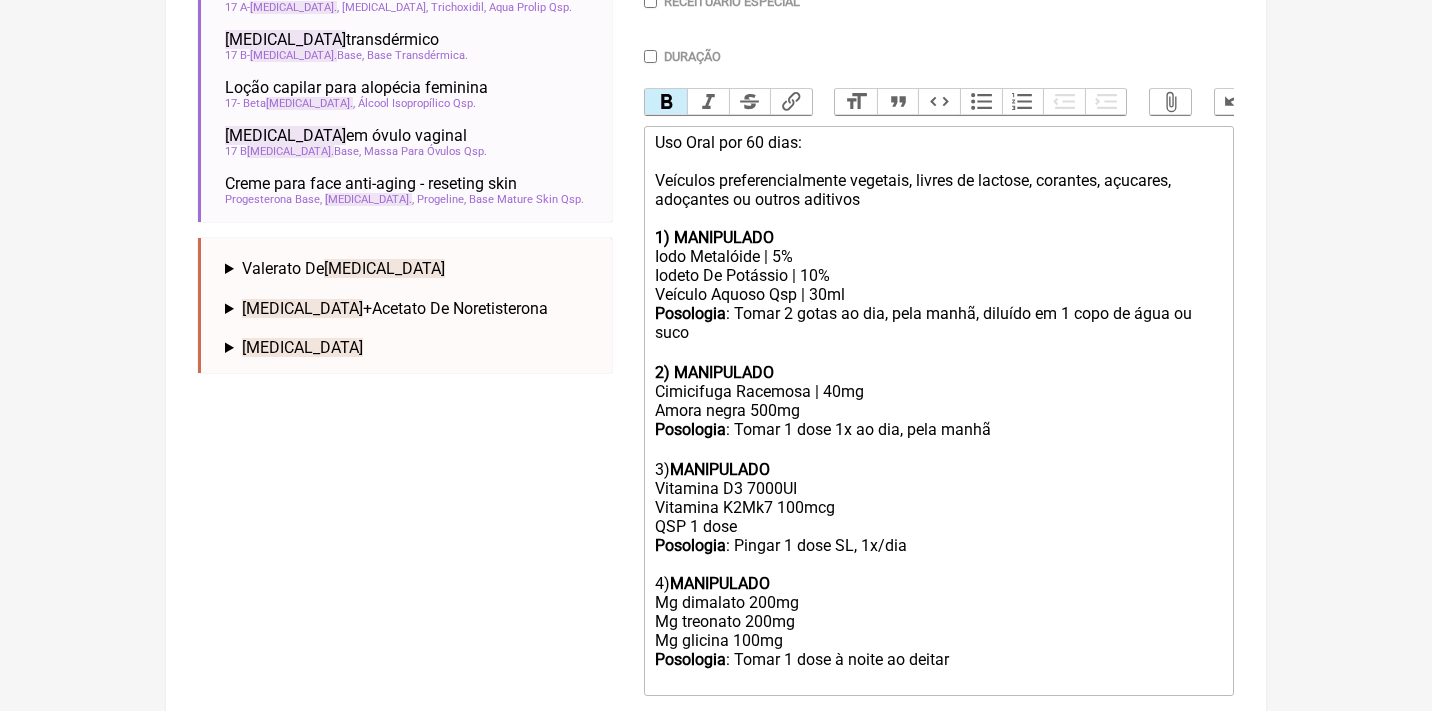 click on "Posologia : Tomar 1 dose 1x ao dia, pela manhã ㅤ 3)  MANIPULADO Vitamina D3 7000UI Vitamina K2Mk7 100mcg QSP 1 dose Posologia : Pingar 1 dose SL, 1x/dia 4)  MANIPULADO Mg dimalato 200mg Mg treonato 200mg Mg glicina 100mg Posologia : Tomar 1 dose à noite ao deitar" 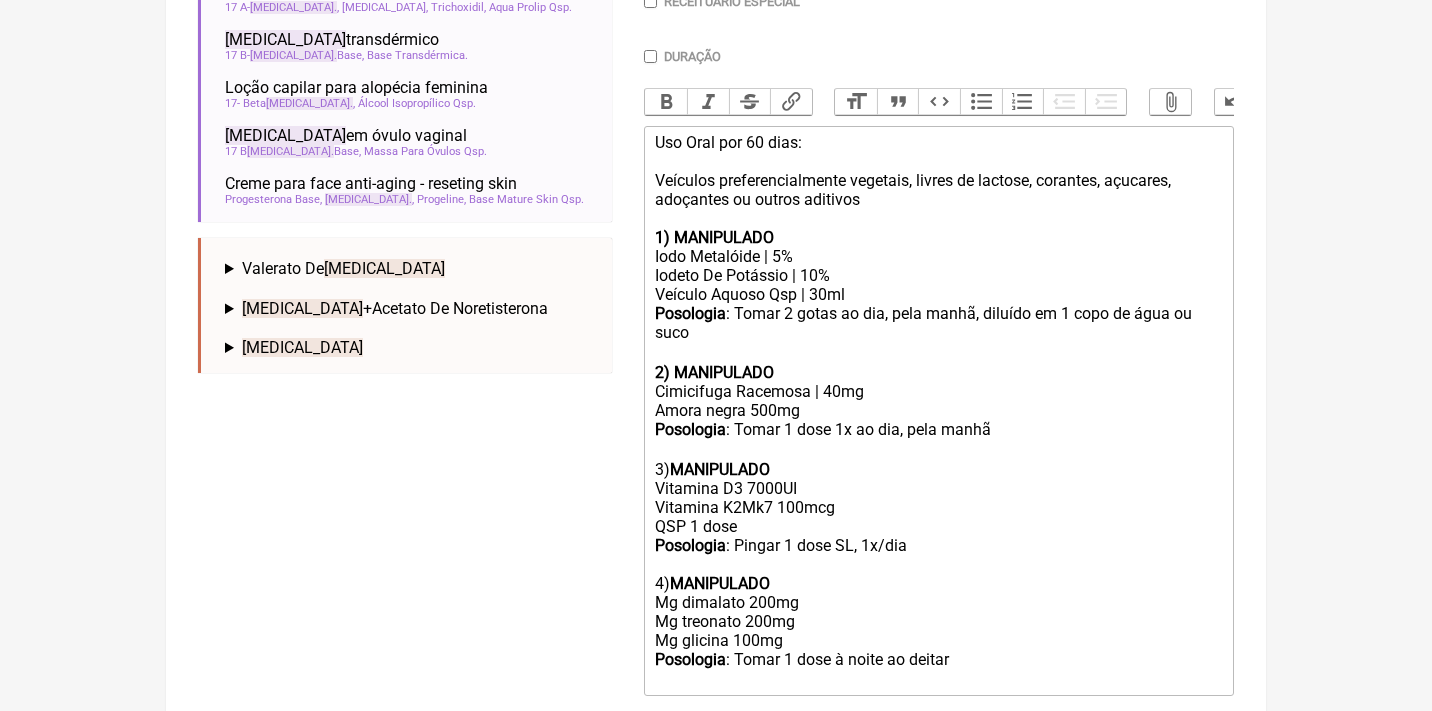 click on "Posologia : Tomar 1 dose 1x ao dia, pela manhã ㅤ 3)  MANIPULADO Vitamina D3 7000UI Vitamina K2Mk7 100mcg QSP 1 dose Posologia : Pingar 1 dose SL, 1x/dia 4)  MANIPULADO Mg dimalato 200mg Mg treonato 200mg Mg glicina 100mg Posologia : Tomar 1 dose à noite ao deitar" 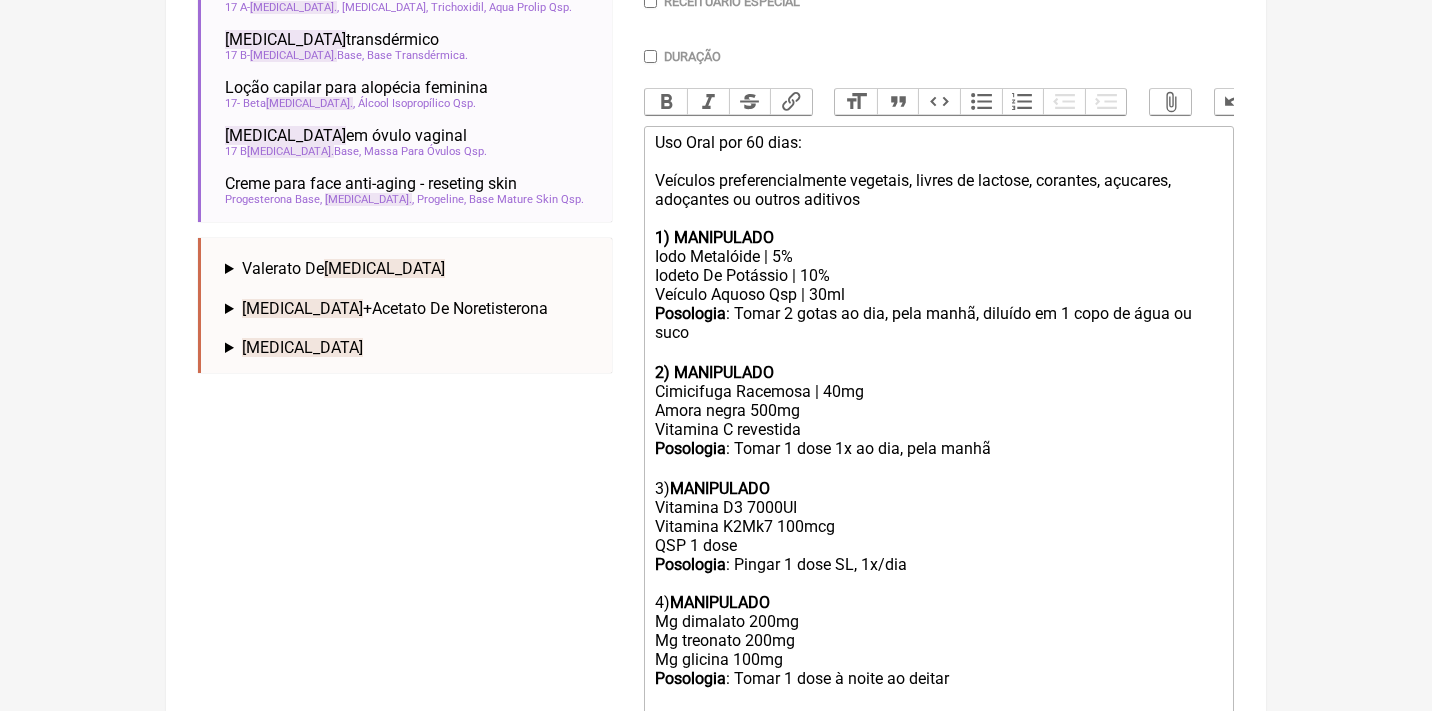 click on "Posologia : Tomar 1 dose 1x ao dia, pela manhã ㅤ 3)  MANIPULADO Vitamina D3 7000UI Vitamina K2Mk7 100mcg QSP 1 dose Posologia : Pingar 1 dose SL, 1x/dia 4)  MANIPULADO Mg dimalato 200mg Mg treonato 200mg Mg glicina 100mg Posologia : Tomar 1 dose à noite ao deitar" 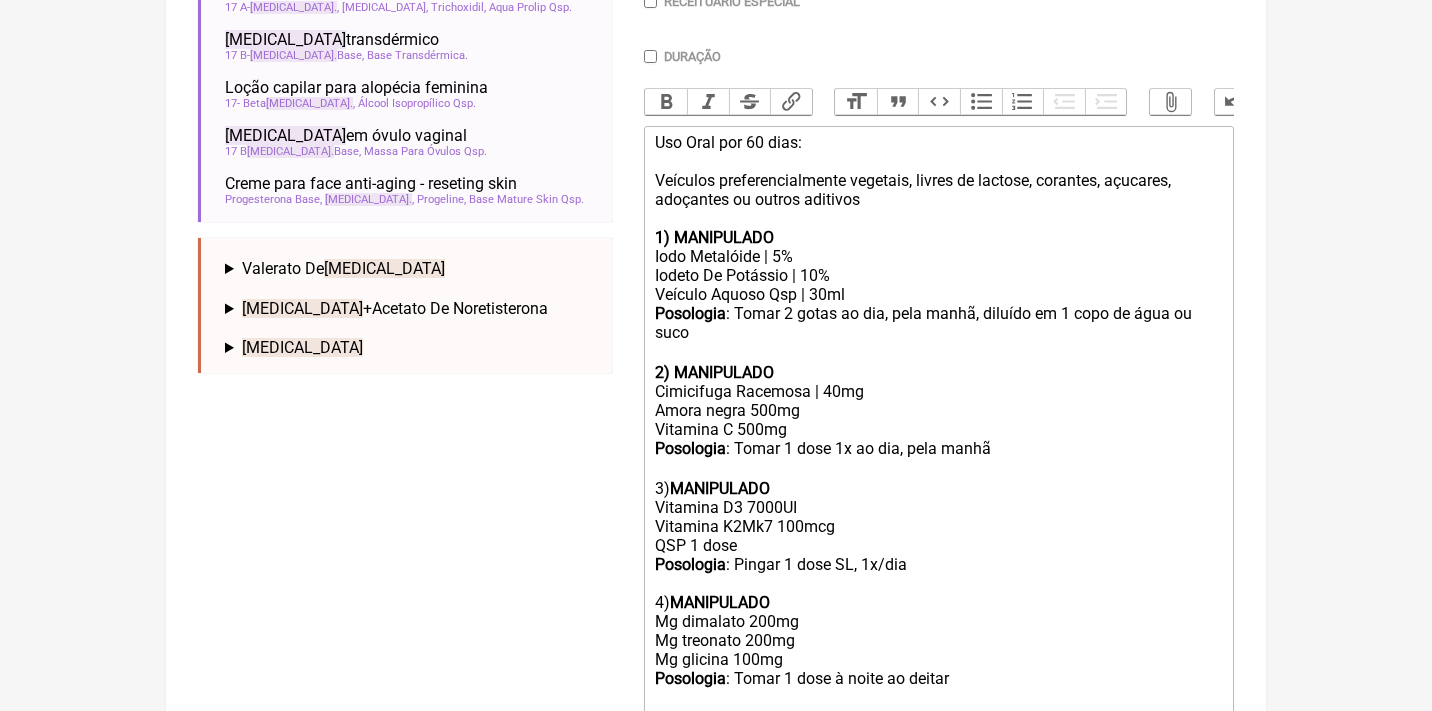 click on "Posologia : Tomar 1 dose 1x ao dia, pela manhã ㅤ 3)  MANIPULADO Vitamina D3 7000UI Vitamina K2Mk7 100mcg QSP 1 dose Posologia : Pingar 1 dose SL, 1x/dia 4)  MANIPULADO Mg dimalato 200mg Mg treonato 200mg Mg glicina 100mg Posologia : Tomar 1 dose à noite ao deitar" 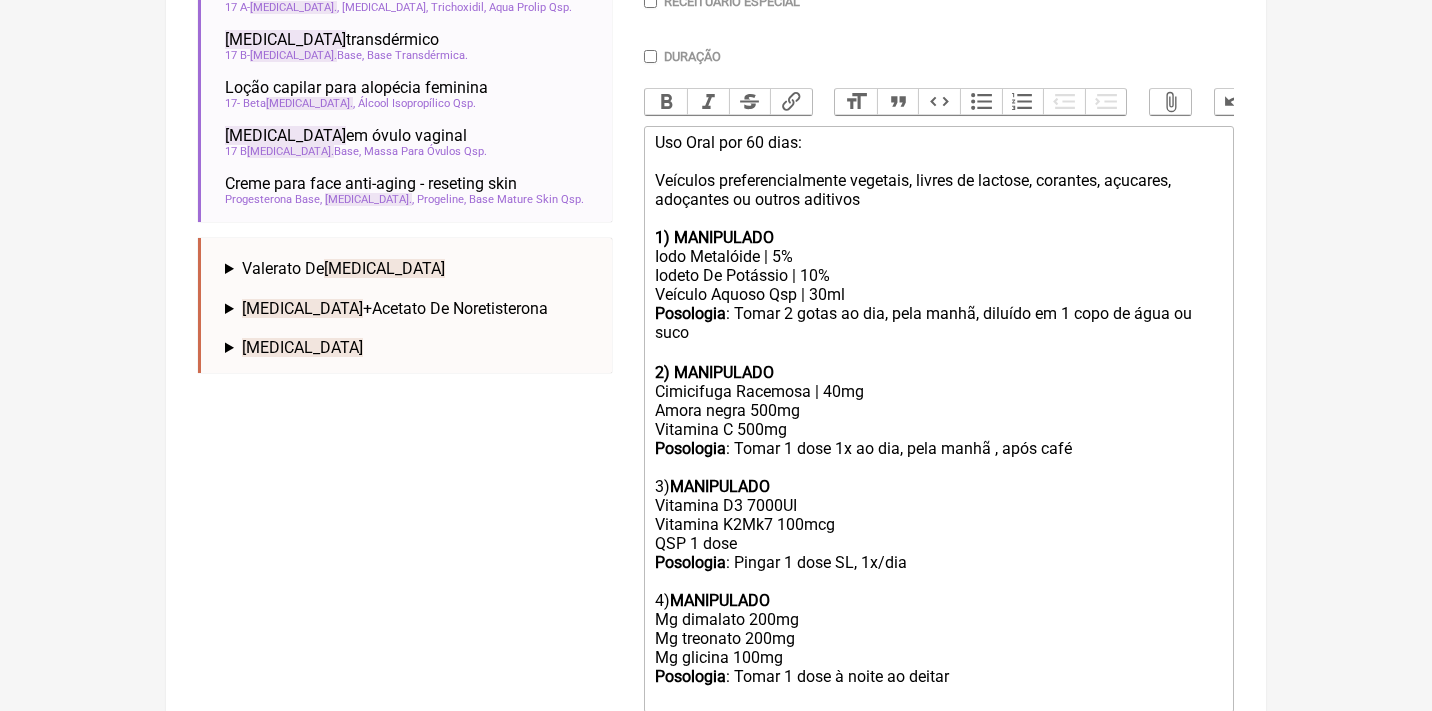scroll, scrollTop: 654, scrollLeft: 0, axis: vertical 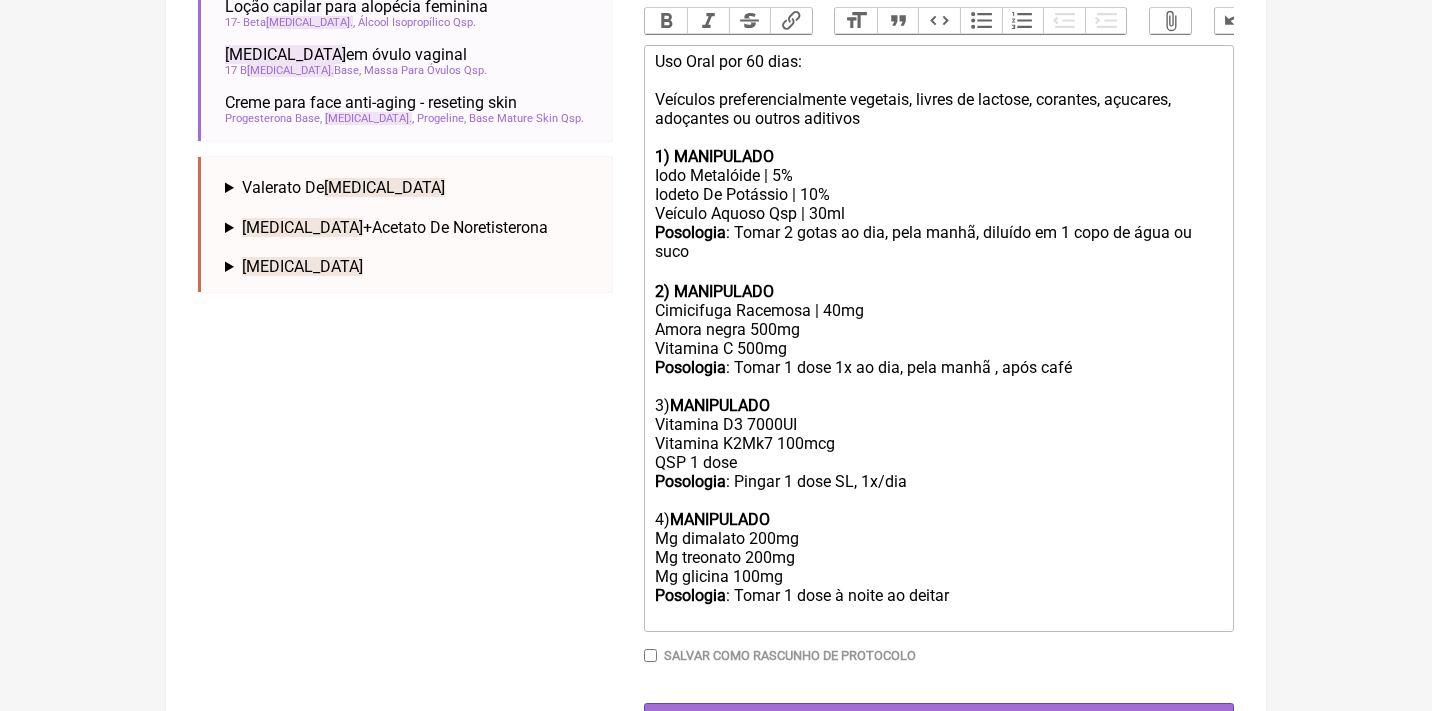 click on "Posologia : Tomar 1 dose 1x ao dia, pela manhã , após café 3)  MANIPULADO Vitamina D3 7000UI Vitamina K2Mk7 100mcg QSP 1 dose Posologia : Pingar 1 dose SL, 1x/dia 4)  MANIPULADO Mg dimalato 200mg Mg treonato 200mg Mg glicina 100mg Posologia : Tomar 1 dose à noite ao deitar" 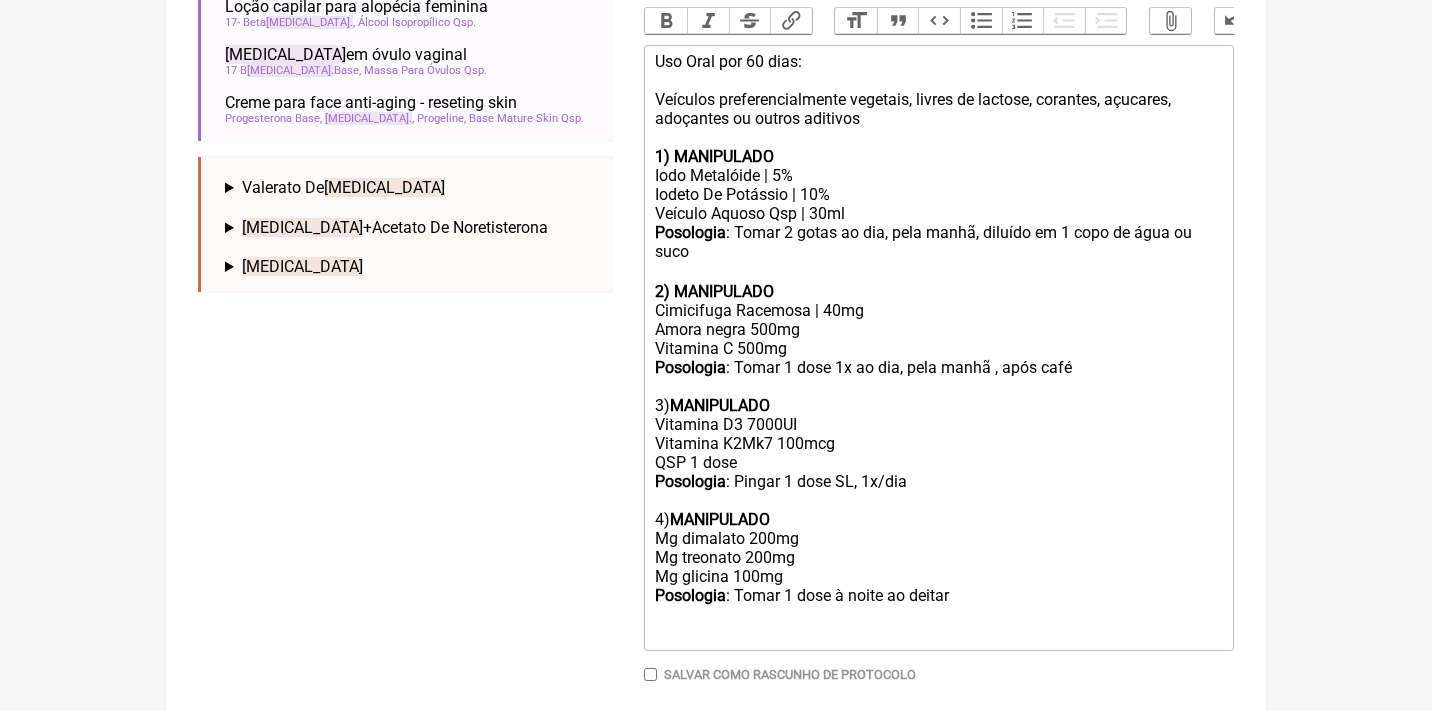 type on "<div>Uso Oral por 60 dias:<br><br>Veículos preferencialmente vegetais, livres de lactose, corantes, açucares, adoçantes ou outros aditivos<br>&nbsp;</div><div><strong>1) MANIPULADO</strong></div><div>Iodo Metalóide | 5%</div><div>Iodeto De Potássio | 10%</div><div>Veículo Aquoso Qsp | 30ml</div><div><strong>Posologia</strong>: Tomar 2 gotas ao dia, pela manhã, diluído em 1 copo de água ou suco ㅤ<br><br><strong>2) MANIPULADO</strong></div><div>Cimicifuga Racemosa | 40mg</div><div>Amora negra 500mg<br>Vitamina C 500mg&nbsp;</div><div><strong>Posologia</strong>: Tomar 1 dose 1x ao dia, pela manhã , após café<br><br>3) <strong>MANIPULADO</strong><br>Vitamina D3 7000UI<br>Vitamina K2Mk7 100mcg<br>QSP 1 dose<br><strong>Posologia</strong>: Pingar 1 dose SL, 1x/dia<br><br>4) <strong>MANIPULADO</strong><br>Mg dimalato 200mg<br>Mg treonato 200mg<br>Mg glicina 100mg<br><strong>Posologia</strong>: Tomar 1 dose à noite ao deitar<br><br><br><br></div>" 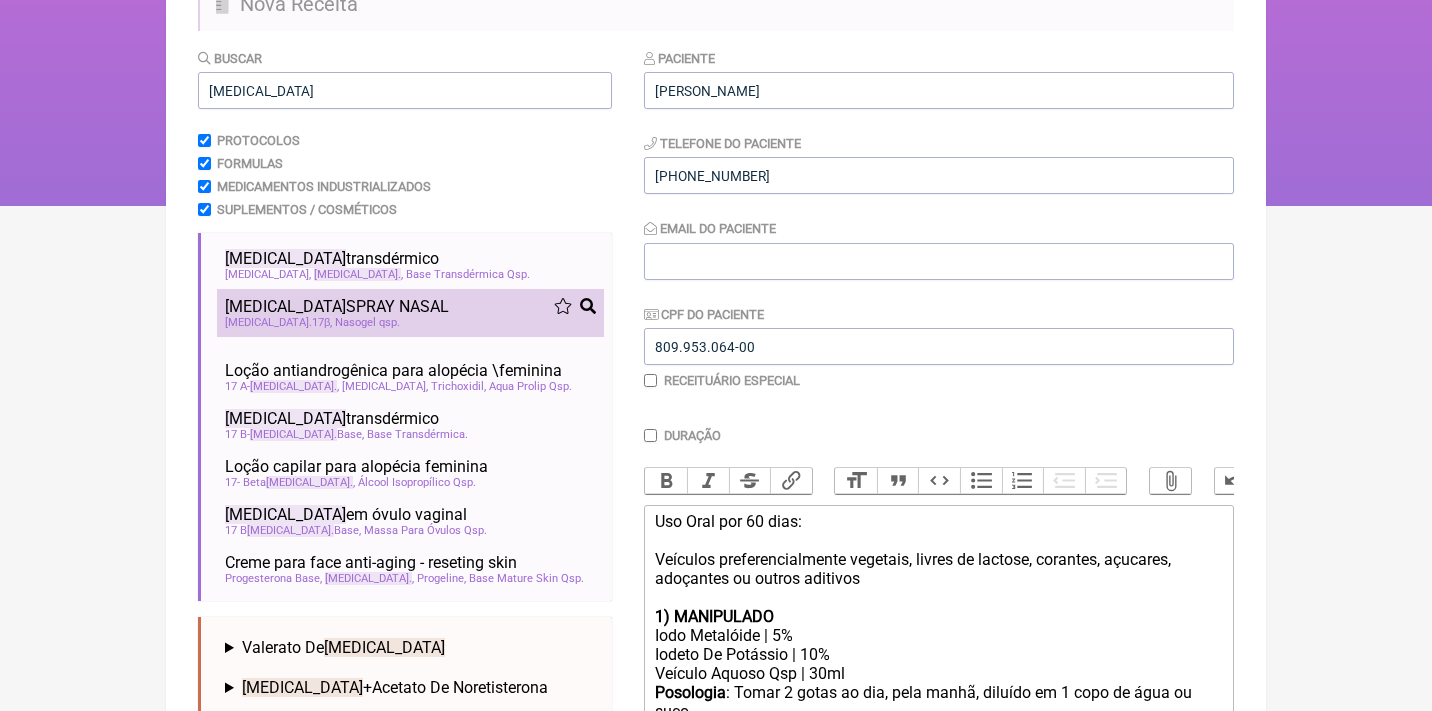 scroll, scrollTop: 151, scrollLeft: 0, axis: vertical 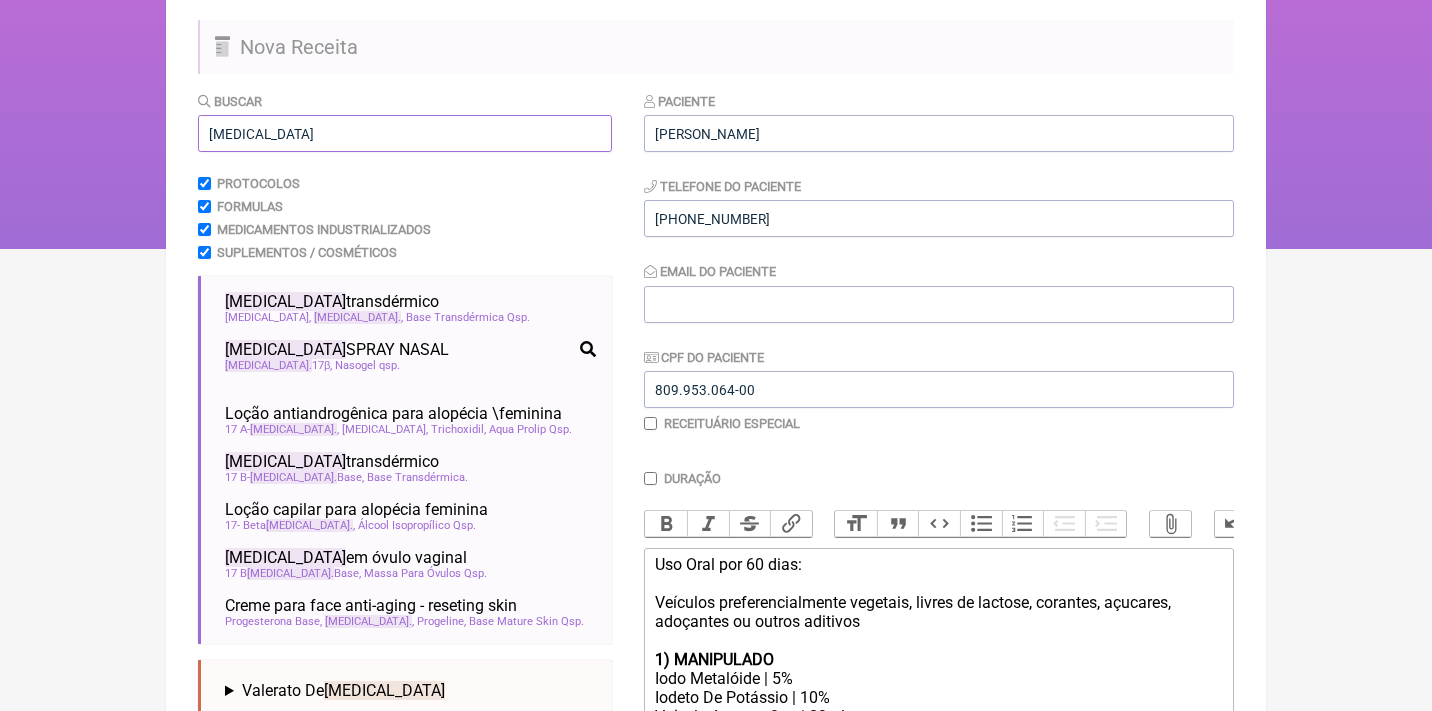 drag, startPoint x: 299, startPoint y: 132, endPoint x: 134, endPoint y: 124, distance: 165.19383 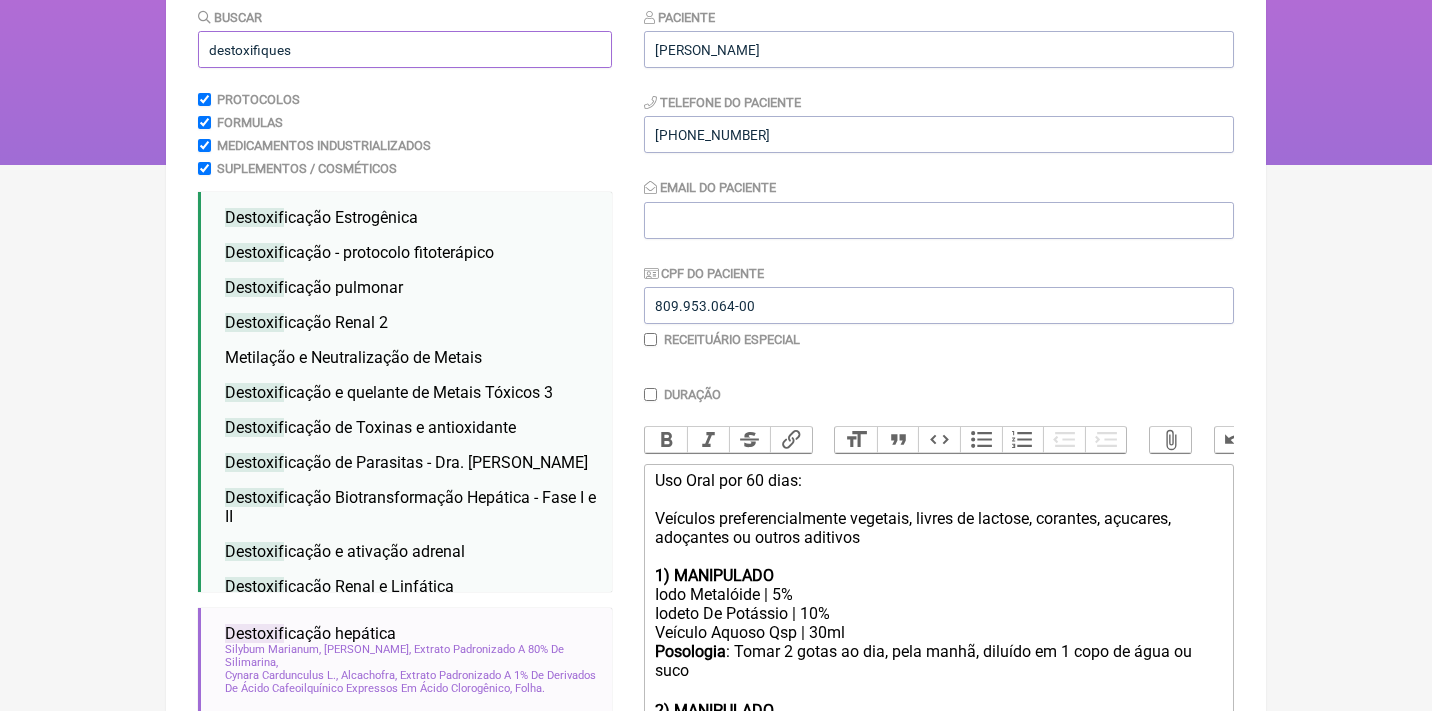 scroll, scrollTop: 210, scrollLeft: 0, axis: vertical 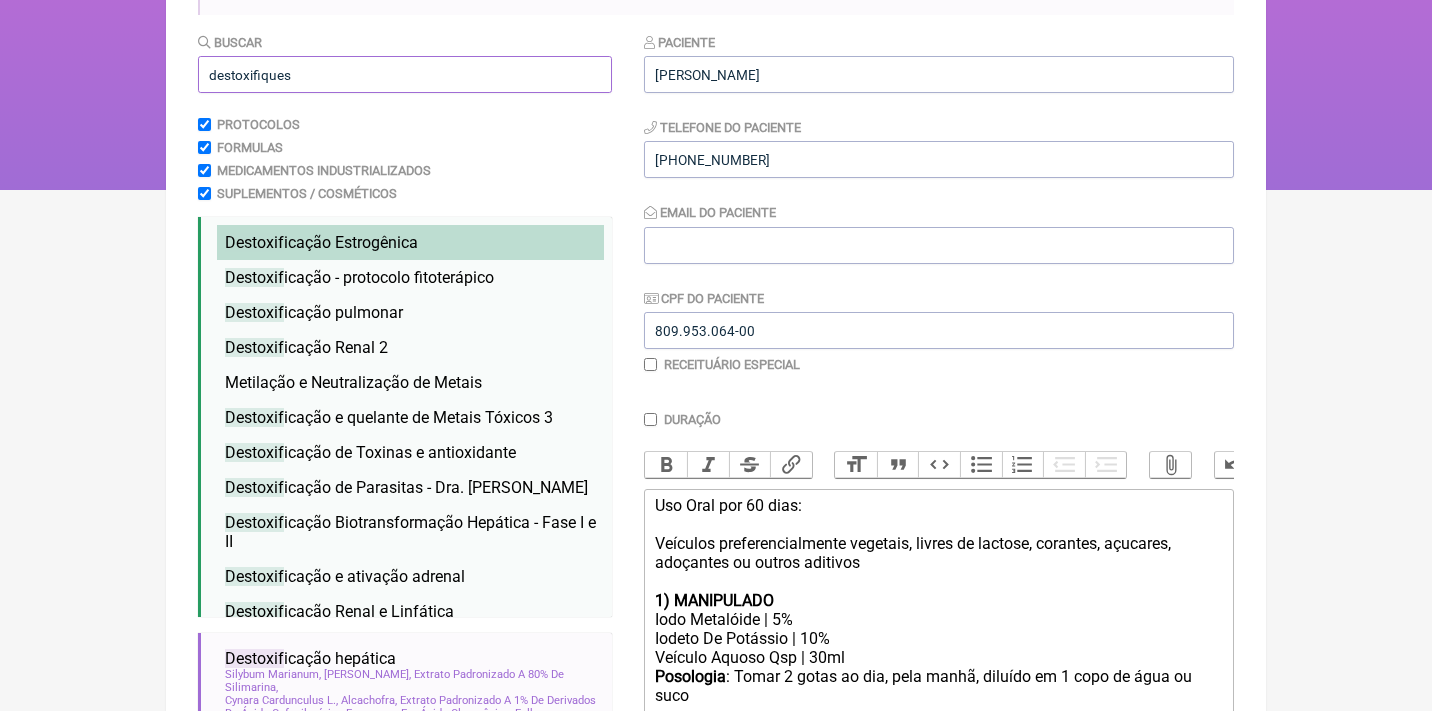 type on "destoxifiques" 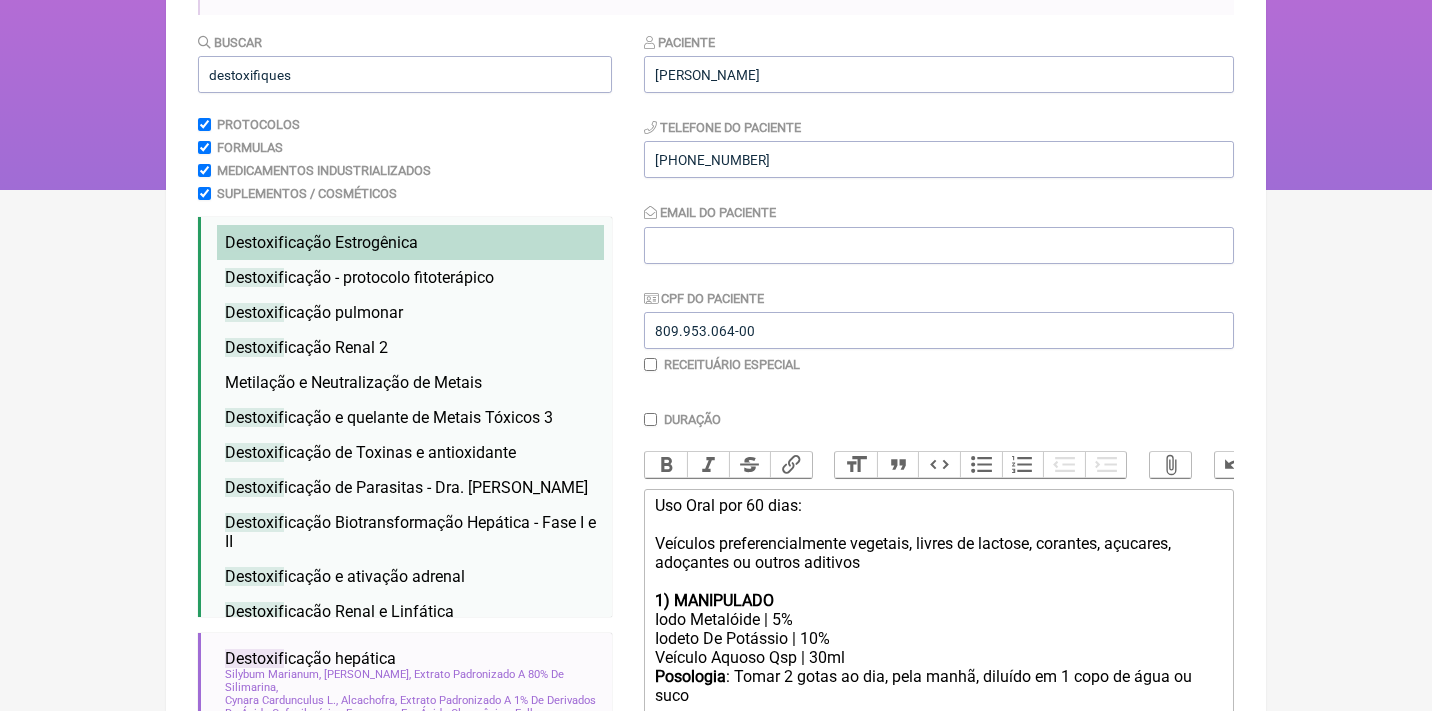 click on "Destoxif icação Estrogênica" at bounding box center [321, 242] 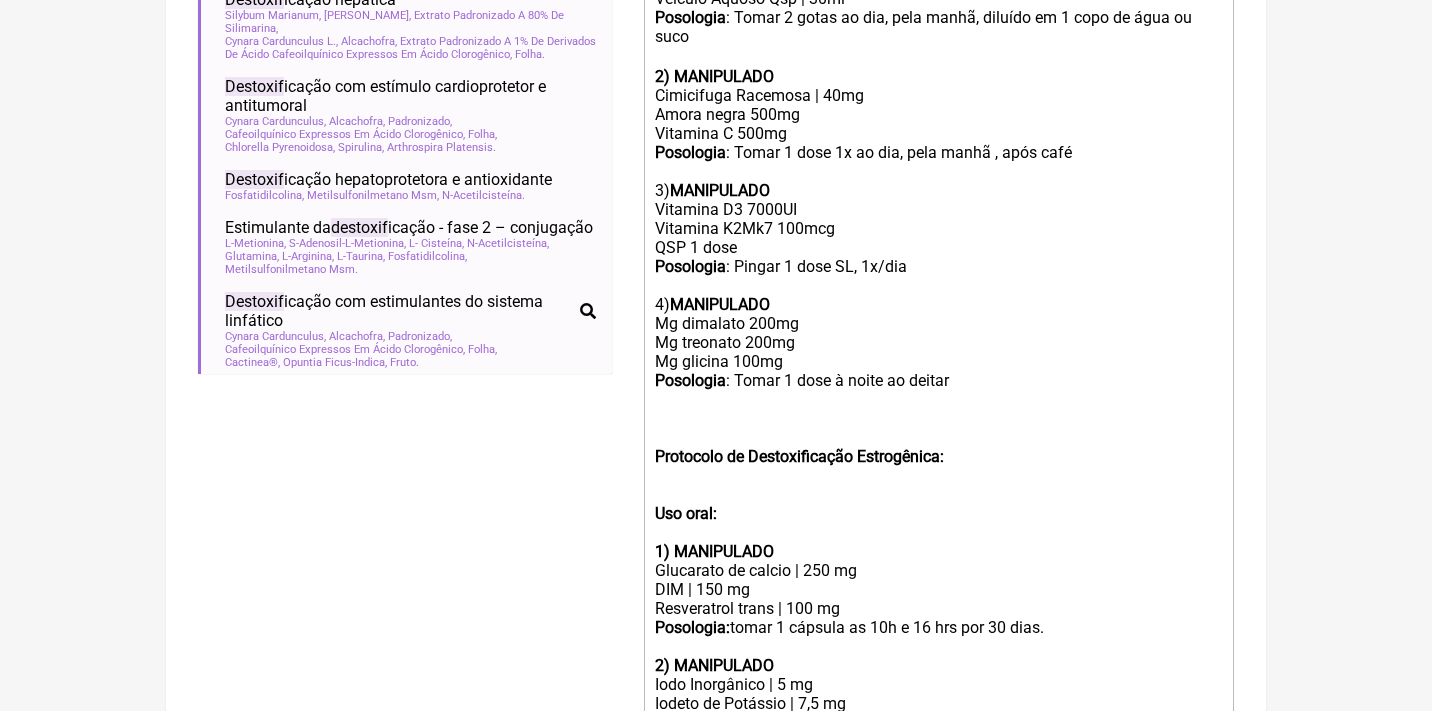 scroll, scrollTop: 883, scrollLeft: 0, axis: vertical 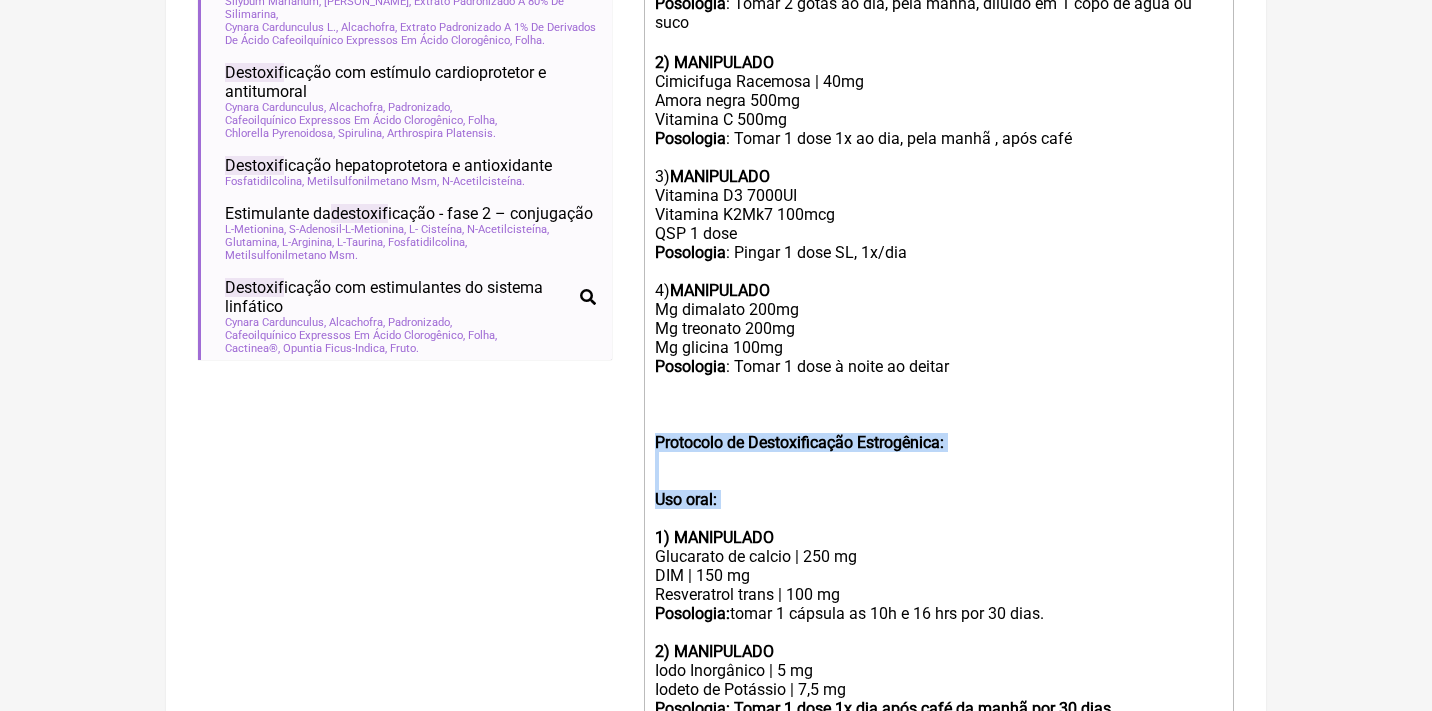 drag, startPoint x: 743, startPoint y: 469, endPoint x: 642, endPoint y: 395, distance: 125.207825 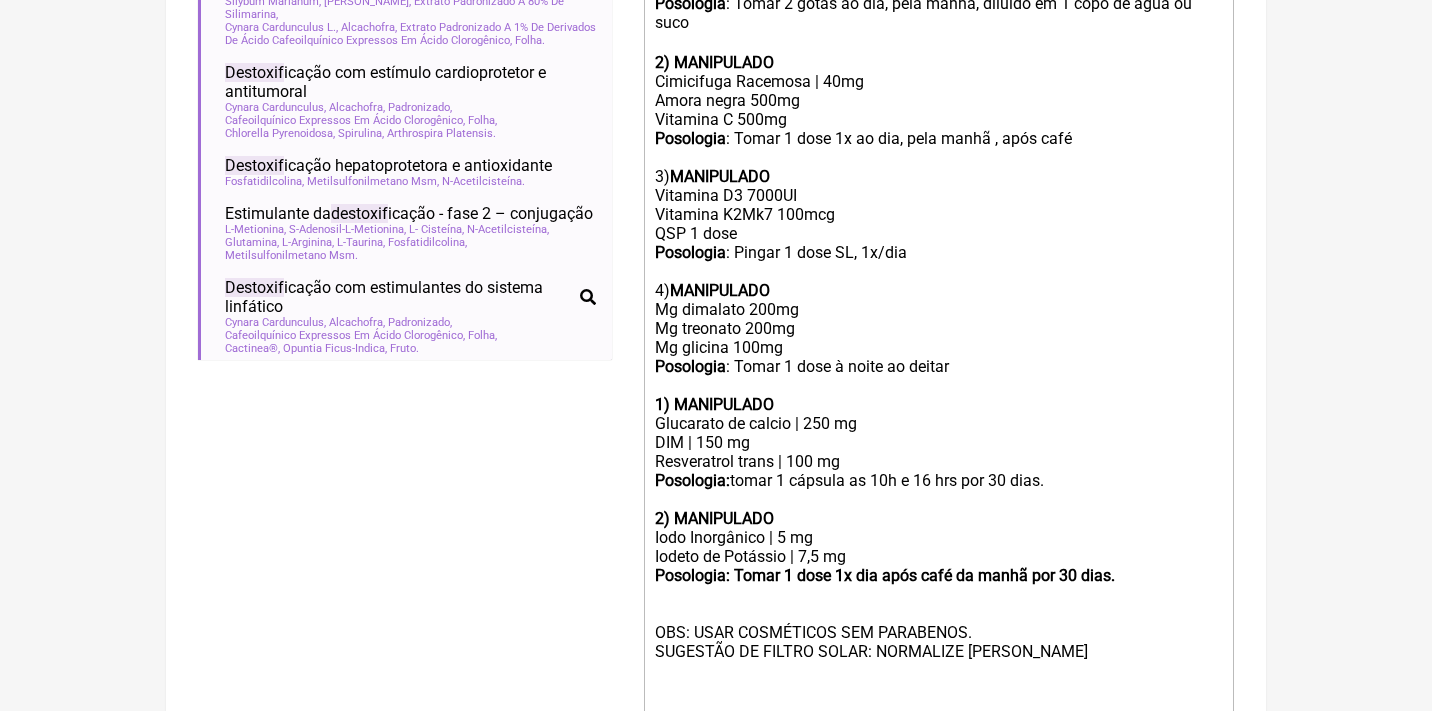 click on "1) MANIPULADO" 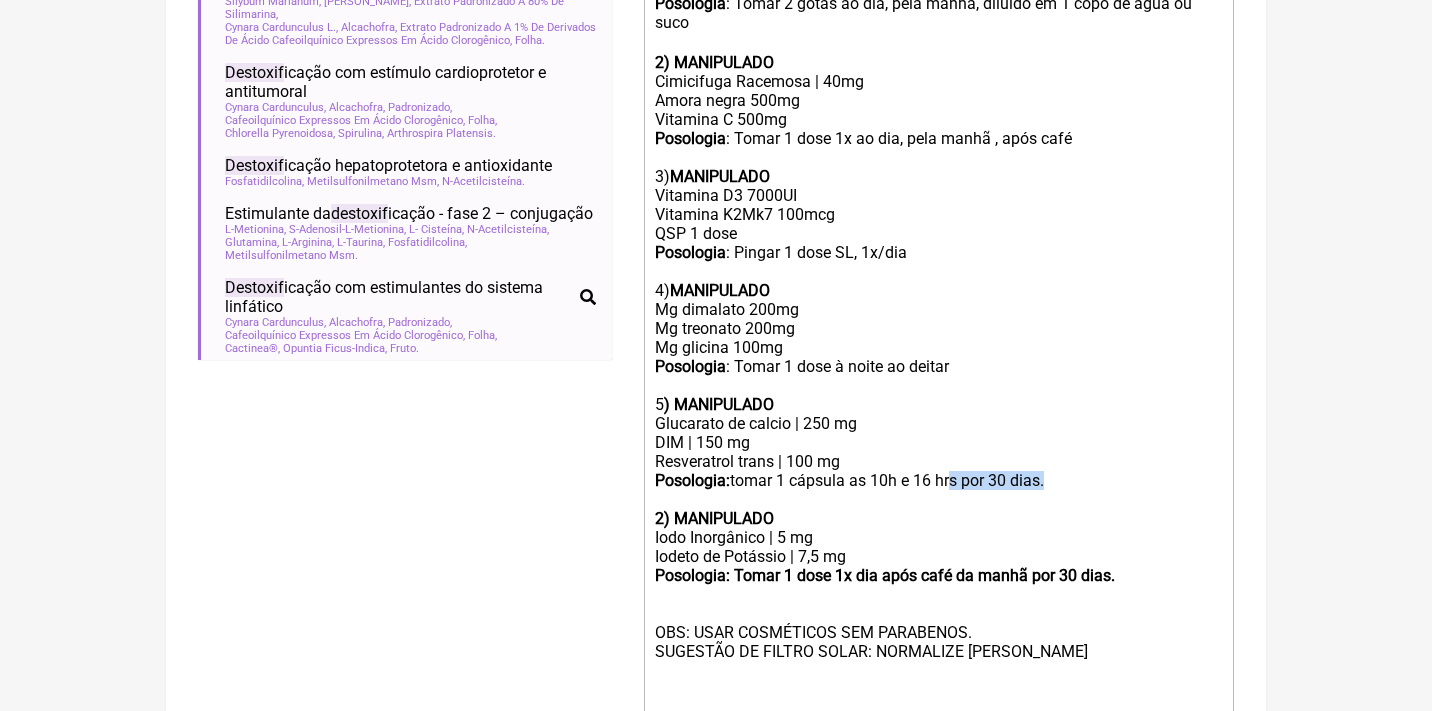 drag, startPoint x: 1063, startPoint y: 445, endPoint x: 952, endPoint y: 436, distance: 111.364265 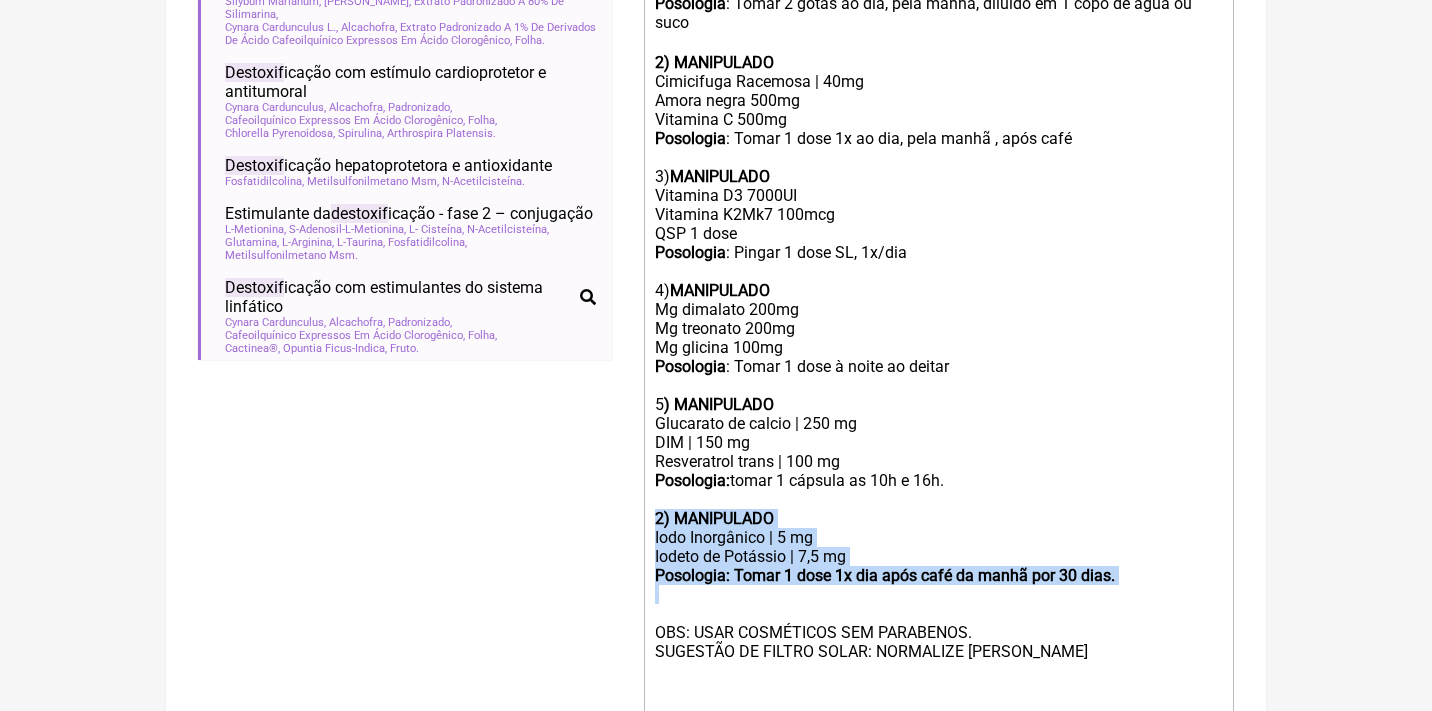drag, startPoint x: 1183, startPoint y: 550, endPoint x: 650, endPoint y: 477, distance: 537.9758 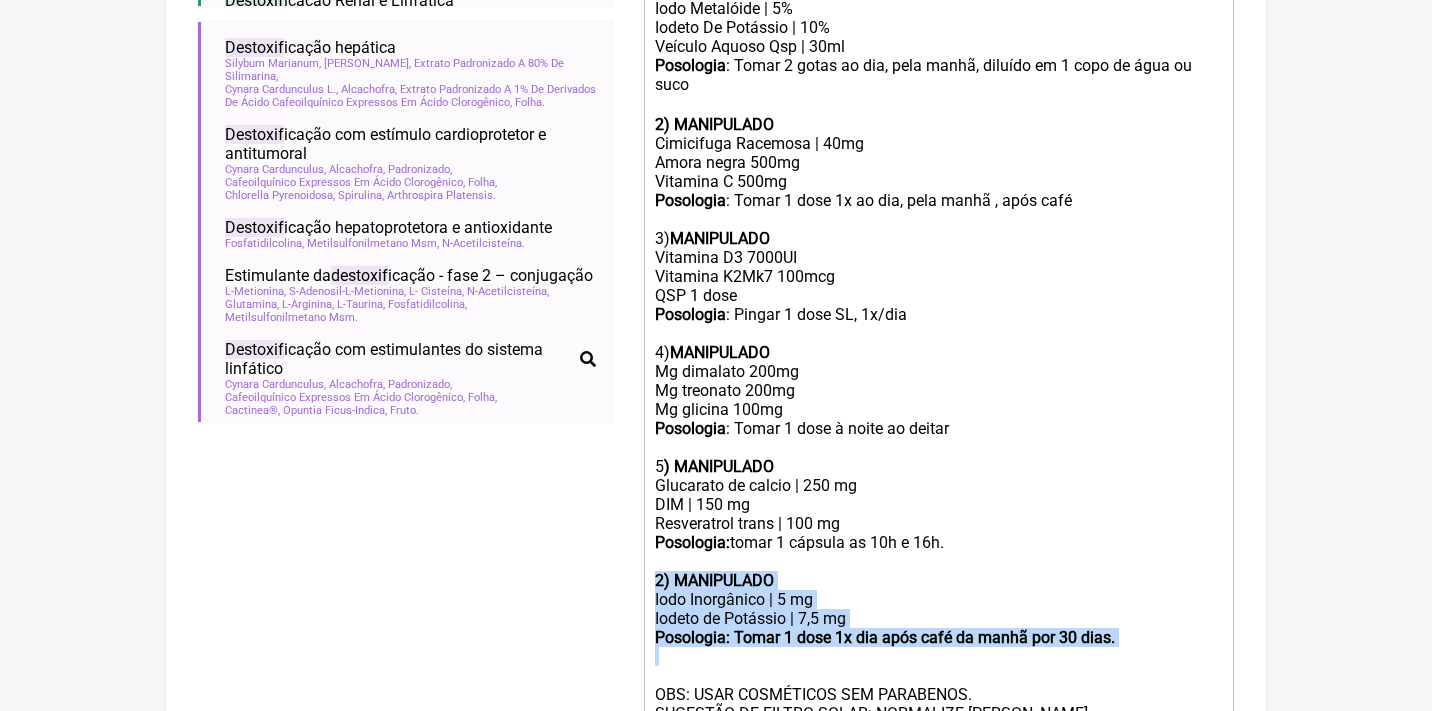 scroll, scrollTop: 819, scrollLeft: 0, axis: vertical 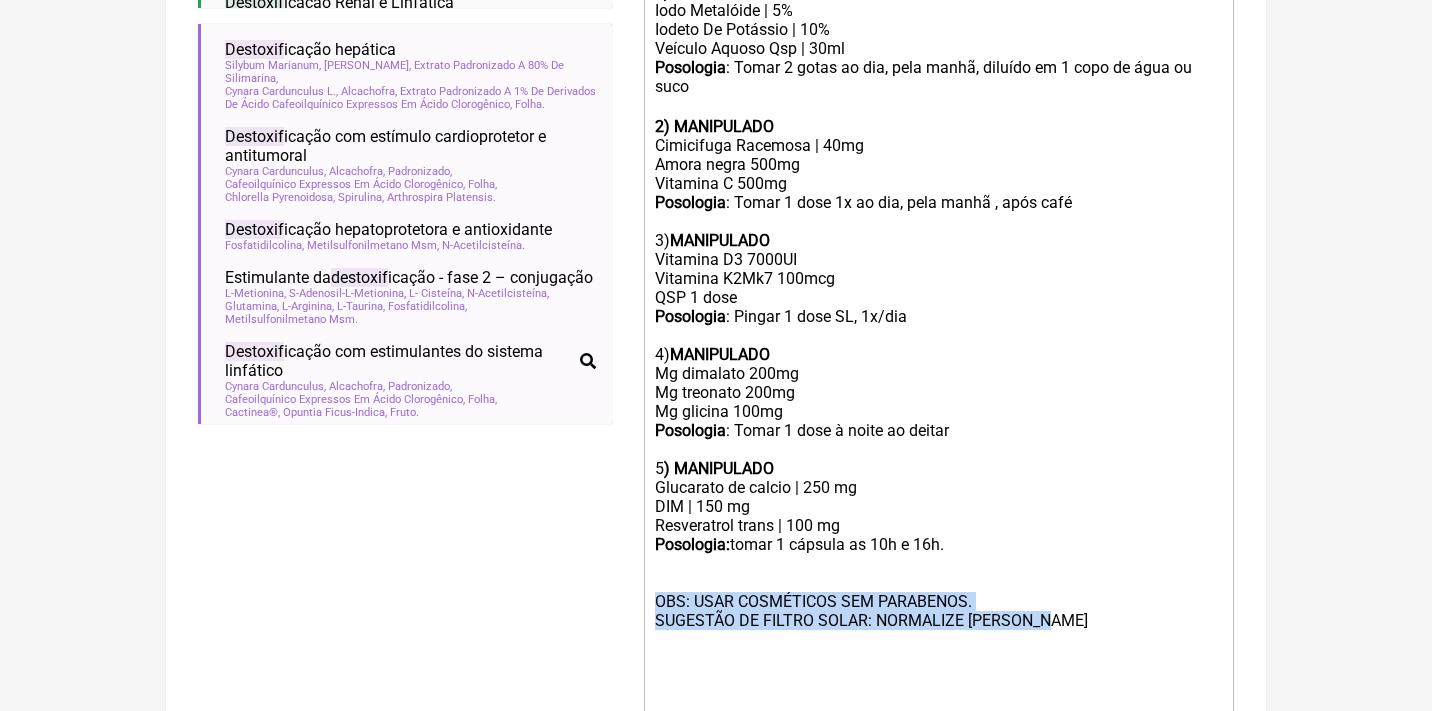 drag, startPoint x: 1063, startPoint y: 581, endPoint x: 614, endPoint y: 541, distance: 450.77823 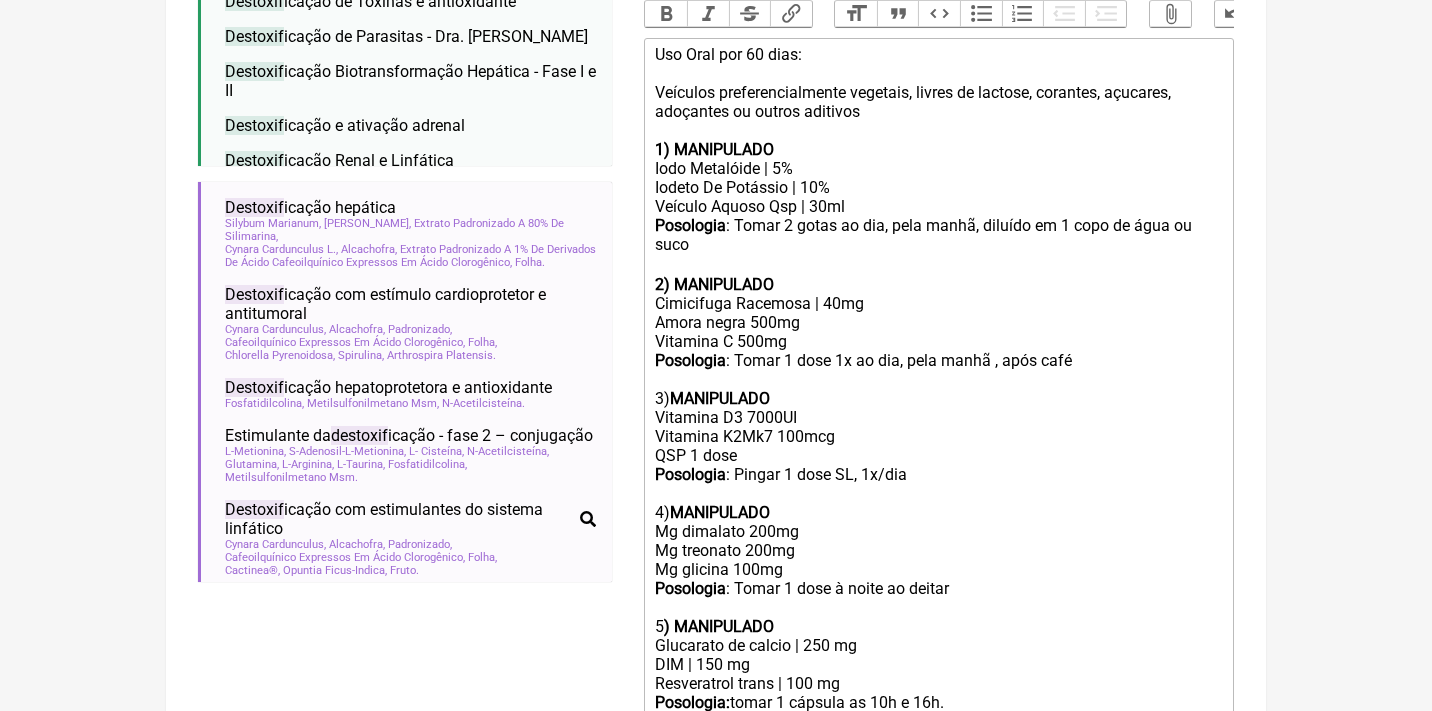 scroll, scrollTop: 663, scrollLeft: 0, axis: vertical 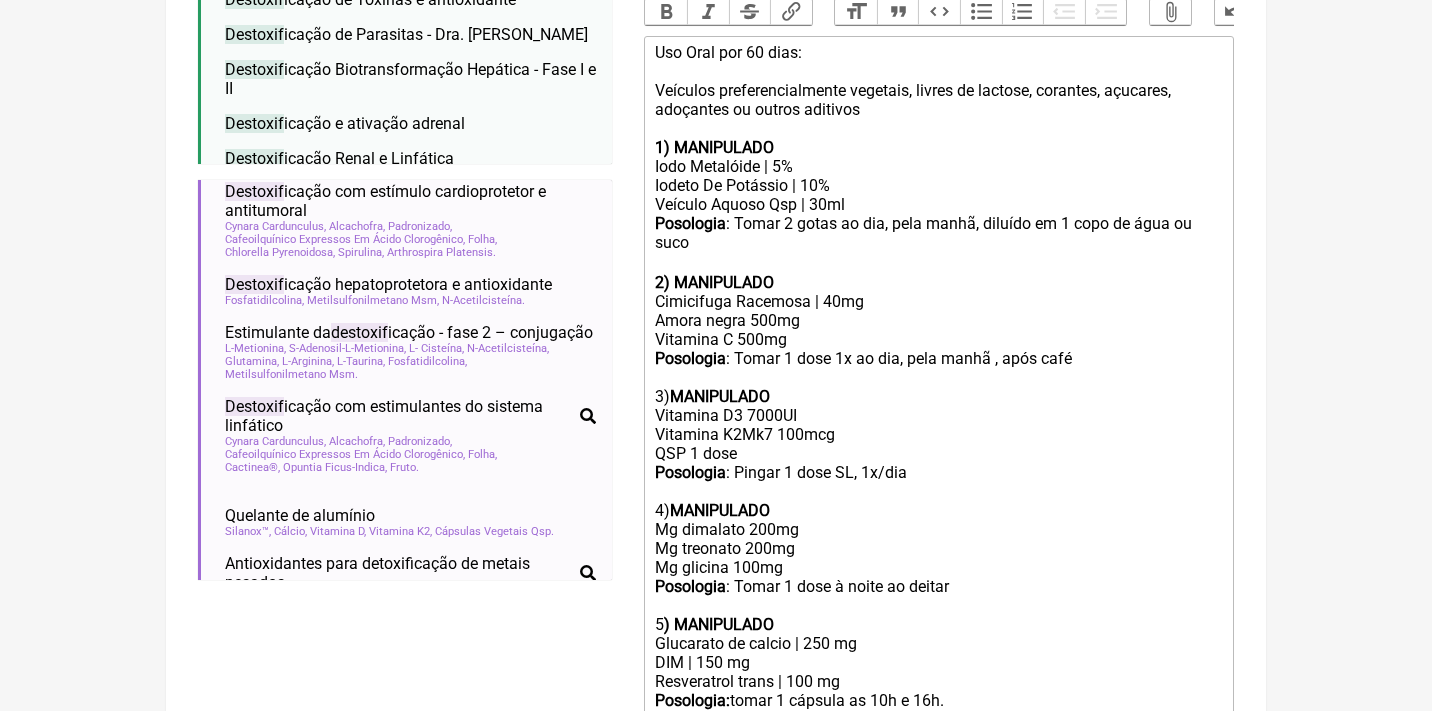 click on "Posologia : Tomar 1 dose 1x ao dia, pela manhã , após café 3)  MANIPULADO Vitamina D3 7000UI Vitamina K2Mk7 100mcg QSP 1 dose Posologia : Pingar 1 dose SL, 1x/dia 4)  MANIPULADO Mg dimalato 200mg Mg treonato 200mg Mg glicina 100mg Posologia : Tomar 1 dose à noite ao deitar" 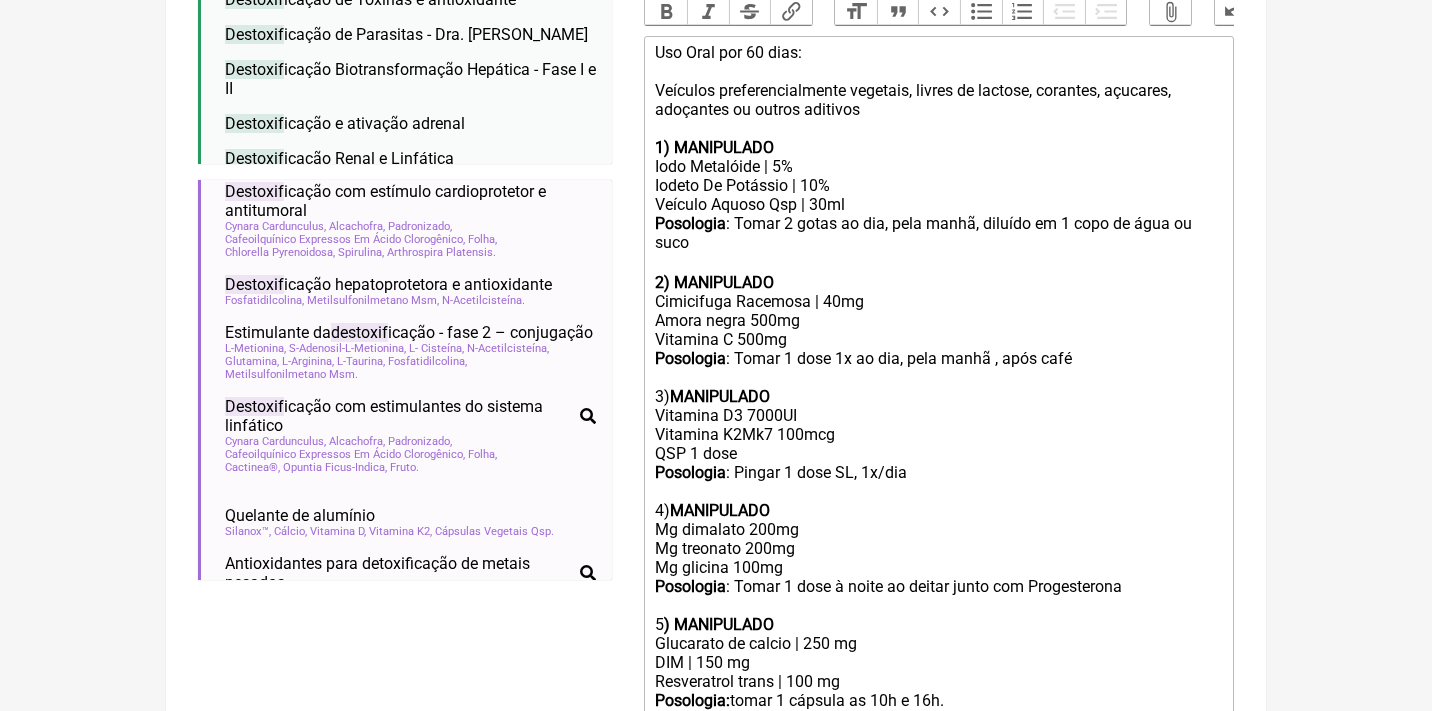 type on "<div>Uso Oral por 60 dias:<br><br>Veículos preferencialmente vegetais, livres de lactose, corantes, açucares, adoçantes ou outros aditivos<br>&nbsp;</div><div><strong>1) MANIPULADO</strong></div><div>Iodo Metalóide | 5%</div><div>Iodeto De Potássio | 10%</div><div>Veículo Aquoso Qsp | 30ml</div><div><strong>Posologia</strong>: Tomar 2 gotas ao dia, pela manhã, diluído em 1 copo de água ou suco ㅤ<br><br><strong>2) MANIPULADO</strong></div><div>Cimicifuga Racemosa | 40mg</div><div>Amora negra 500mg<br>Vitamina C 500mg&nbsp;</div><div><strong>Posologia</strong>: Tomar 1 dose 1x ao dia, pela manhã , após café<br><br>3) <strong>MANIPULADO</strong><br>Vitamina D3 7000UI<br>Vitamina K2Mk7 100mcg<br>QSP 1 dose<br><strong>Posologia</strong>: Pingar 1 dose SL, 1x/dia<br><br>4) <strong>MANIPULADO</strong><br>Mg dimalato 200mg<br>Mg treonato 200mg<br>Mg glicina 100mg<br><strong>Posologia</strong>: Tomar 1 dose à noite ao deitar junto com Progesterona<br><br></div><div>5<strong>) MANIPULADO</strong></div><div>Glucarato..." 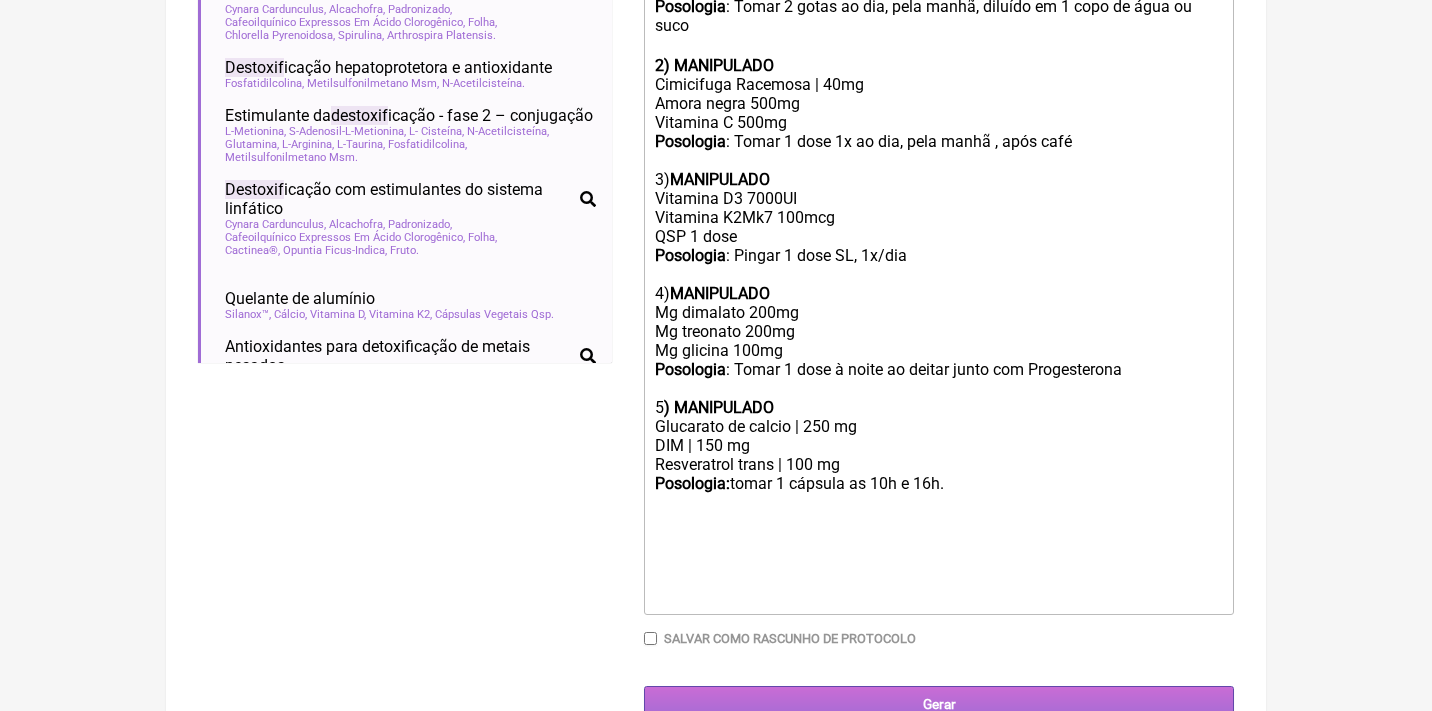 scroll, scrollTop: 879, scrollLeft: 0, axis: vertical 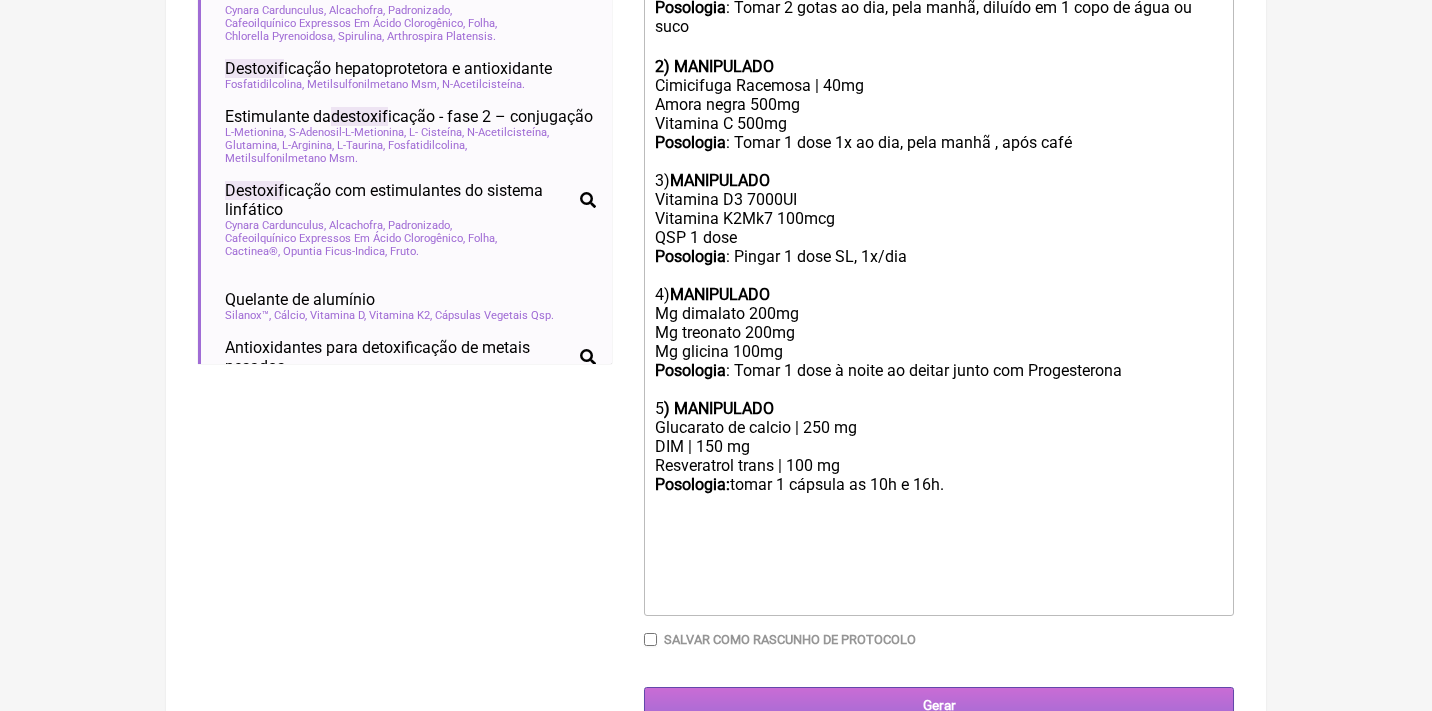 click on "Gerar" at bounding box center (939, 705) 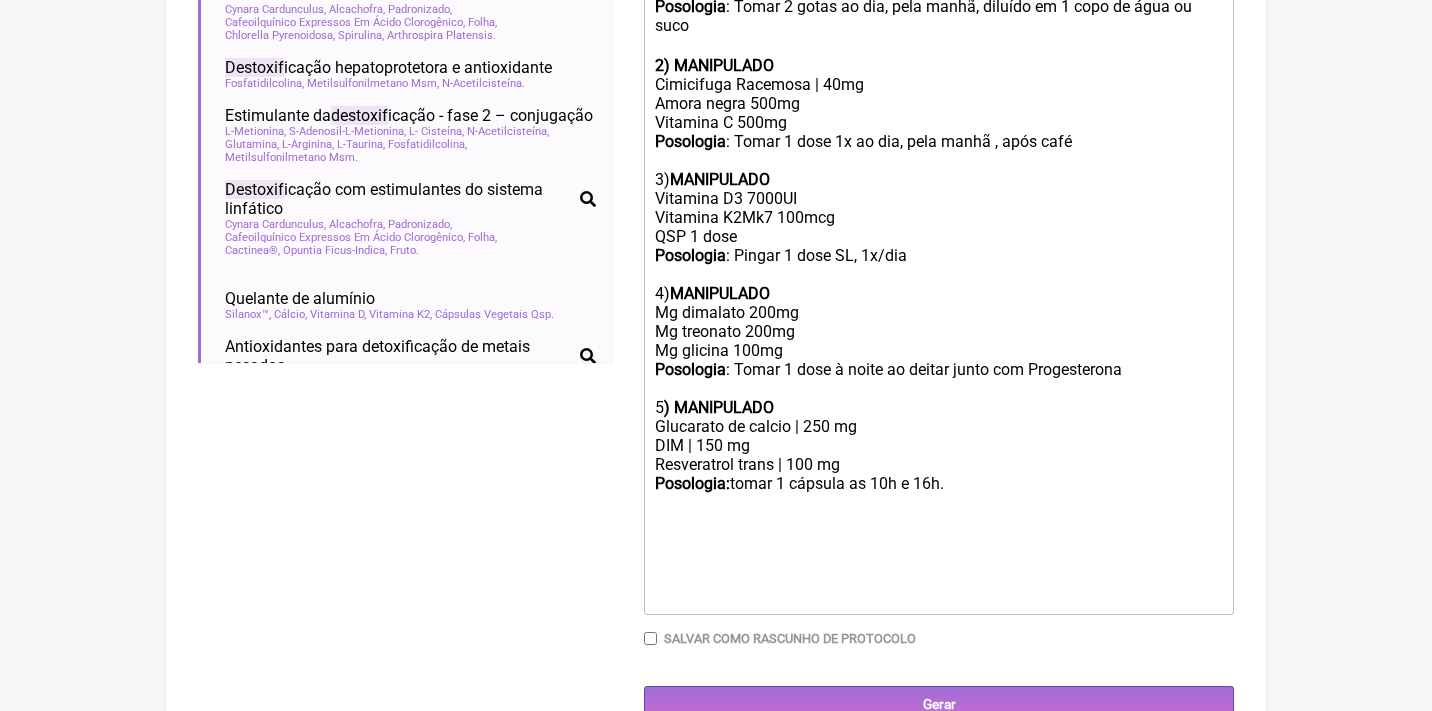 scroll, scrollTop: 879, scrollLeft: 0, axis: vertical 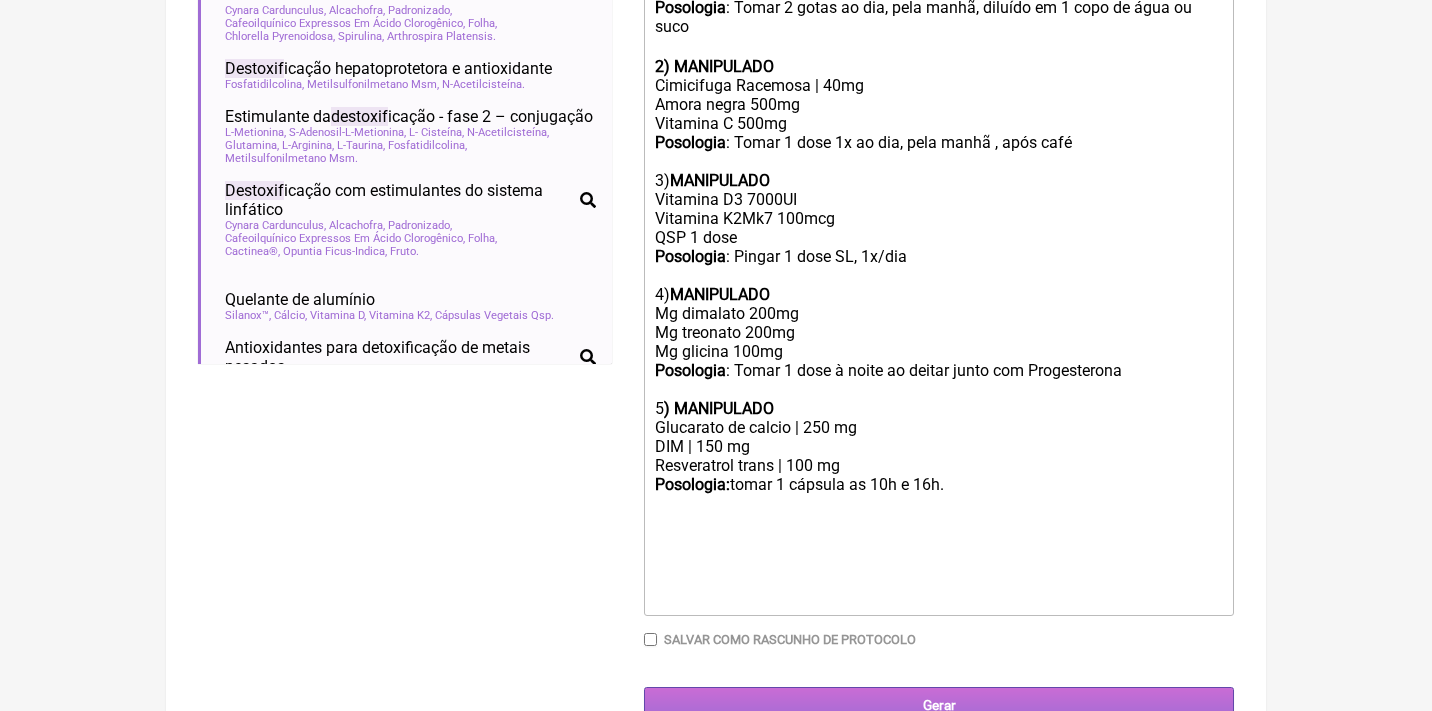 type on "alebalmeida@hotmail.com" 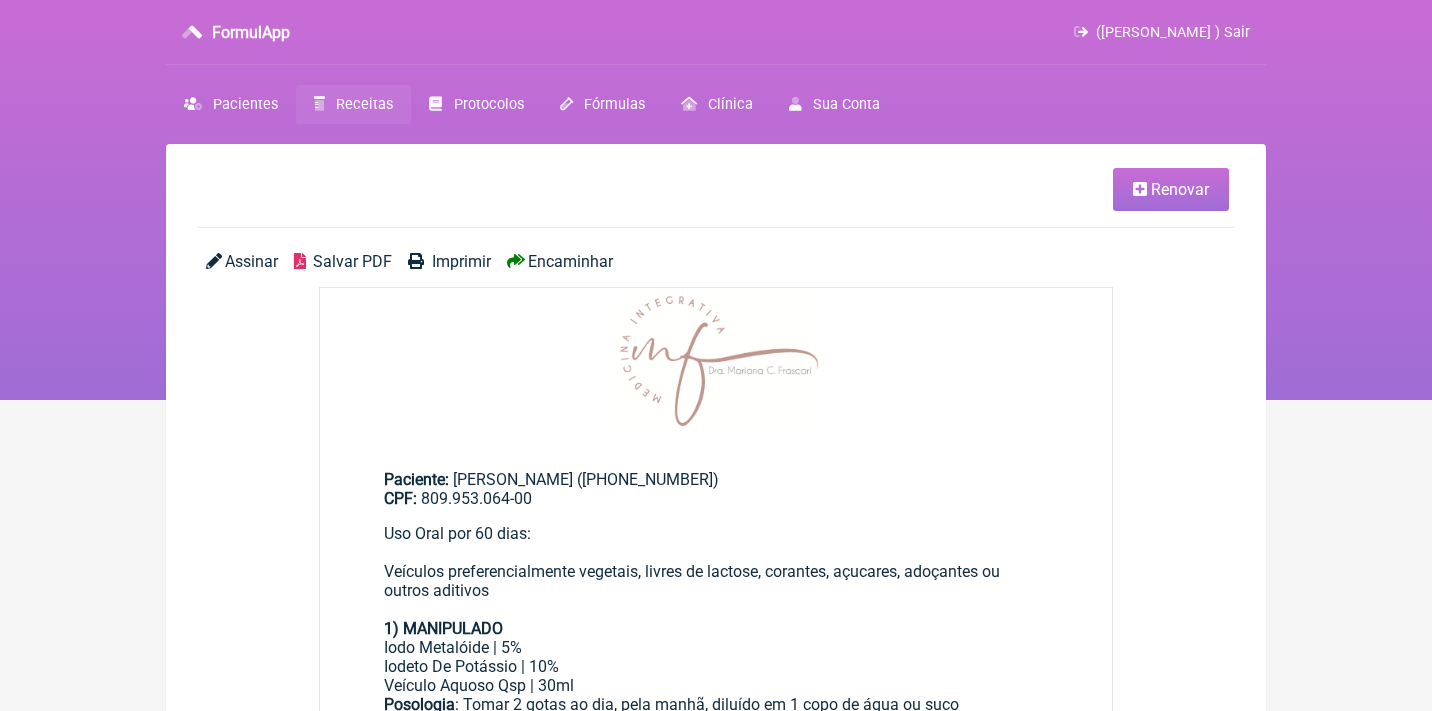 scroll, scrollTop: 0, scrollLeft: 0, axis: both 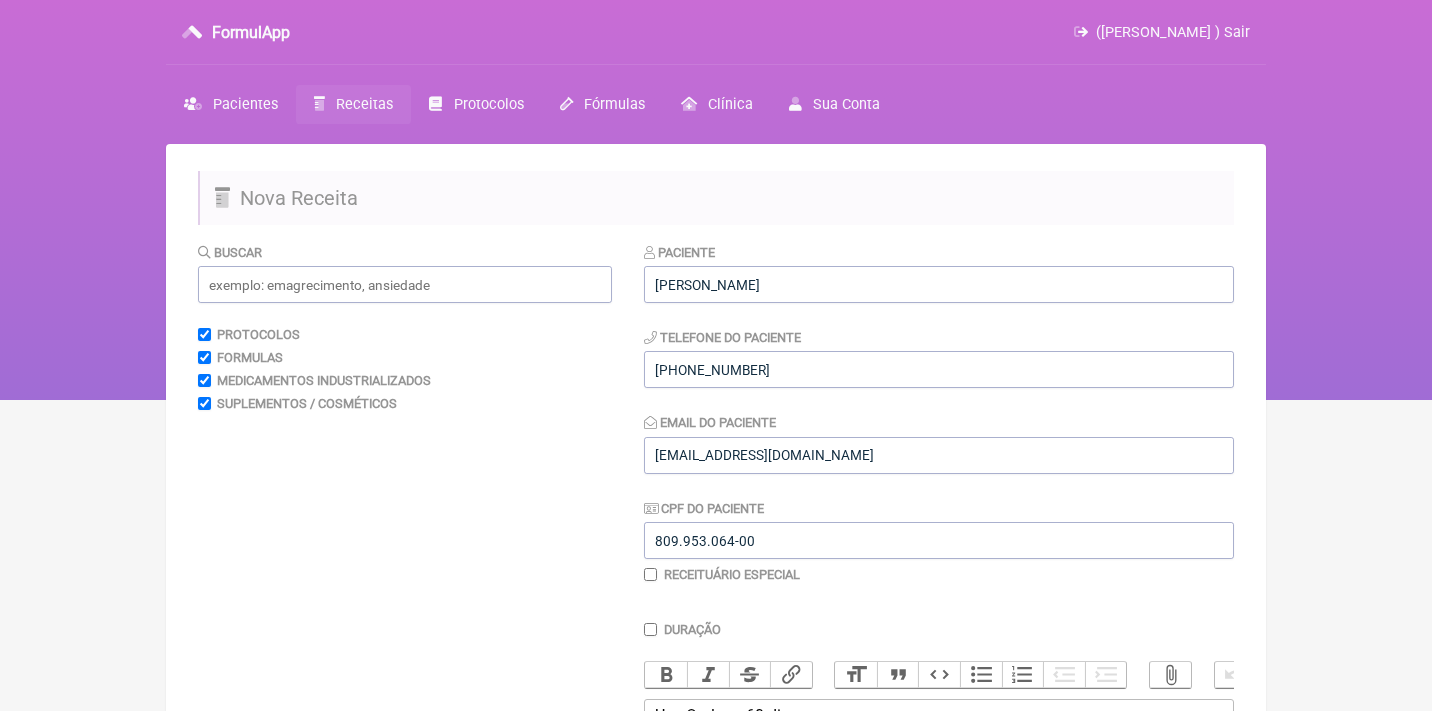 click at bounding box center [650, 574] 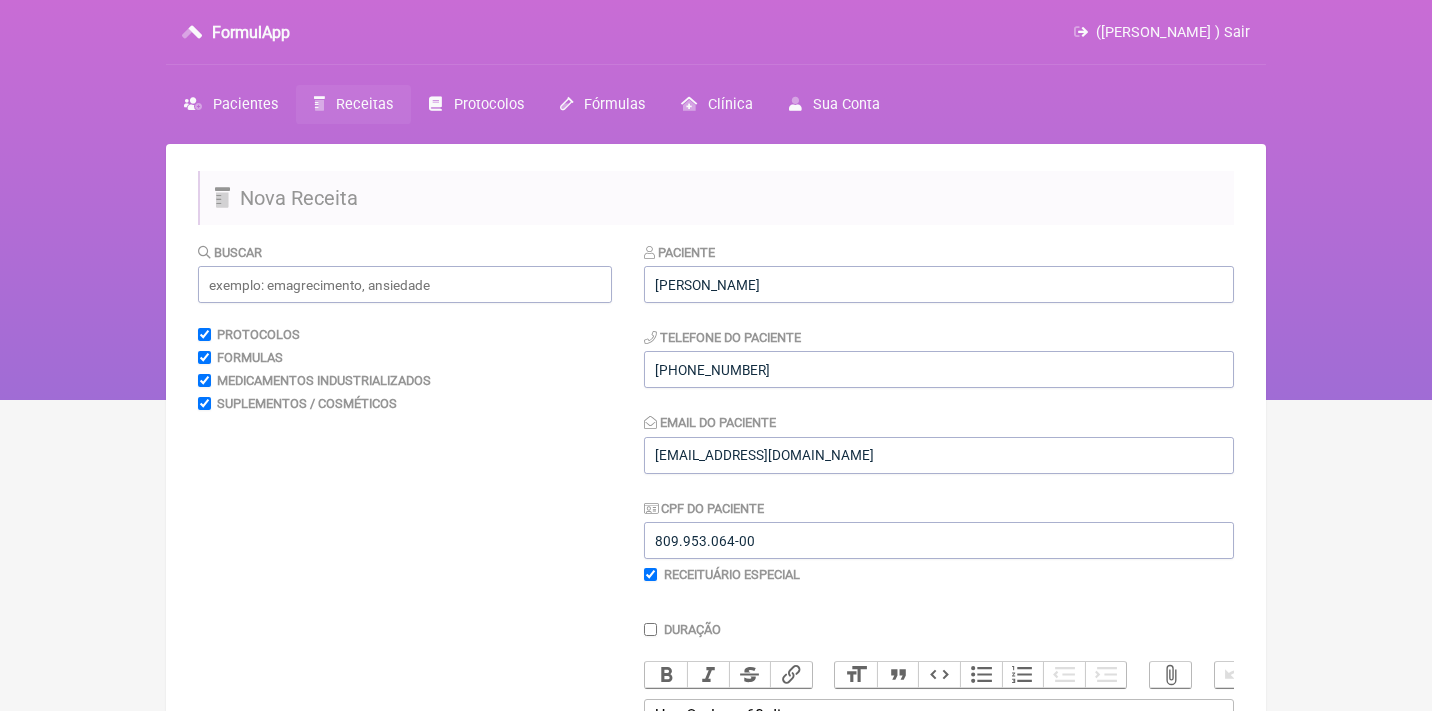 checkbox on "true" 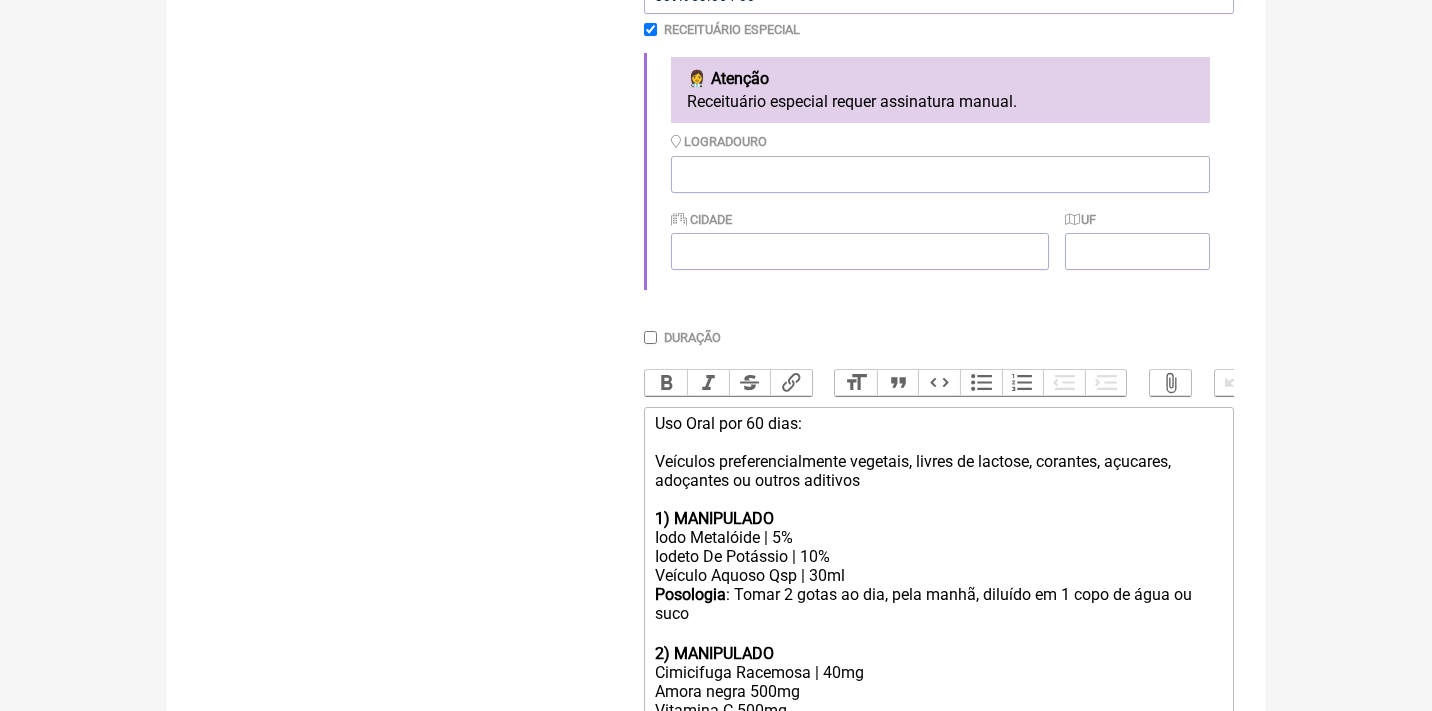 scroll, scrollTop: 546, scrollLeft: 0, axis: vertical 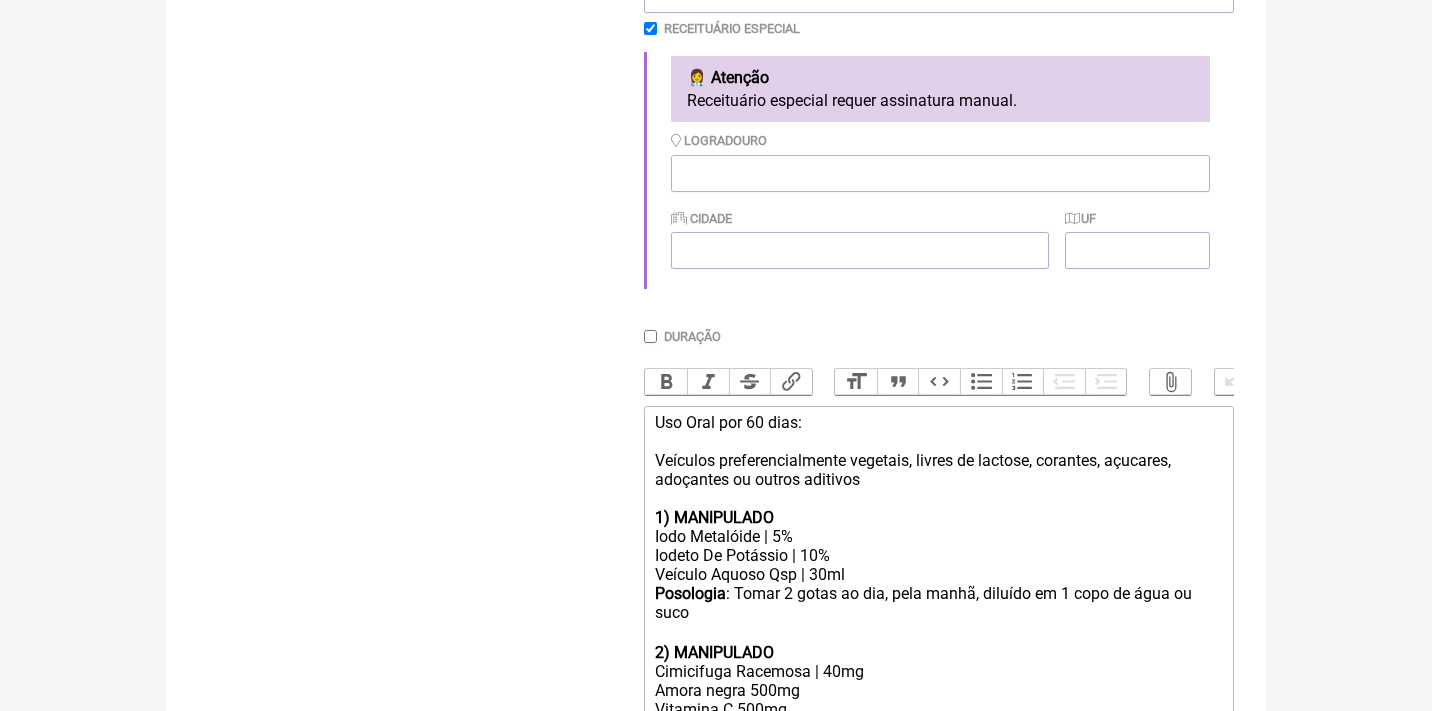 click on "Uso Oral por 60 dias: Veículos preferencialmente vegetais, livres de lactose, corantes, açucares, adoçantes ou outros aditivos" 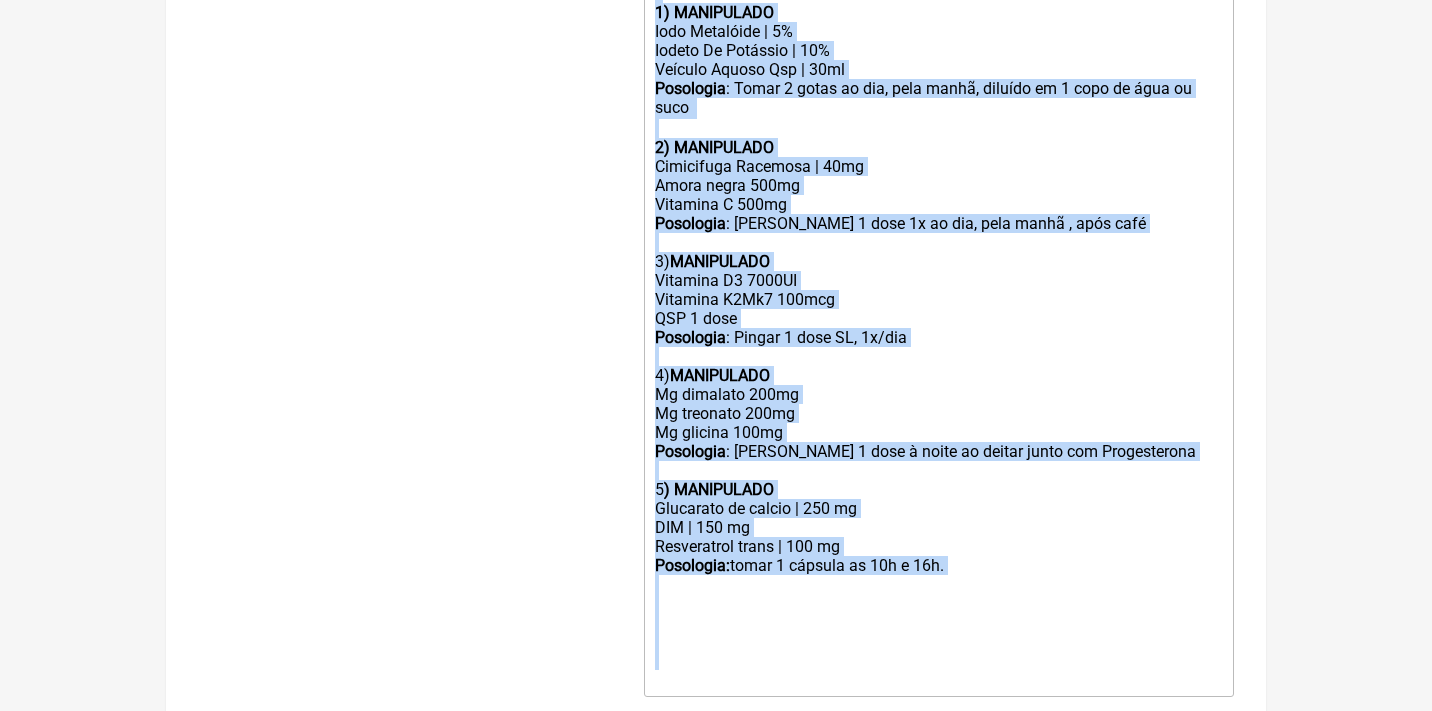 drag, startPoint x: 654, startPoint y: 444, endPoint x: 735, endPoint y: 723, distance: 290.52023 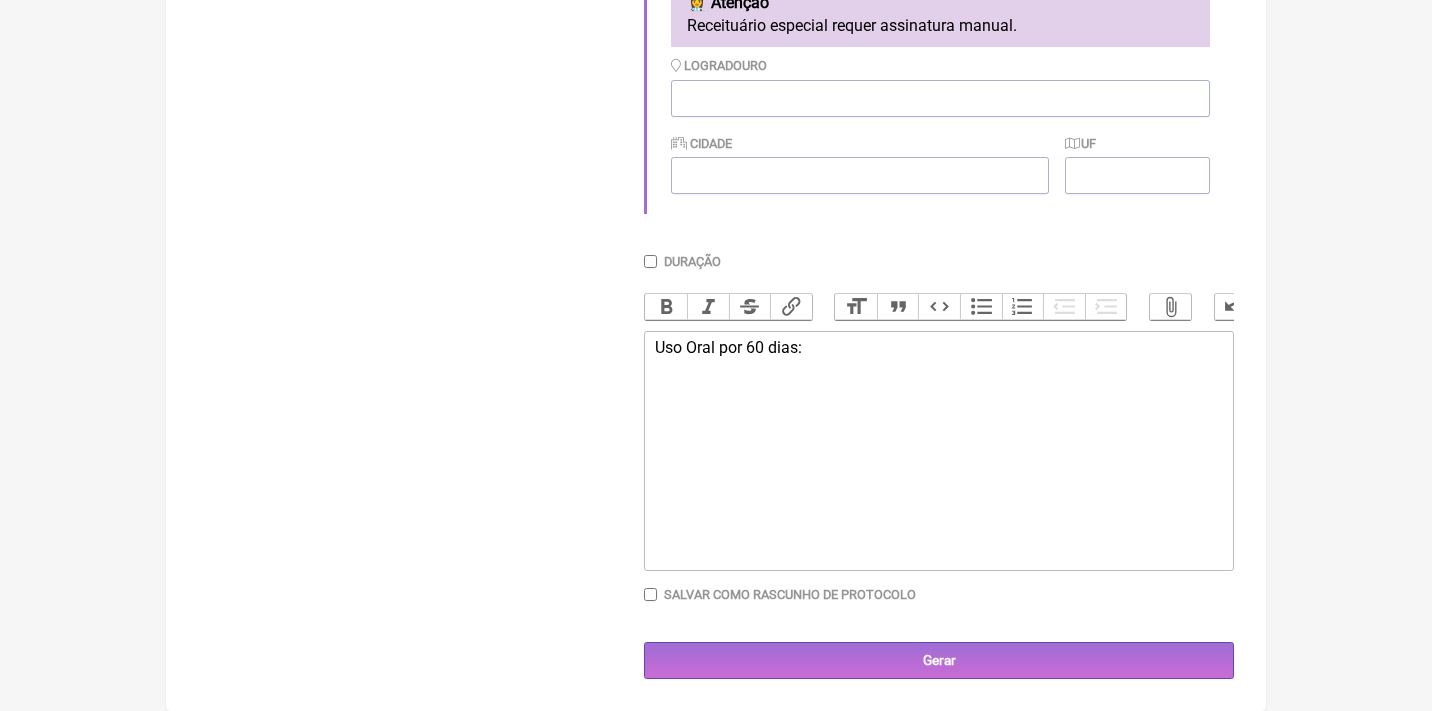 scroll, scrollTop: 616, scrollLeft: 0, axis: vertical 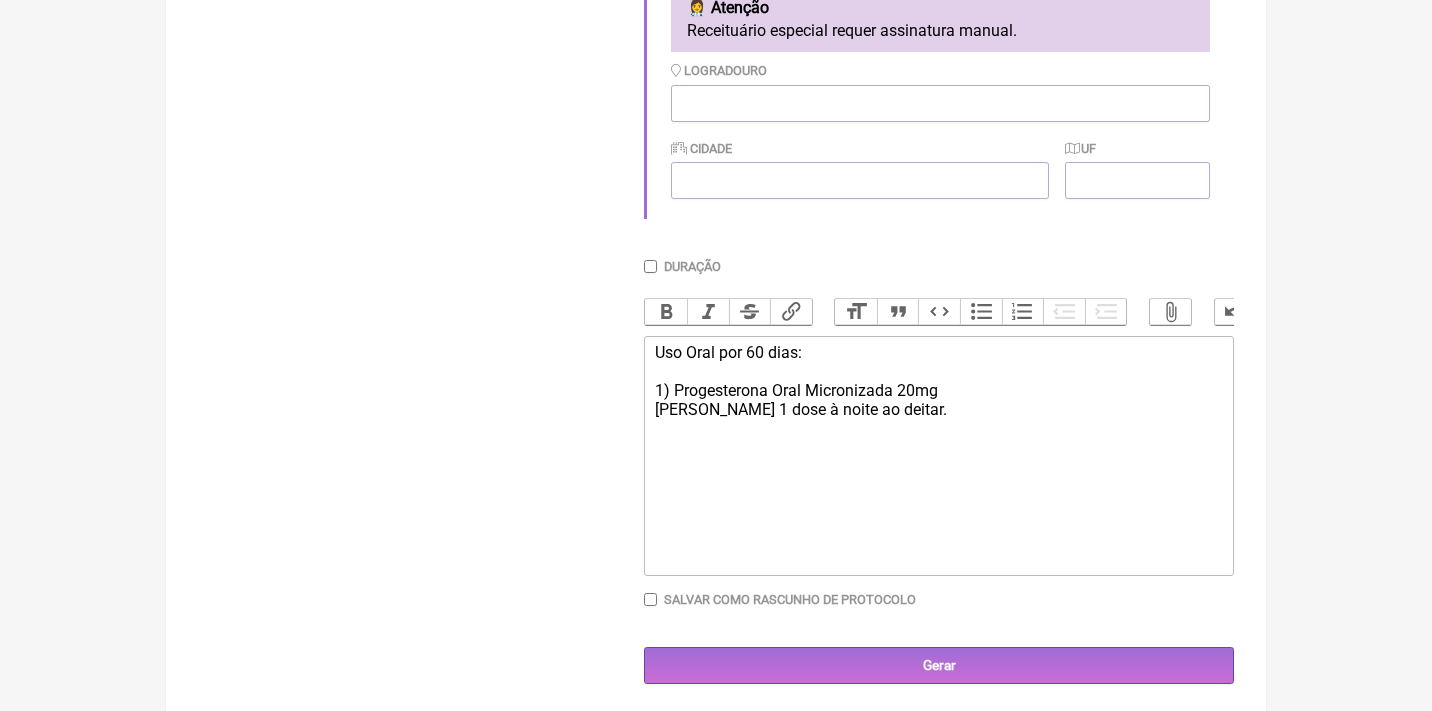 click on "Uso Oral por 60 dias: 1) Progesterona Oral Micronizada 20mg Tomar 1 dose à noite ao deitar." 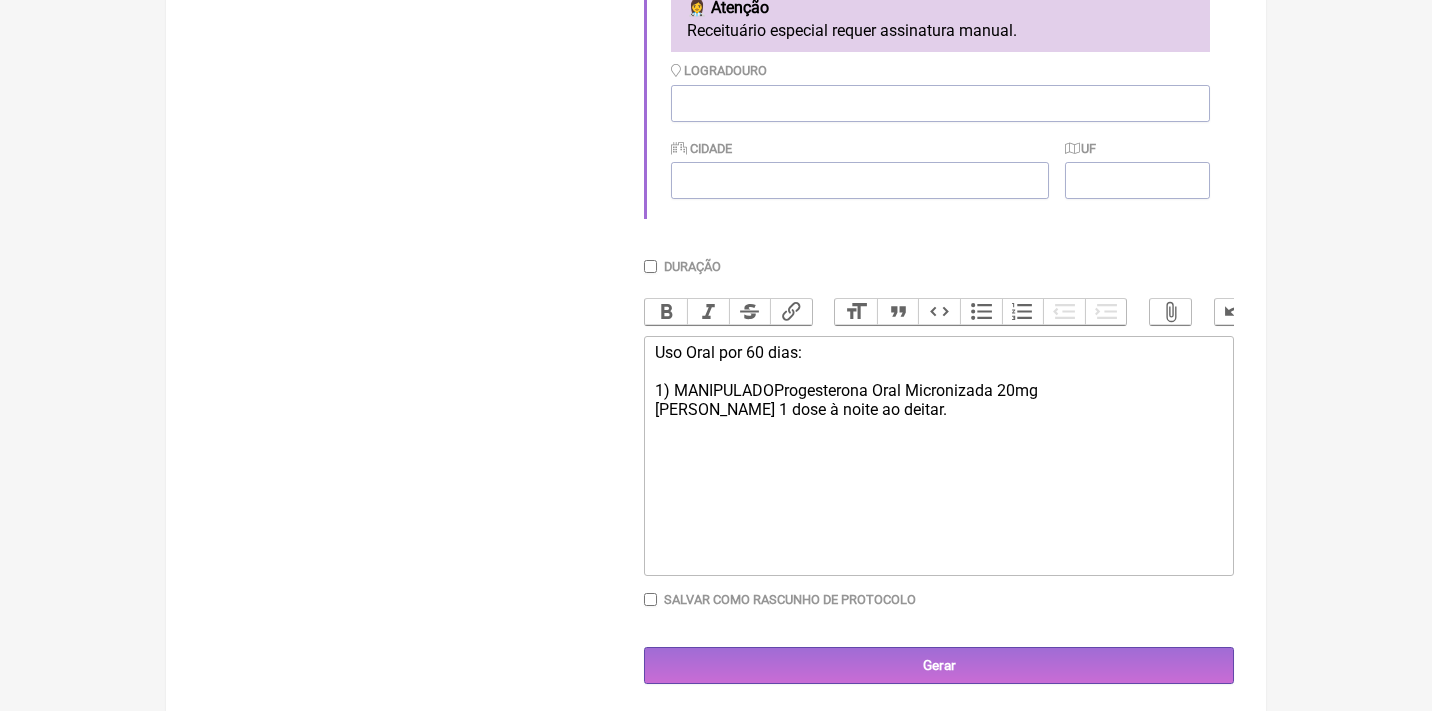 type on "<div>Uso Oral por 60 dias:<br><br>1) MANIPULADO<br>Progesterona Oral Micronizada 20mg<br>Tomar 1 dose à noite ao deitar.</div>" 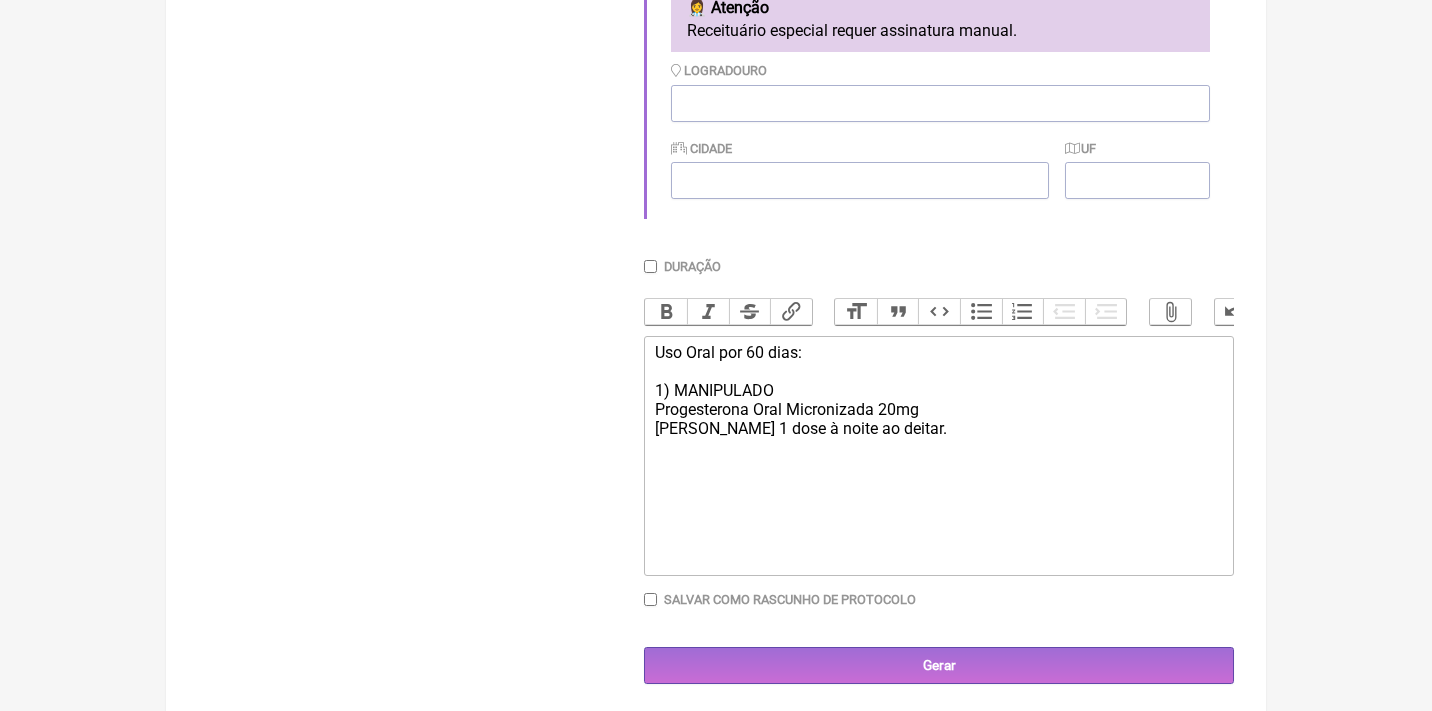 click on "Uso Oral por 60 dias: 1) MANIPULADO Progesterona Oral Micronizada 20mg Tomar 1 dose à noite ao deitar." 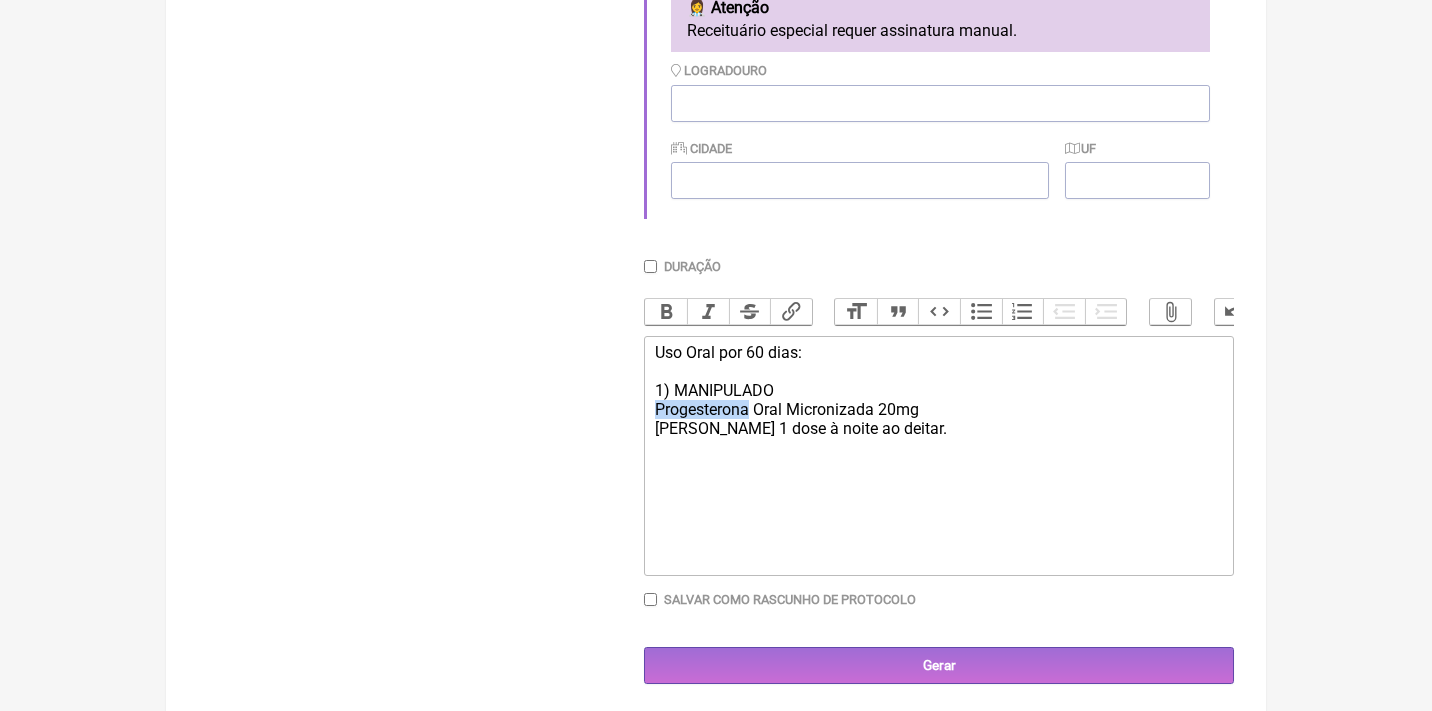click on "Uso Oral por 60 dias: 1) MANIPULADO Progesterona Oral Micronizada 20mg Tomar 1 dose à noite ao deitar." 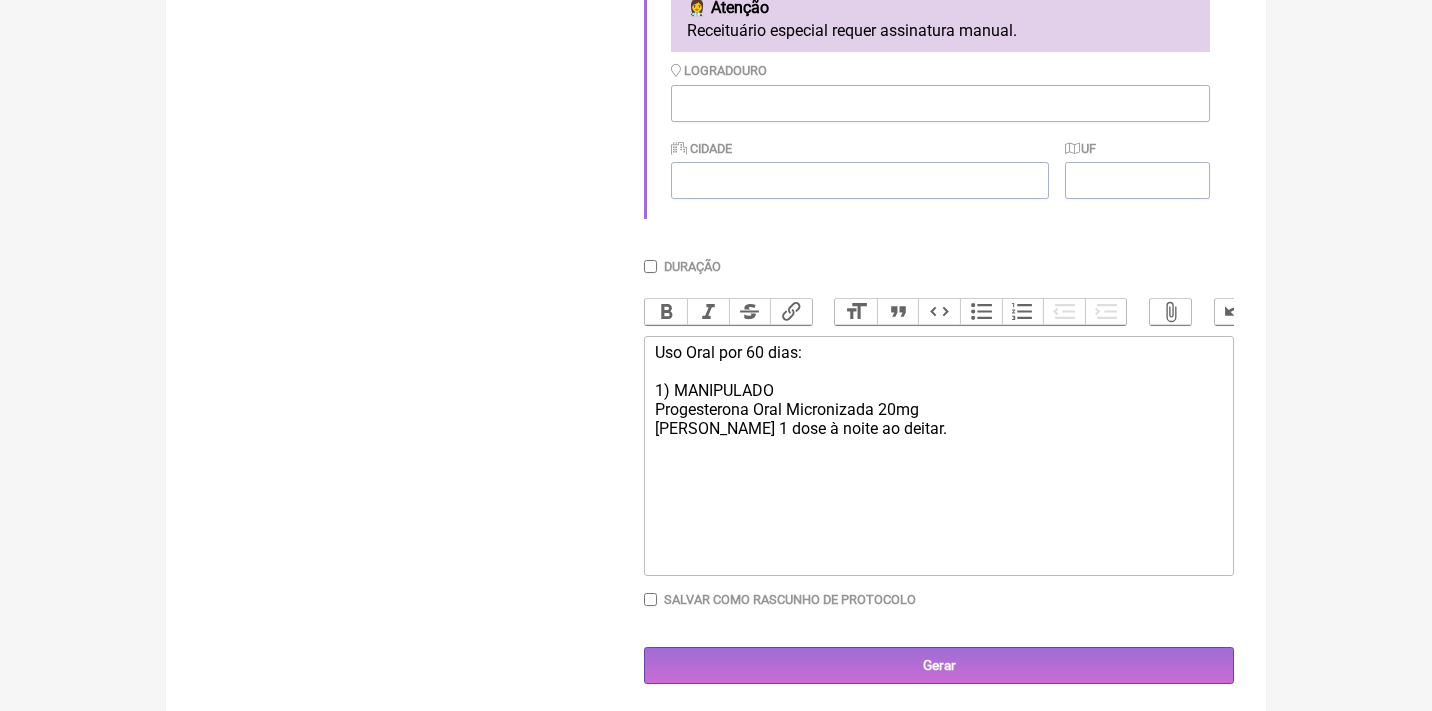 click on "Uso Oral por 60 dias: 1) MANIPULADO Progesterona Oral Micronizada 20mg Tomar 1 dose à noite ao deitar." 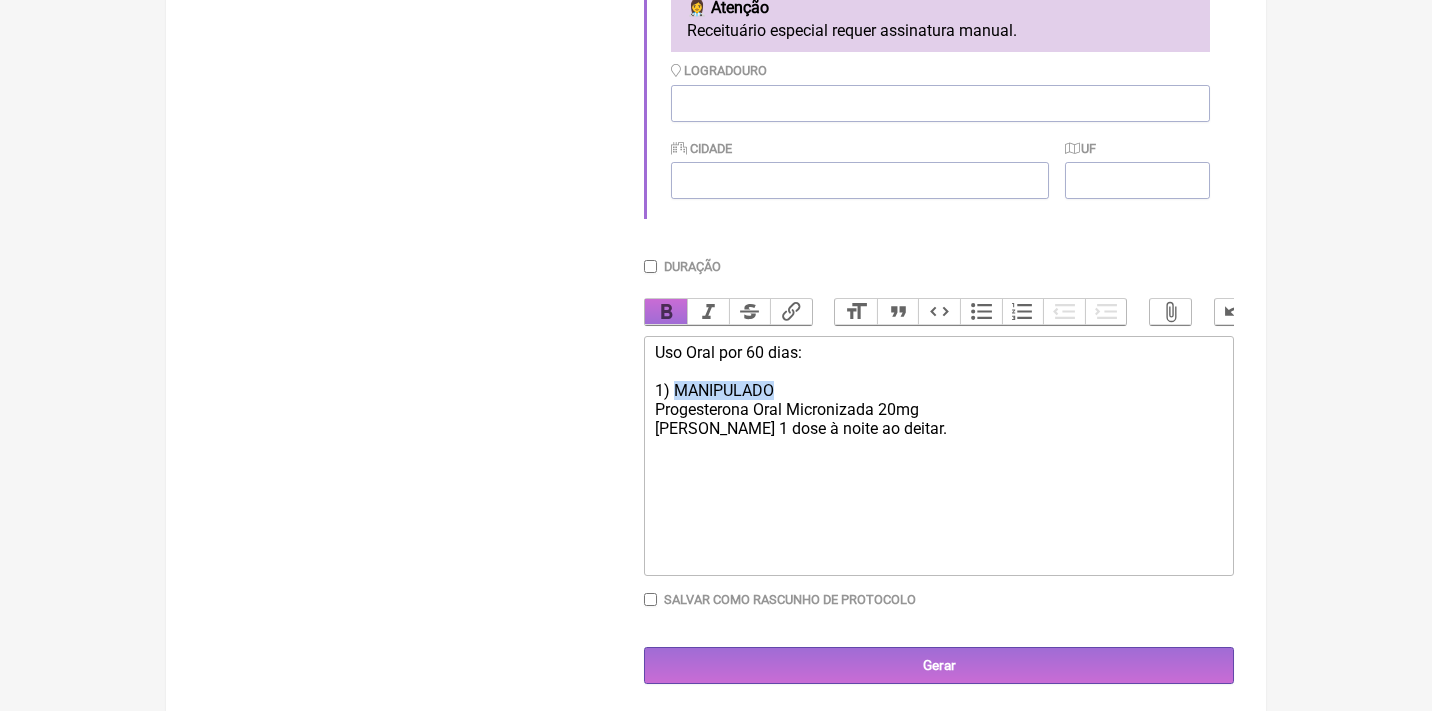 click on "Bold" at bounding box center [666, 312] 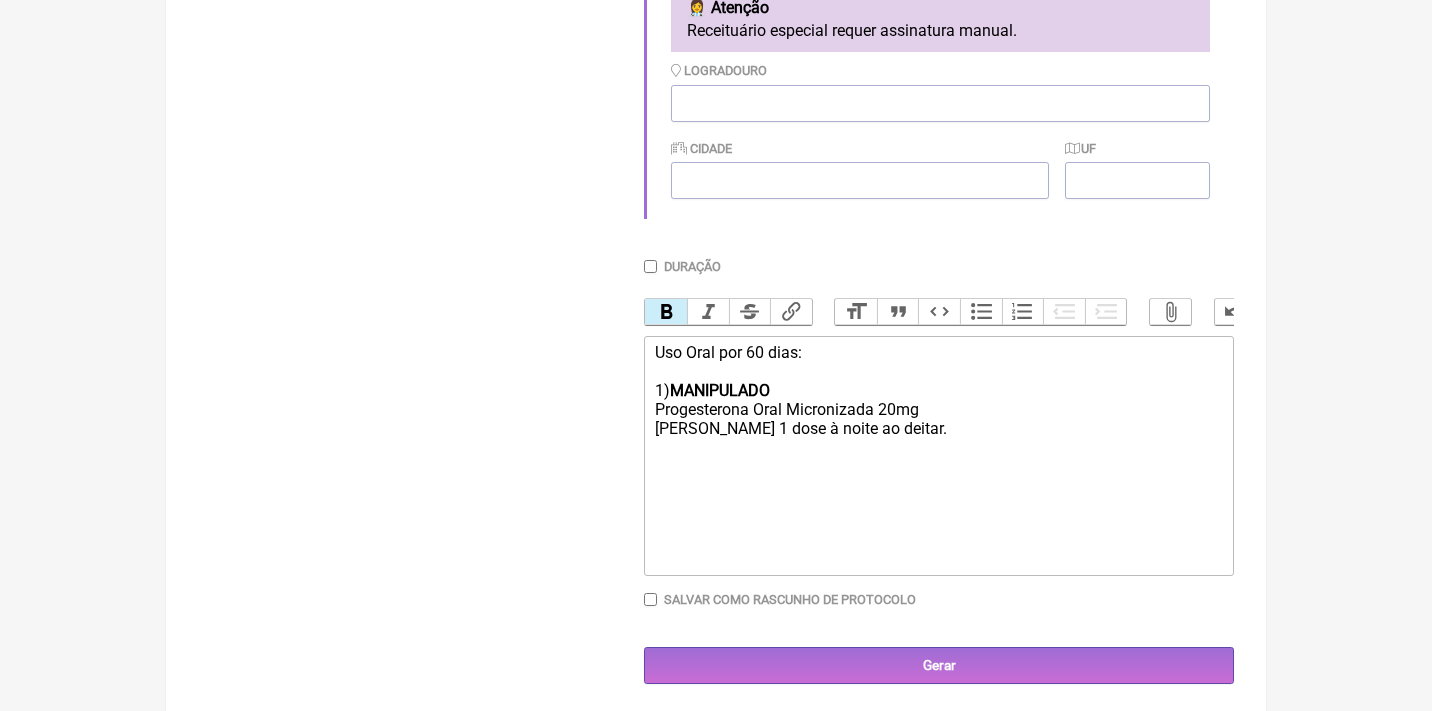 click on "Uso Oral por 60 dias: 1)  MANIPULADO Progesterona Oral Micronizada 20mg Tomar 1 dose à noite ao deitar." 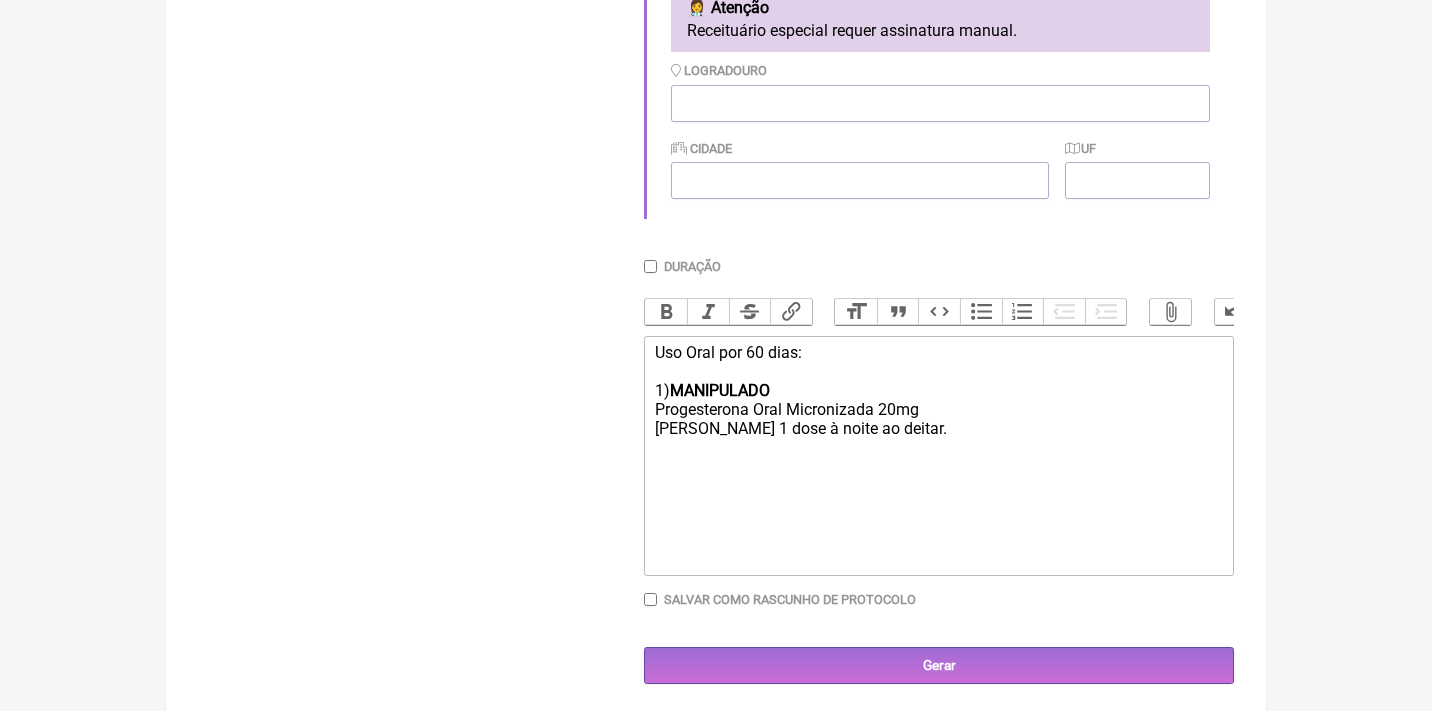 click on "Uso Oral por 60 dias: 1)  MANIPULADO Progesterona Oral Micronizada 20mg Tomar 1 dose à noite ao deitar." 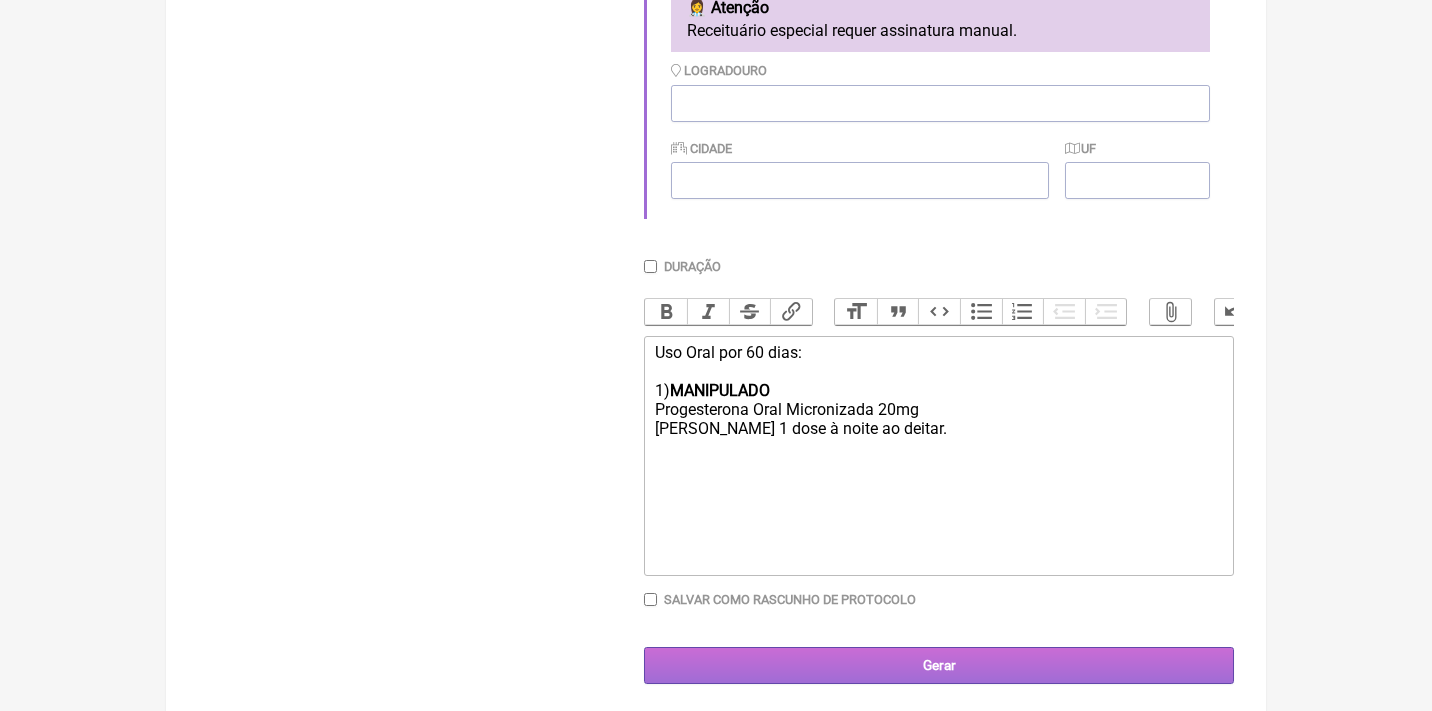 click on "Gerar" at bounding box center (939, 665) 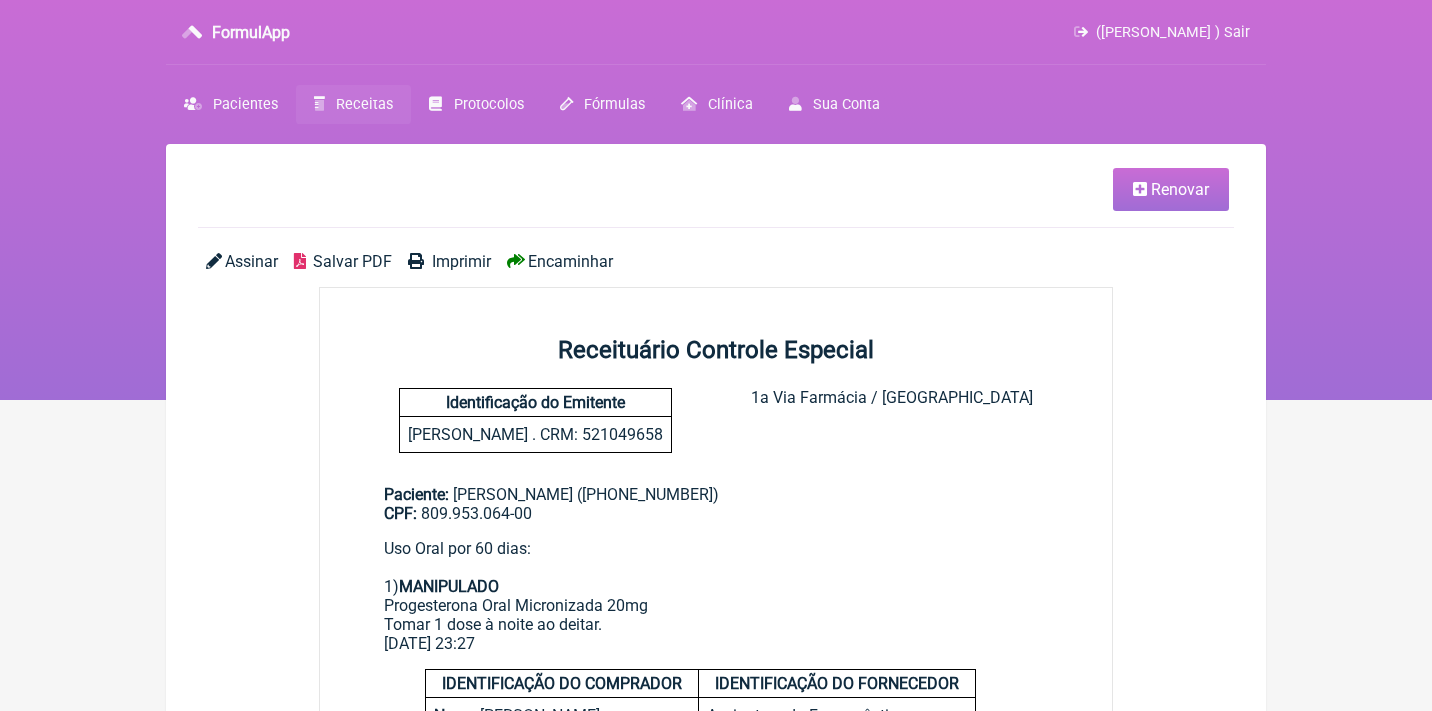 scroll, scrollTop: 0, scrollLeft: 0, axis: both 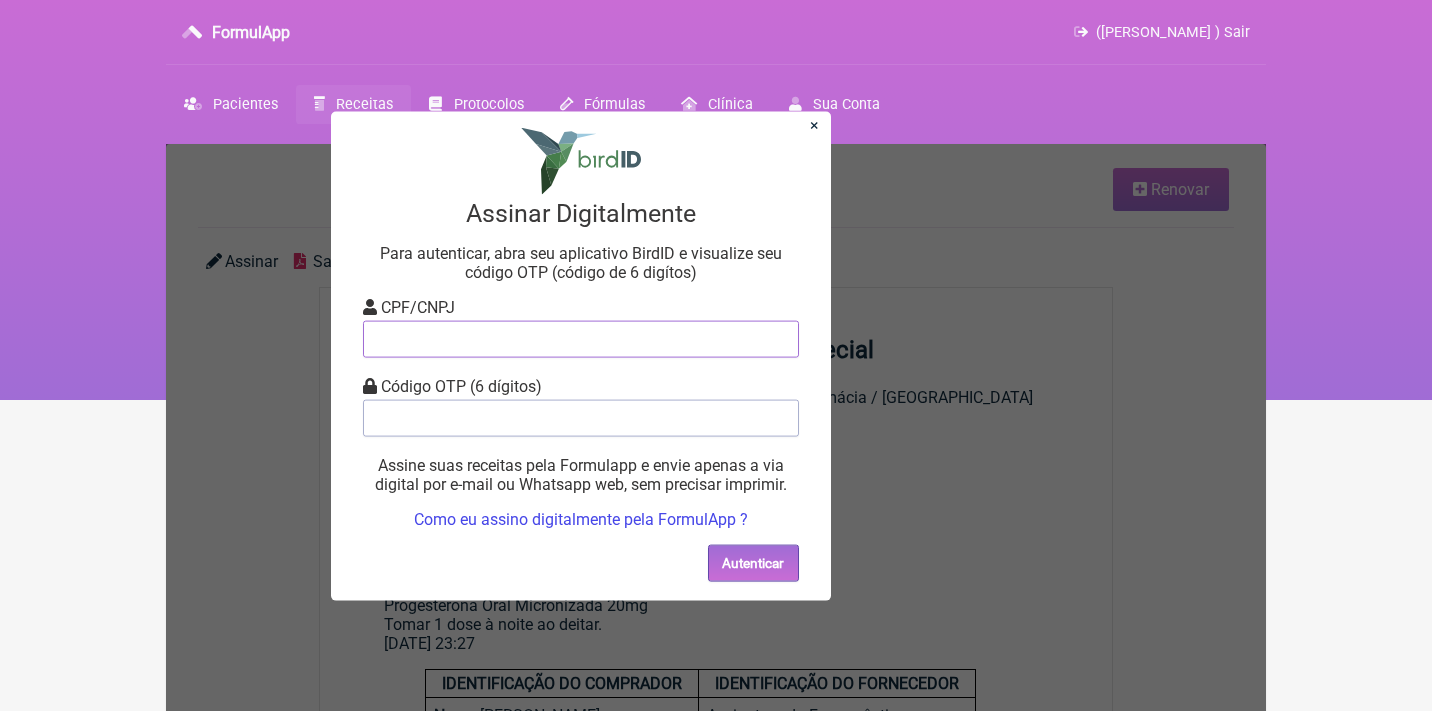 click at bounding box center [581, 338] 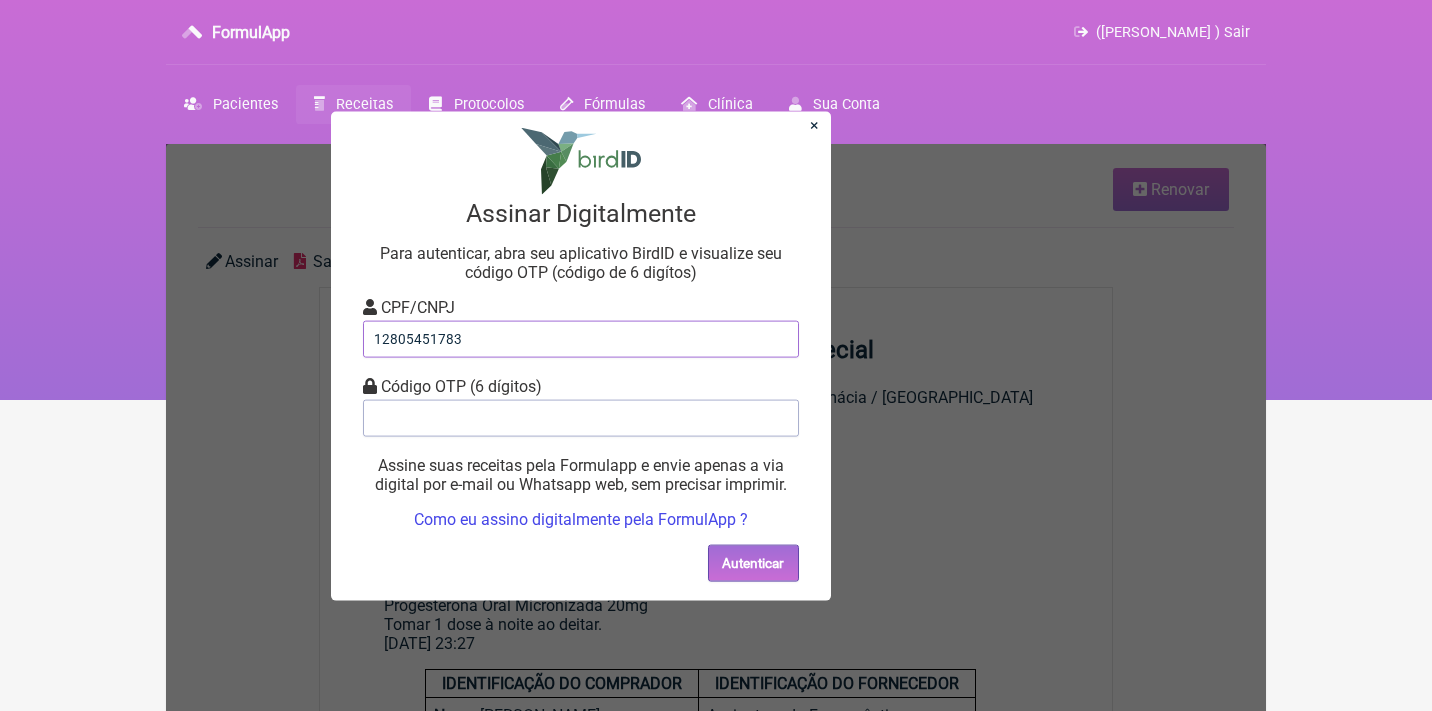 type on "12805451783" 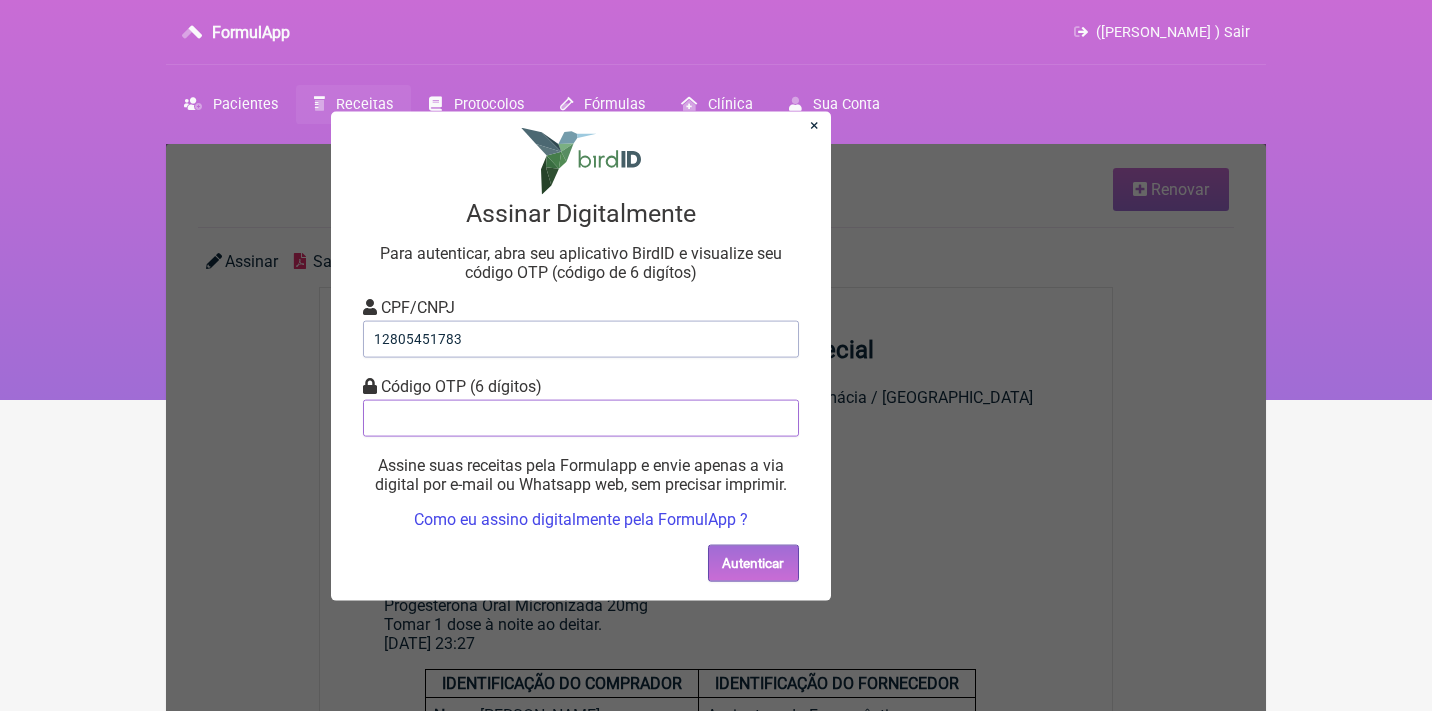 click at bounding box center [581, 417] 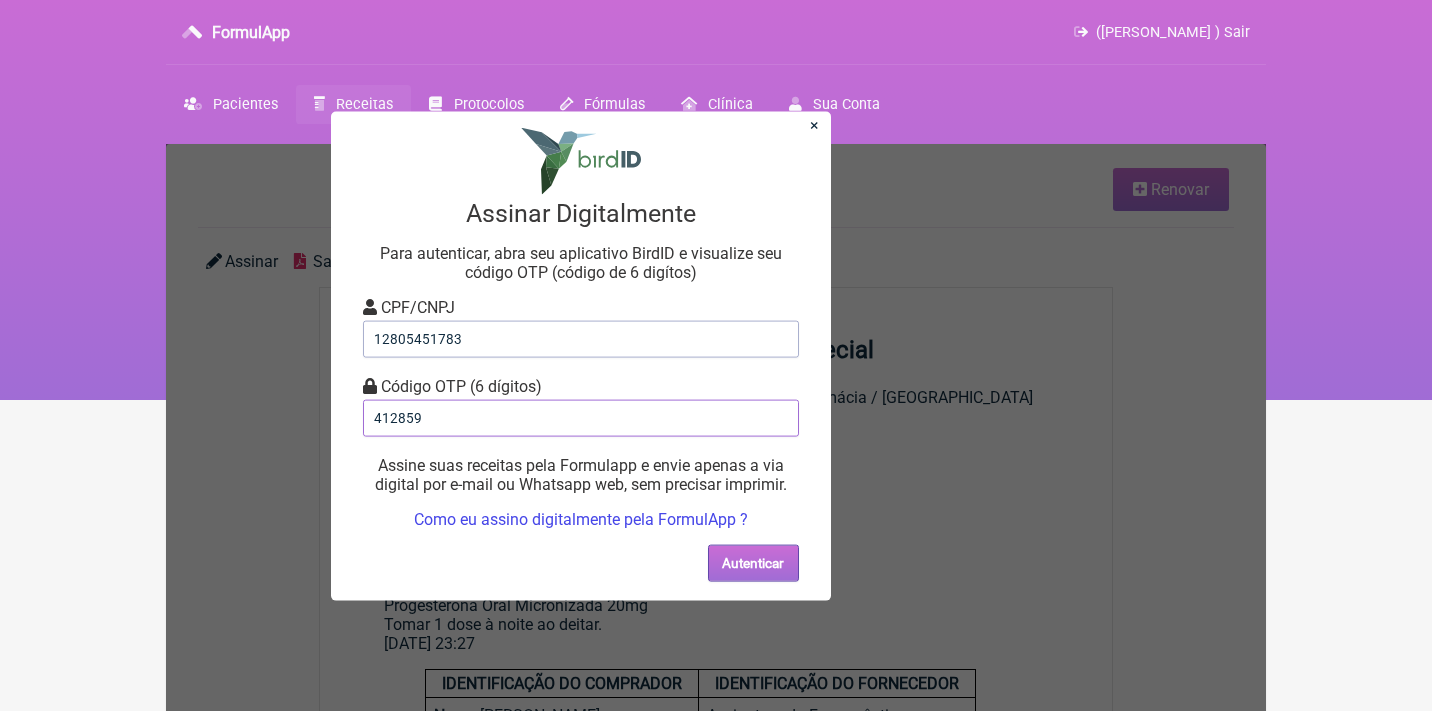 type on "412859" 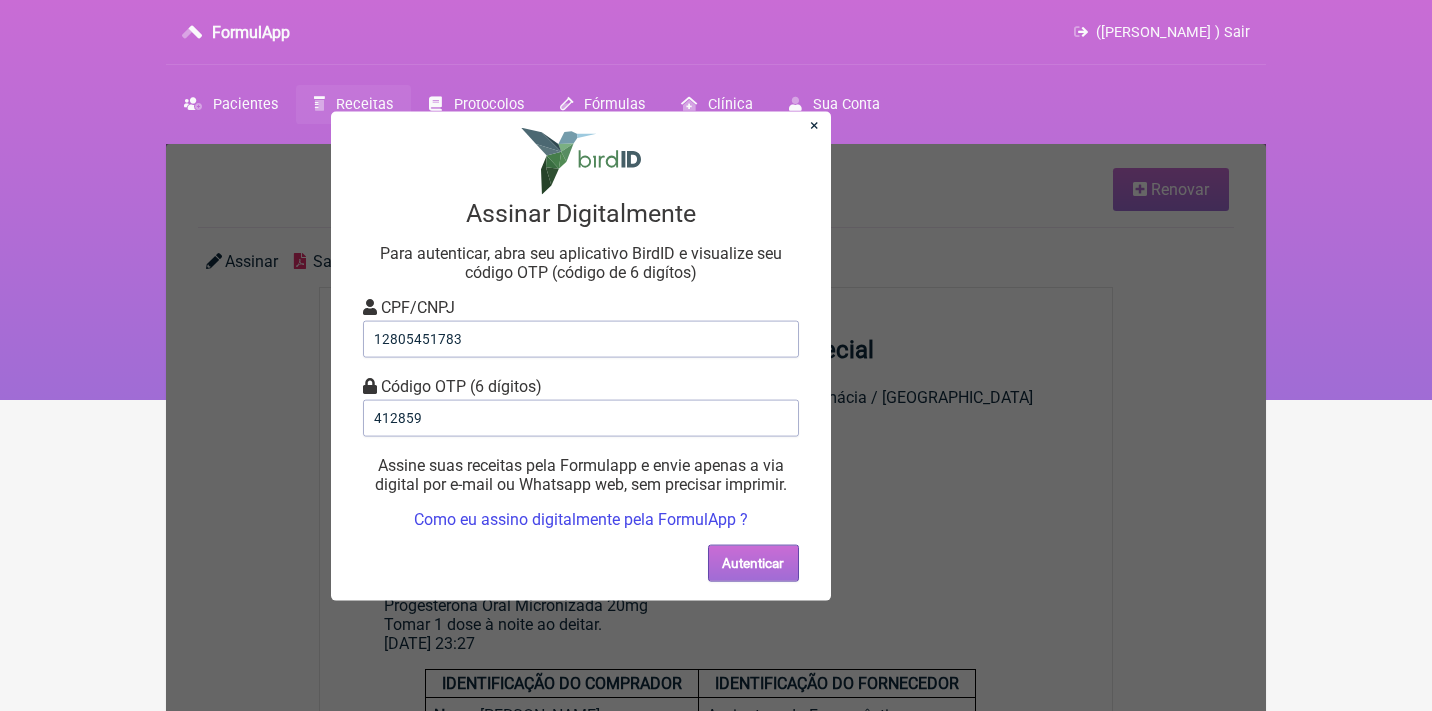 click on "Autenticar" at bounding box center [753, 562] 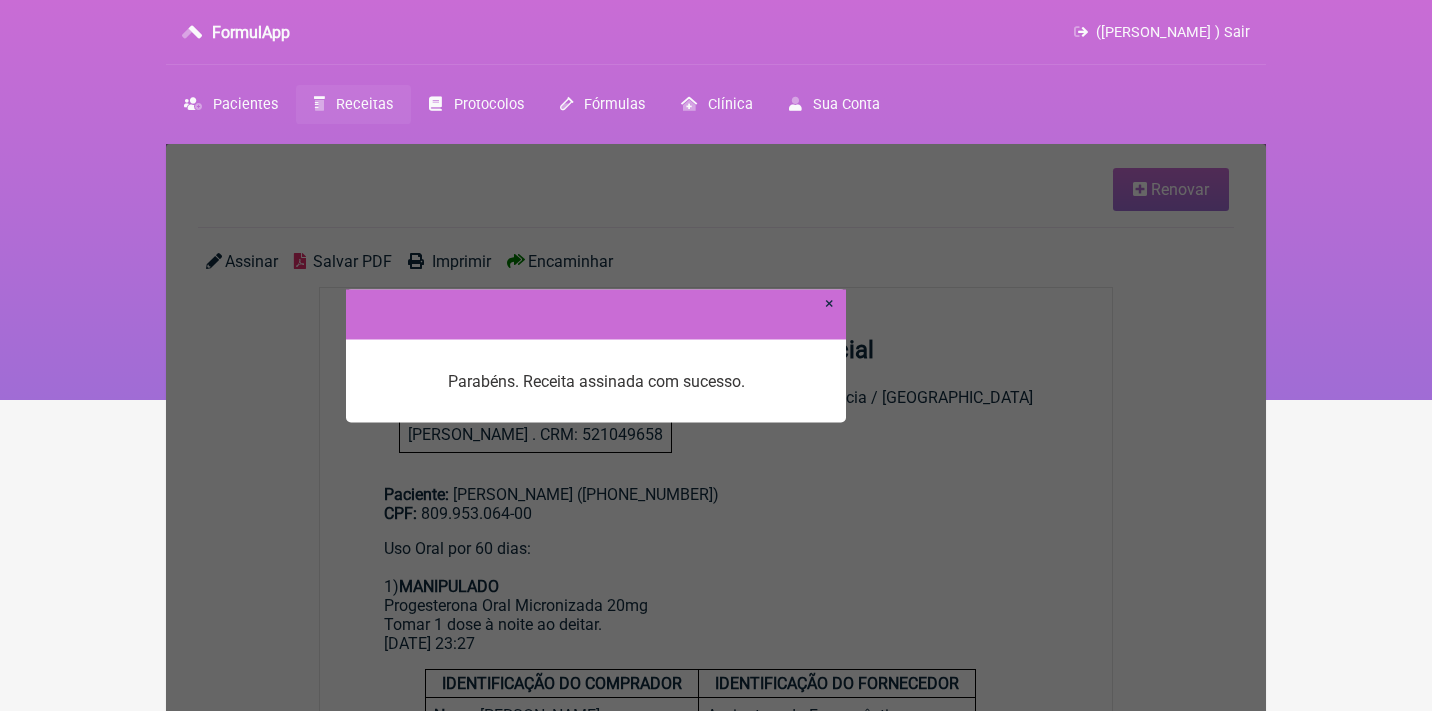 click on "×" at bounding box center (829, 302) 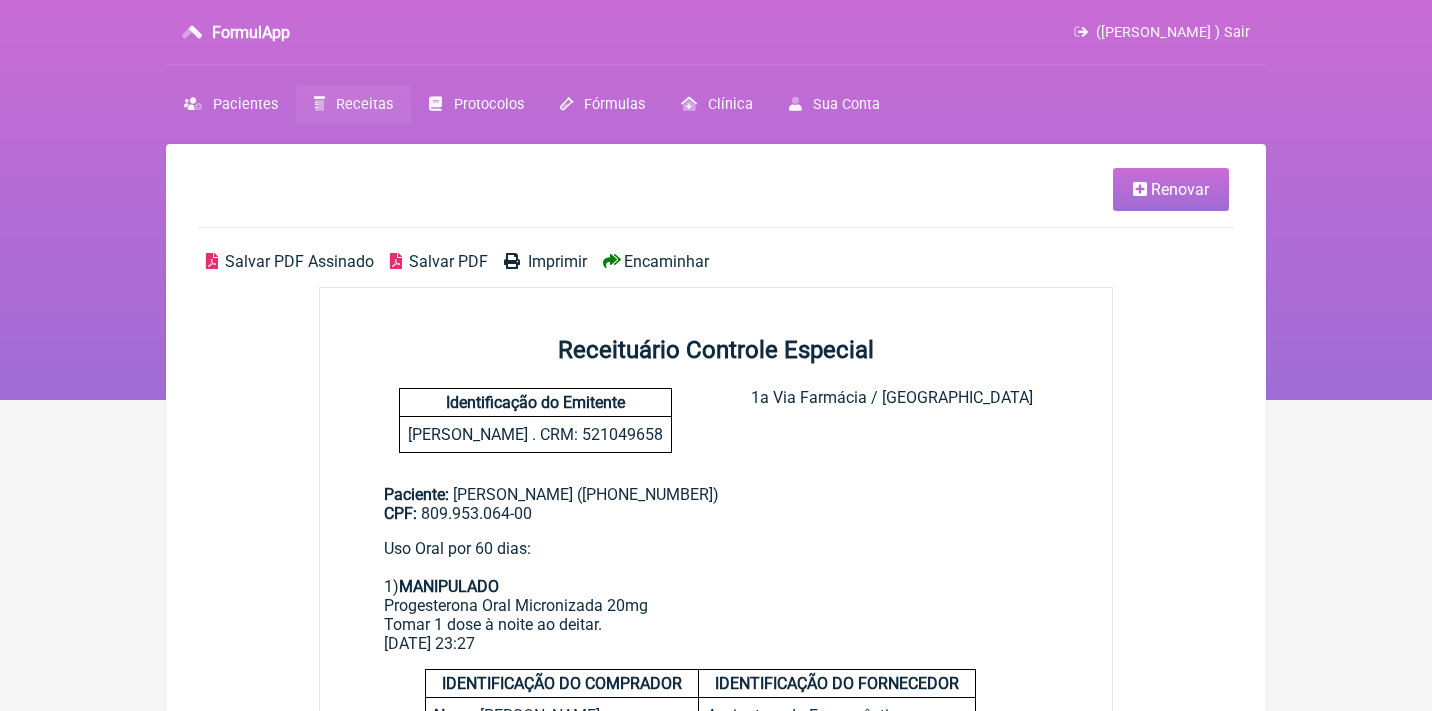 scroll, scrollTop: 0, scrollLeft: 0, axis: both 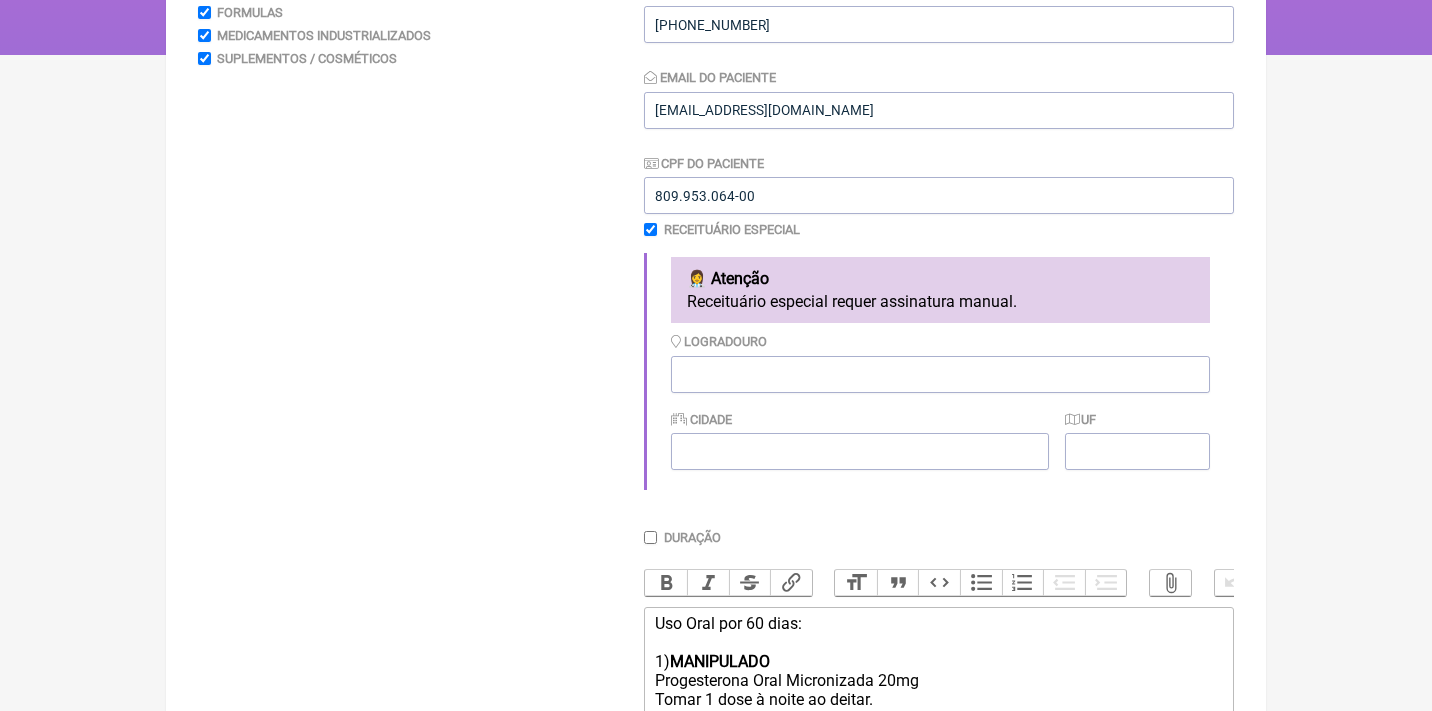 click at bounding box center [650, 229] 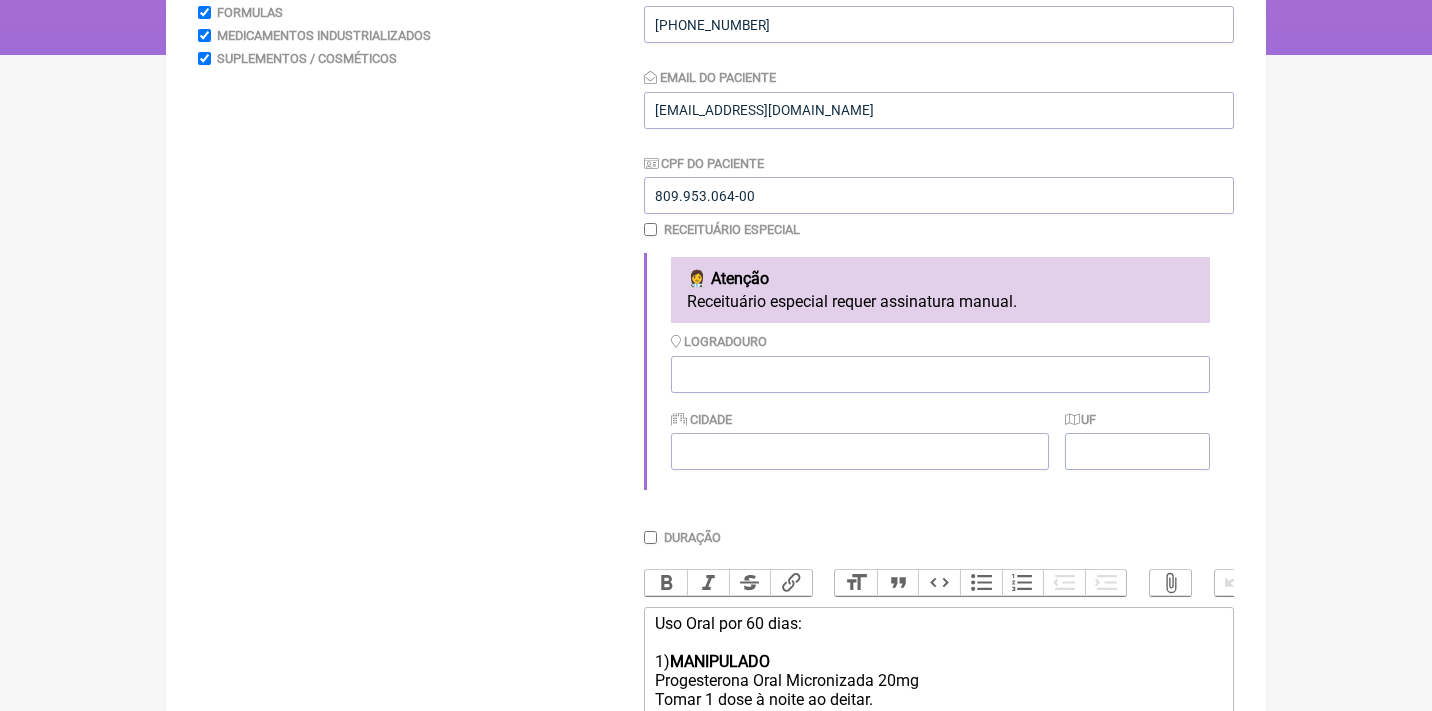 checkbox on "false" 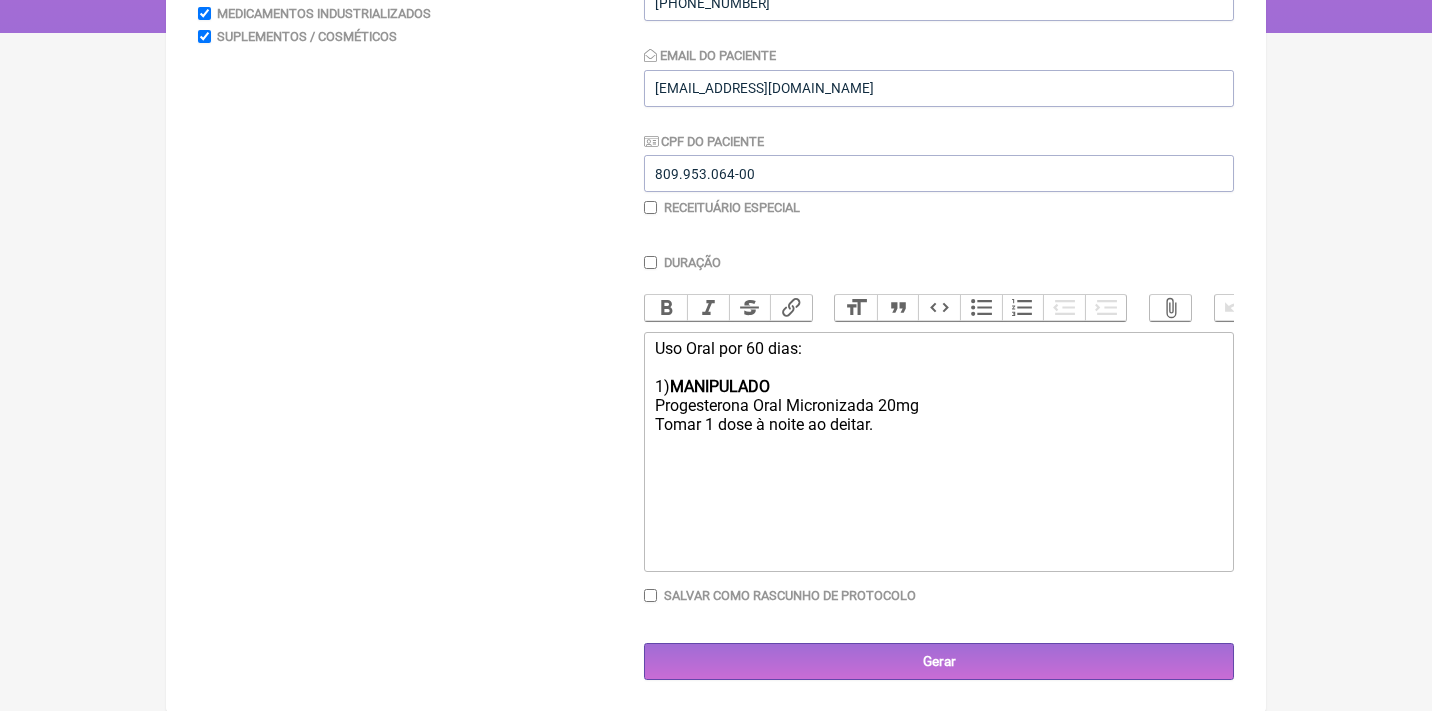 scroll, scrollTop: 366, scrollLeft: 0, axis: vertical 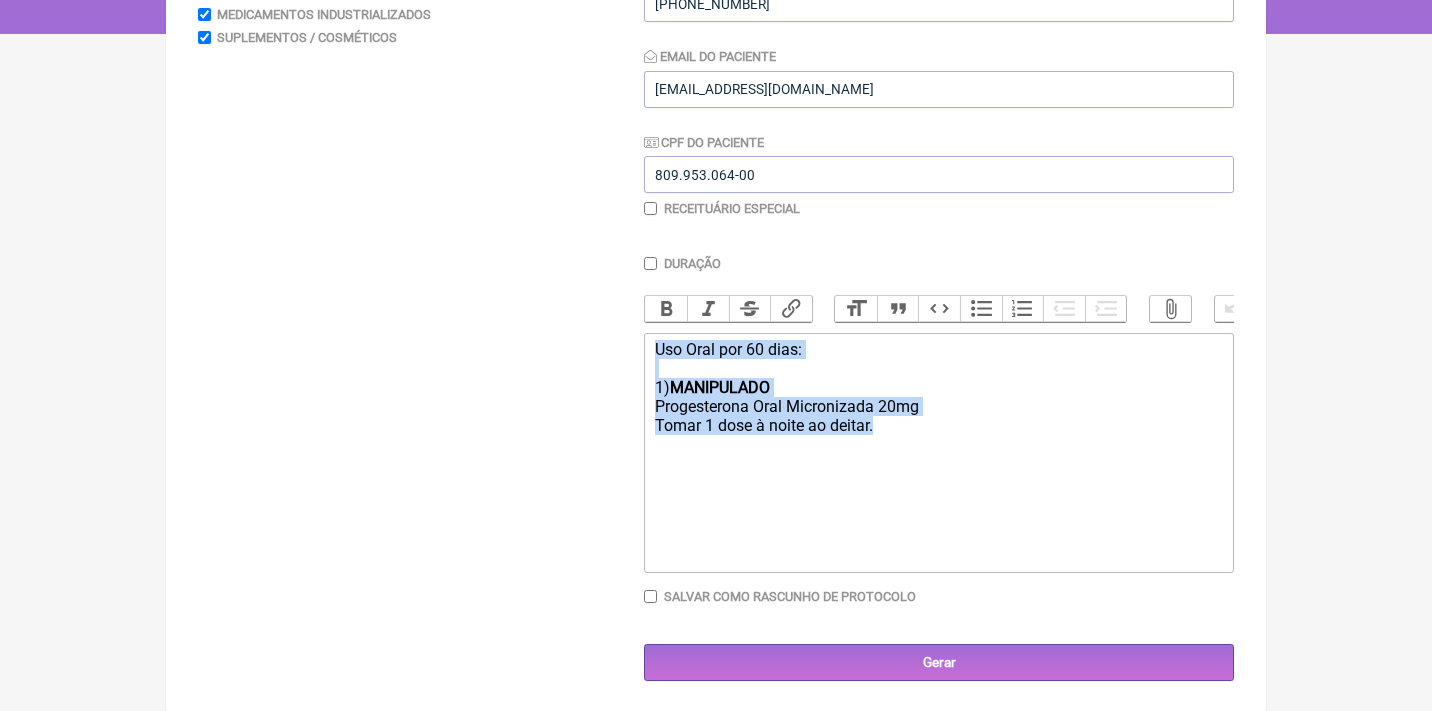 drag, startPoint x: 947, startPoint y: 437, endPoint x: 613, endPoint y: 351, distance: 344.8942 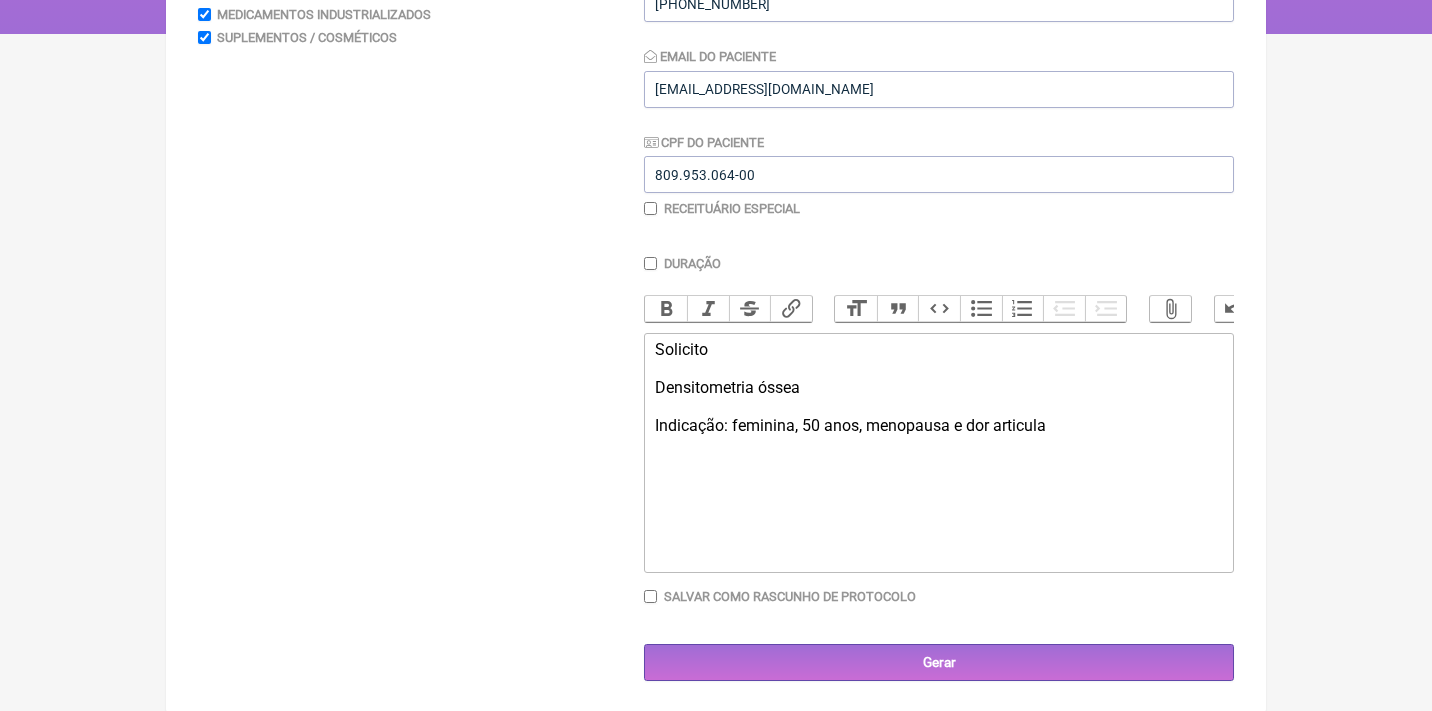 type on "<div>Solicito<br><br>Densitometria óssea<br><br>Indicação: feminina, 50 anos, menopausa e dor articular</div>" 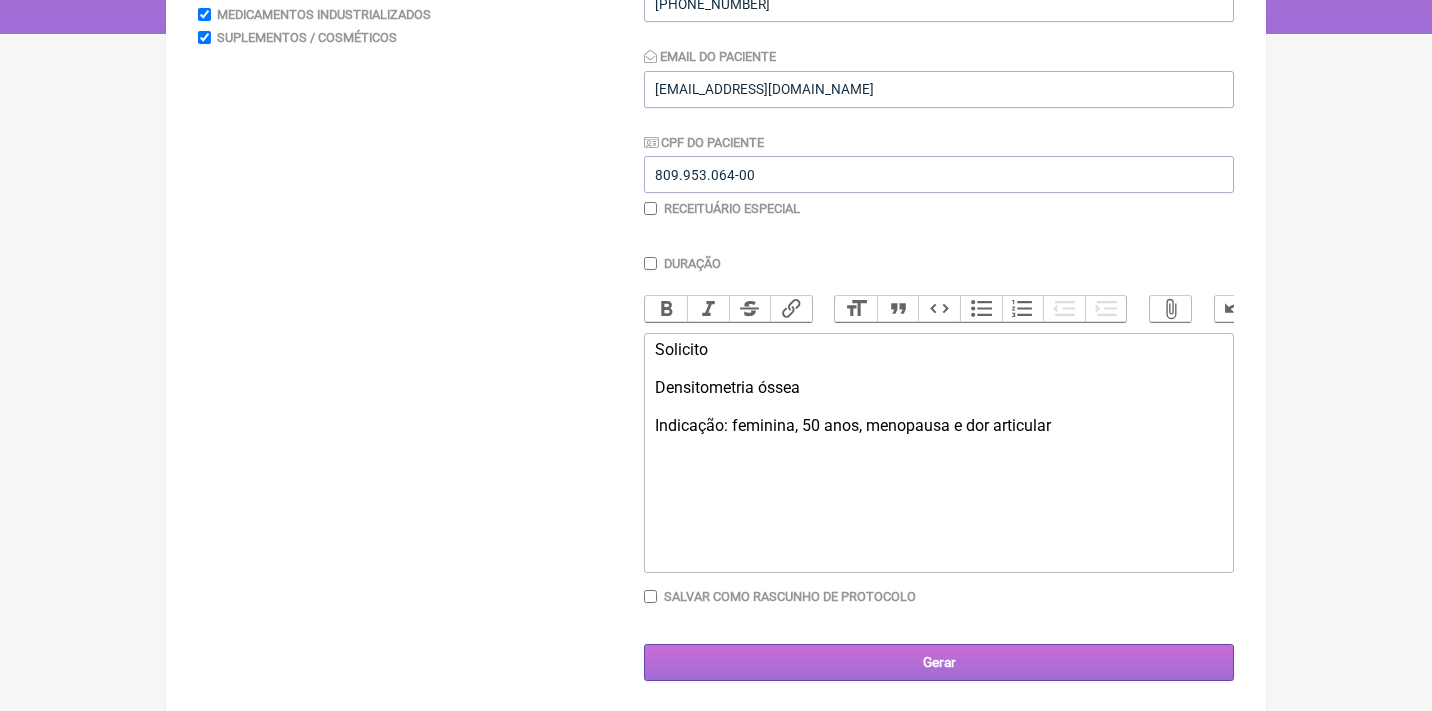 click on "Gerar" at bounding box center (939, 662) 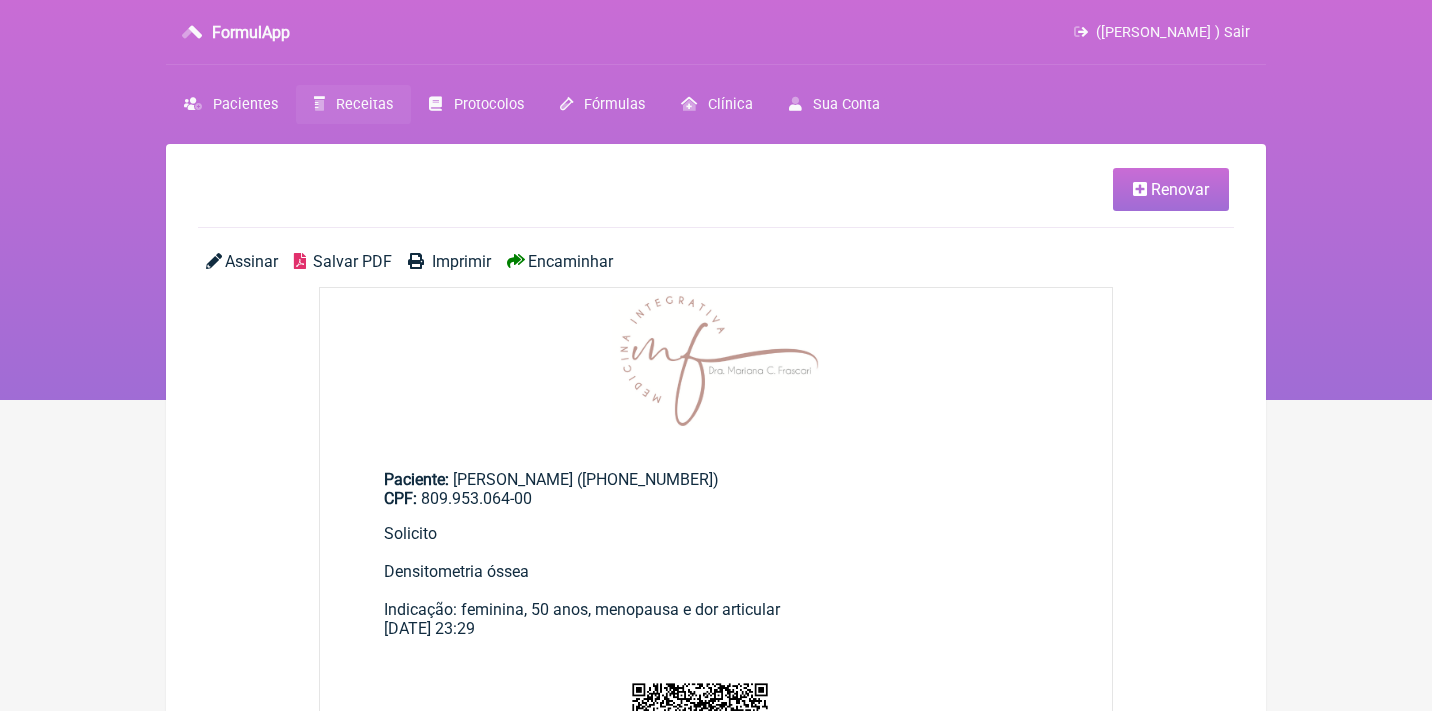 scroll, scrollTop: 0, scrollLeft: 0, axis: both 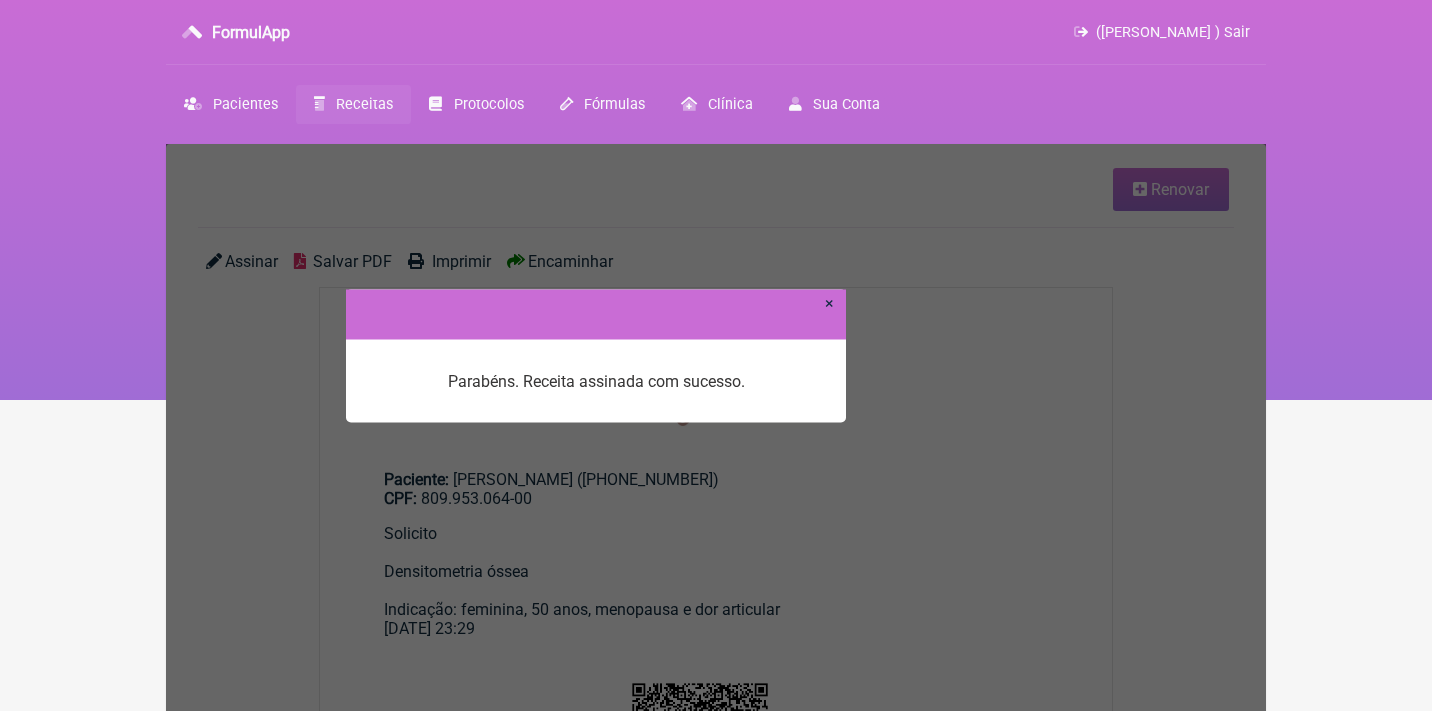 click on "×" at bounding box center [829, 302] 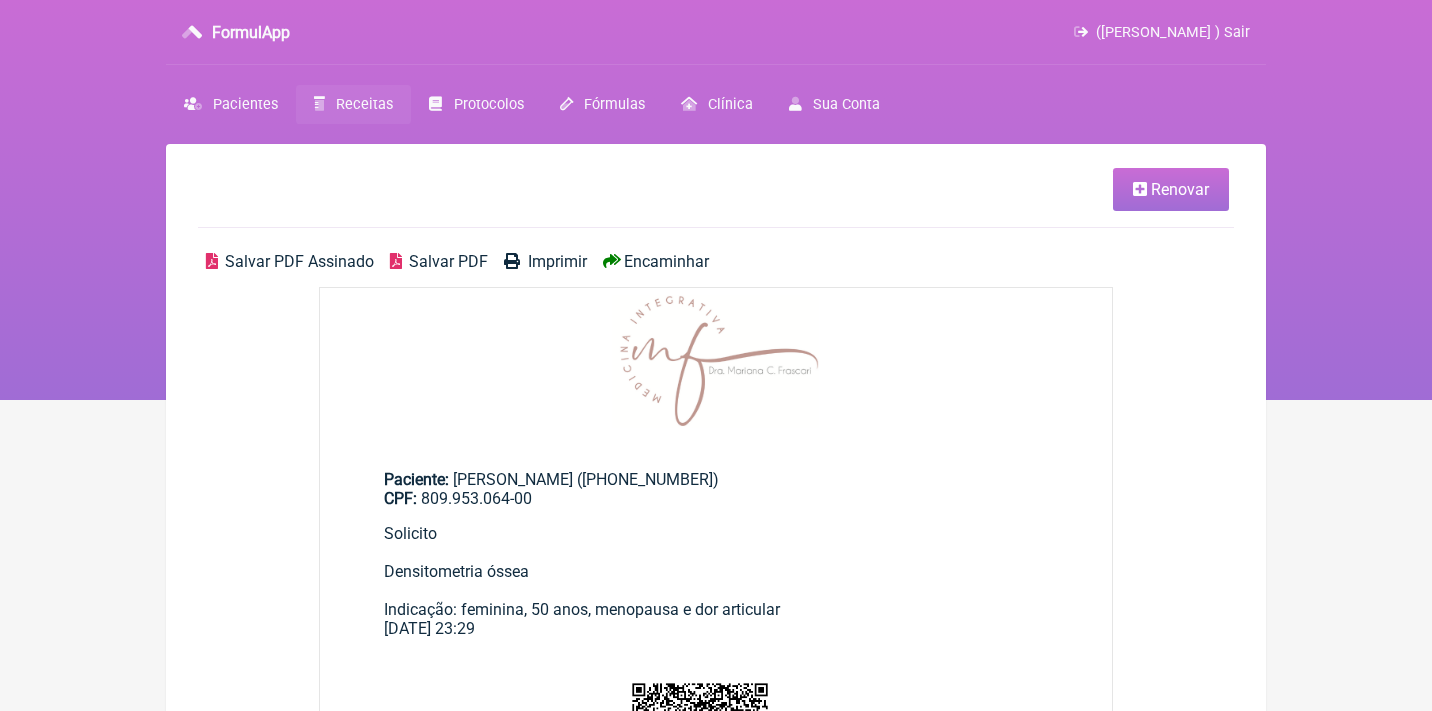 scroll, scrollTop: 0, scrollLeft: 0, axis: both 